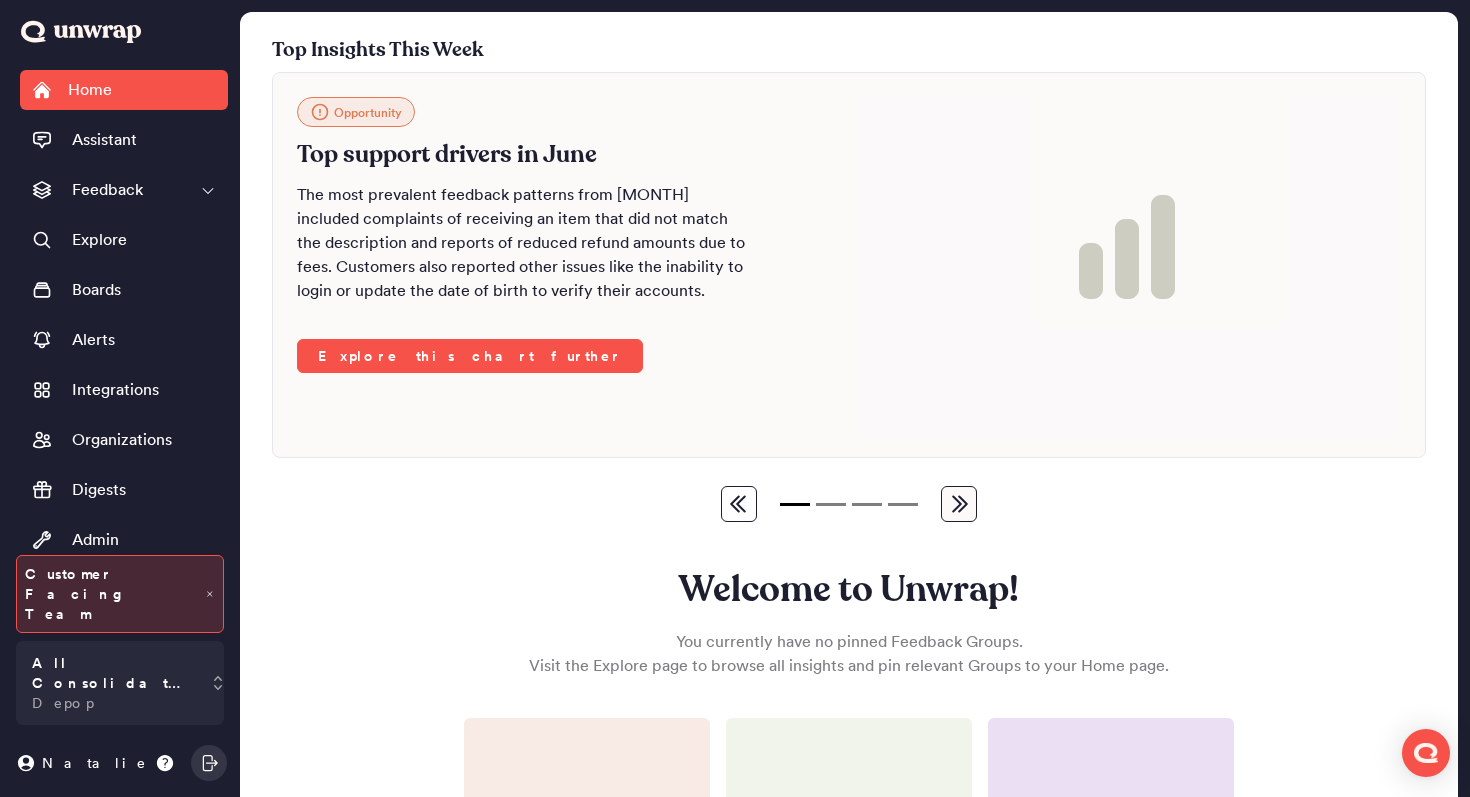 scroll, scrollTop: 0, scrollLeft: 0, axis: both 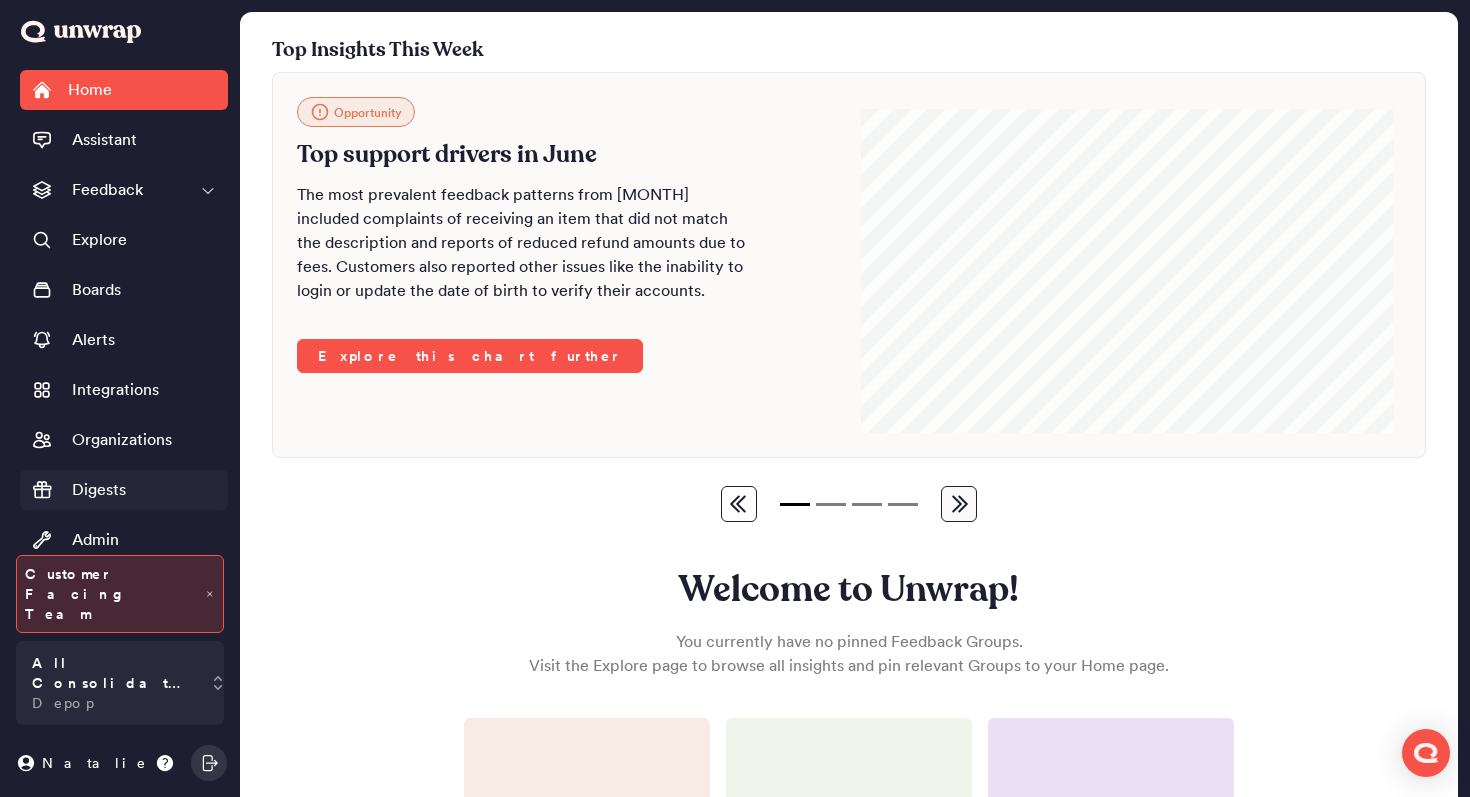 click on "Digests" at bounding box center [99, 490] 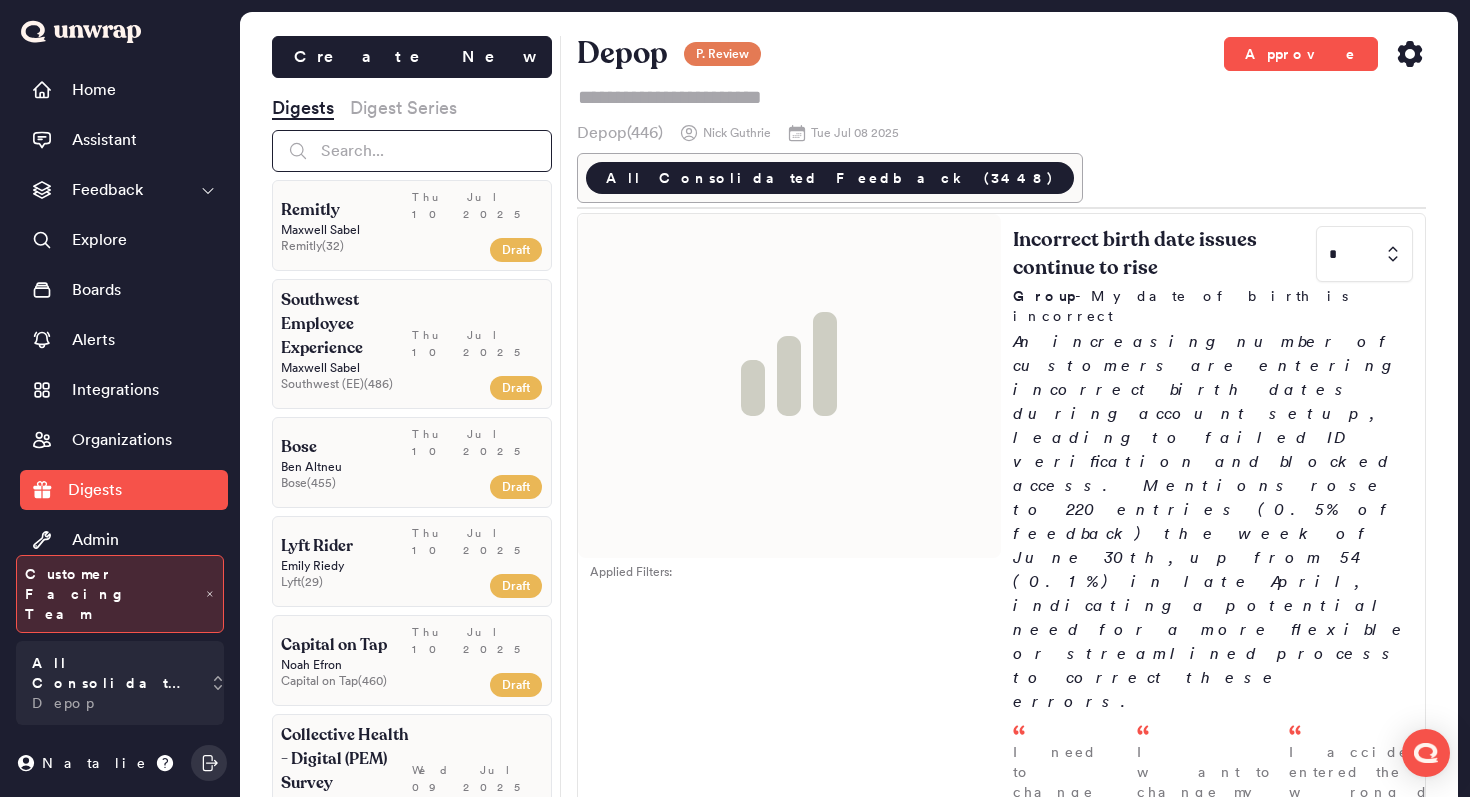 click at bounding box center (412, 151) 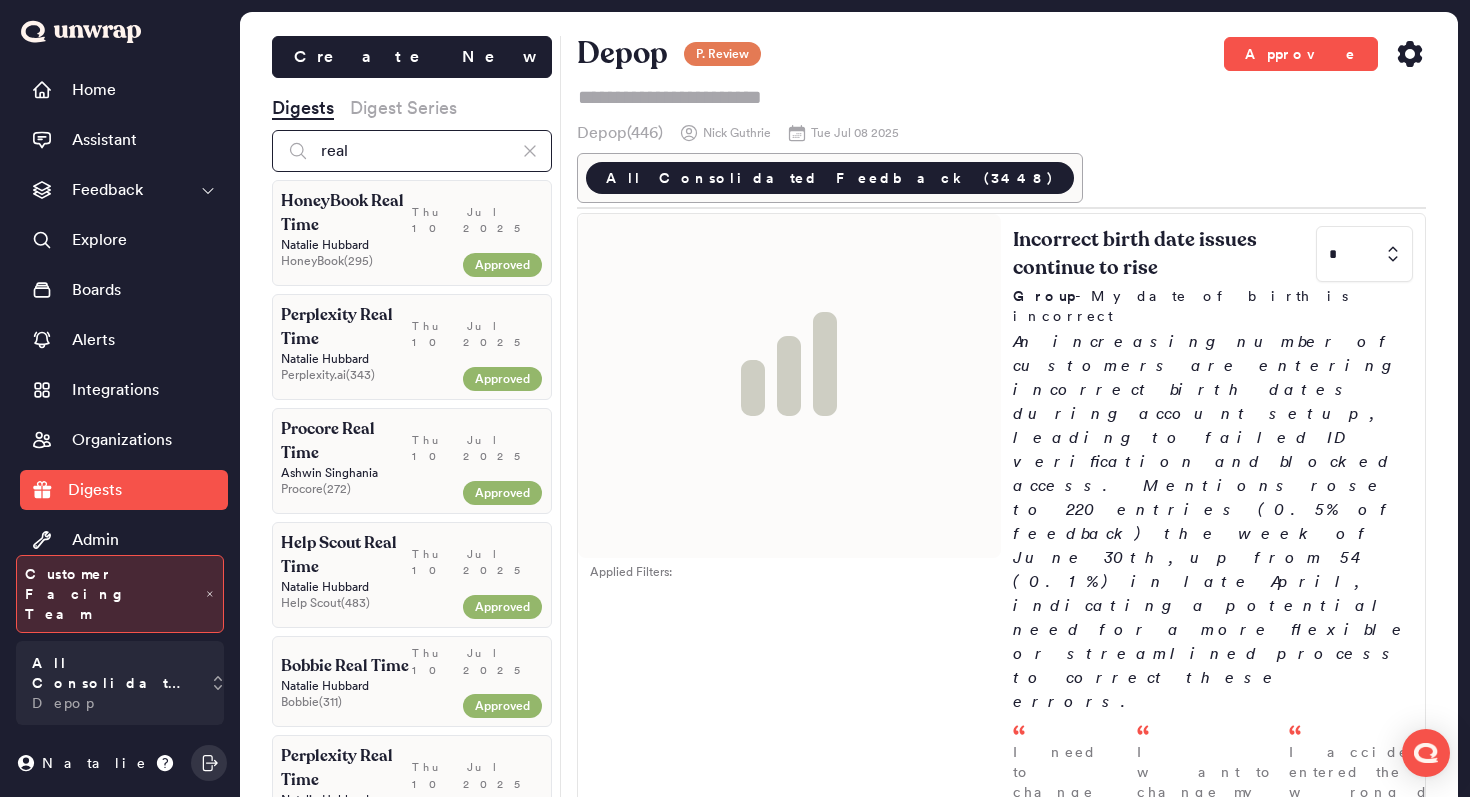 type on "real" 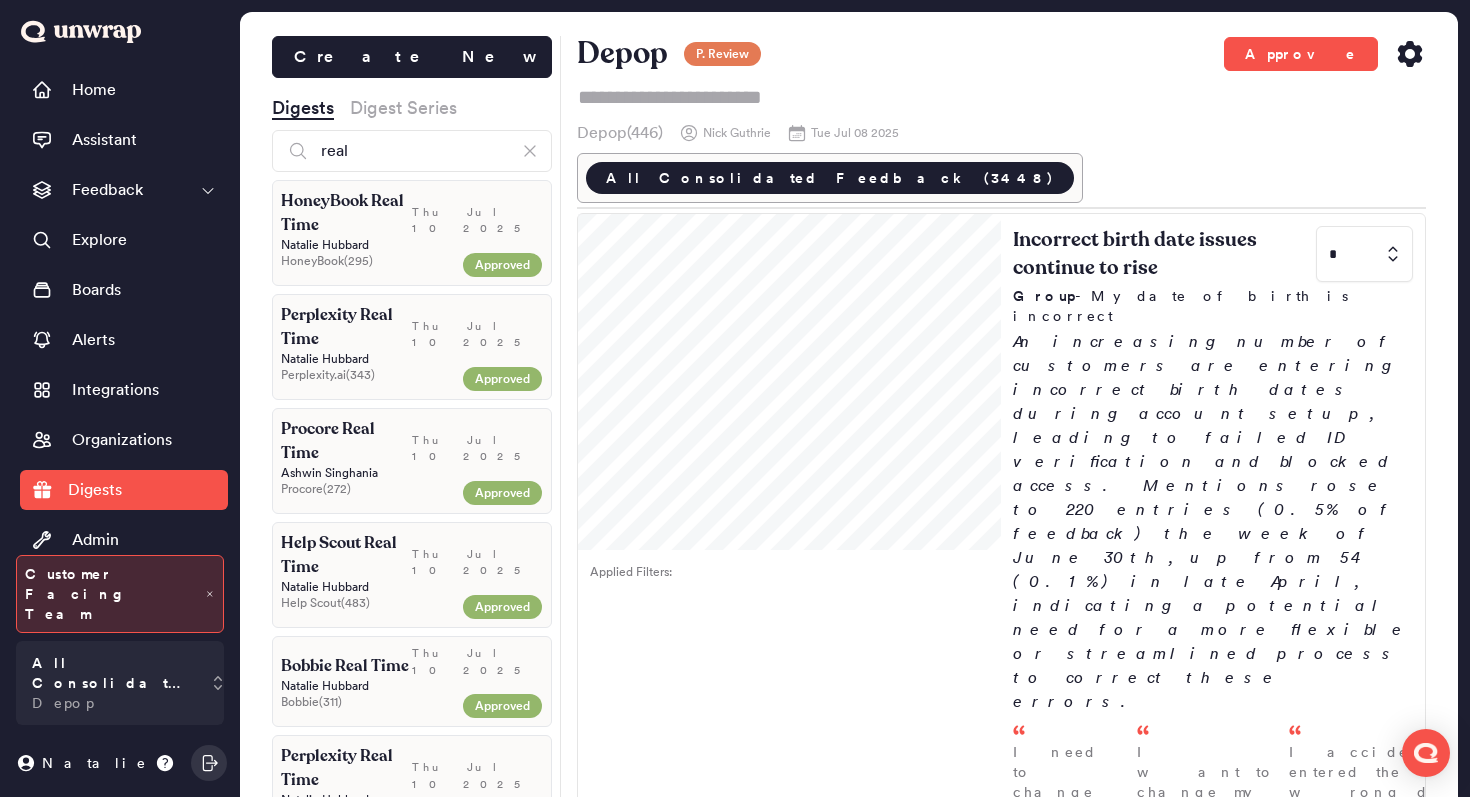 click on "[FIRST] [LAST]" at bounding box center (412, 245) 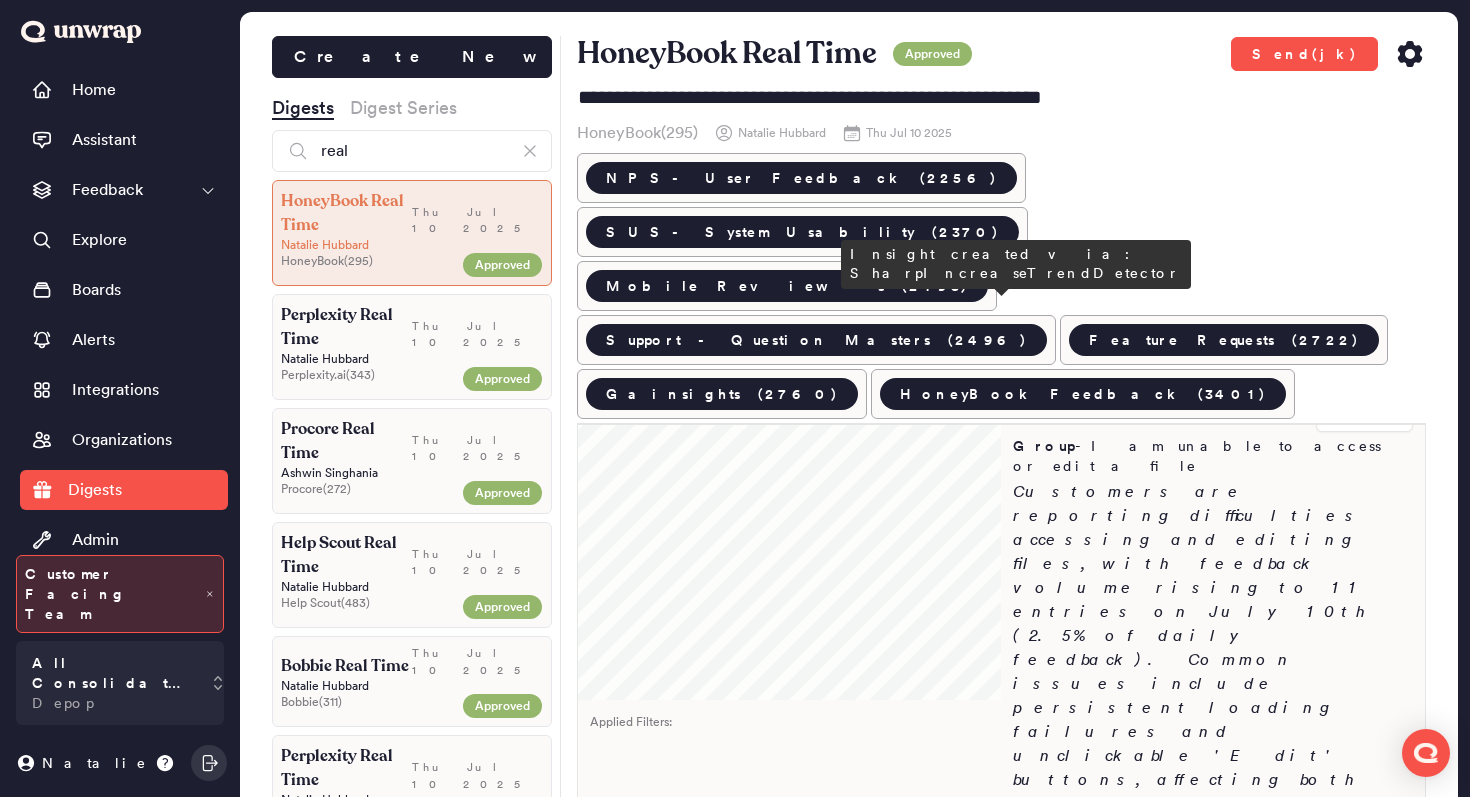 scroll, scrollTop: 0, scrollLeft: 0, axis: both 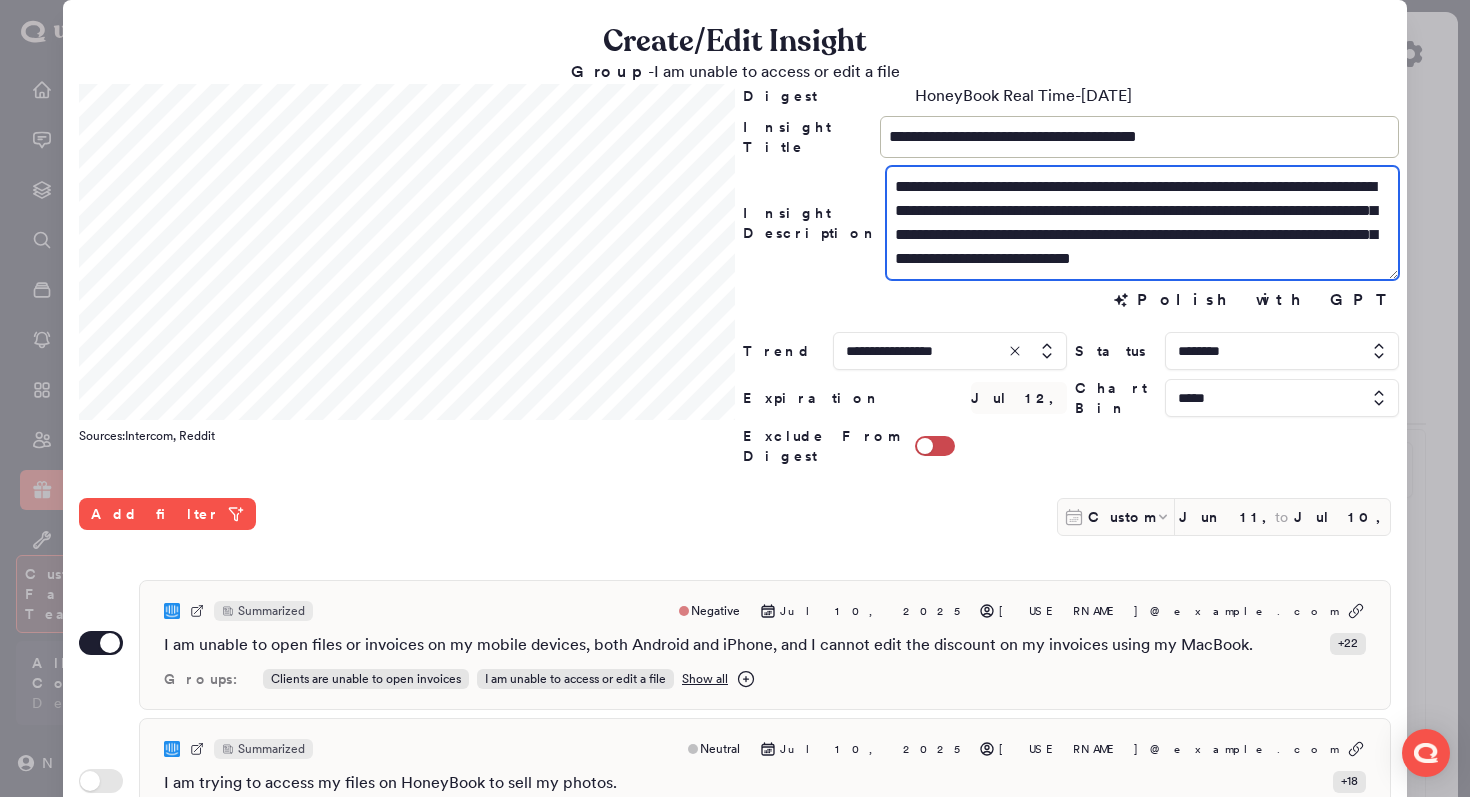 drag, startPoint x: 972, startPoint y: 237, endPoint x: 1391, endPoint y: 302, distance: 424.01178 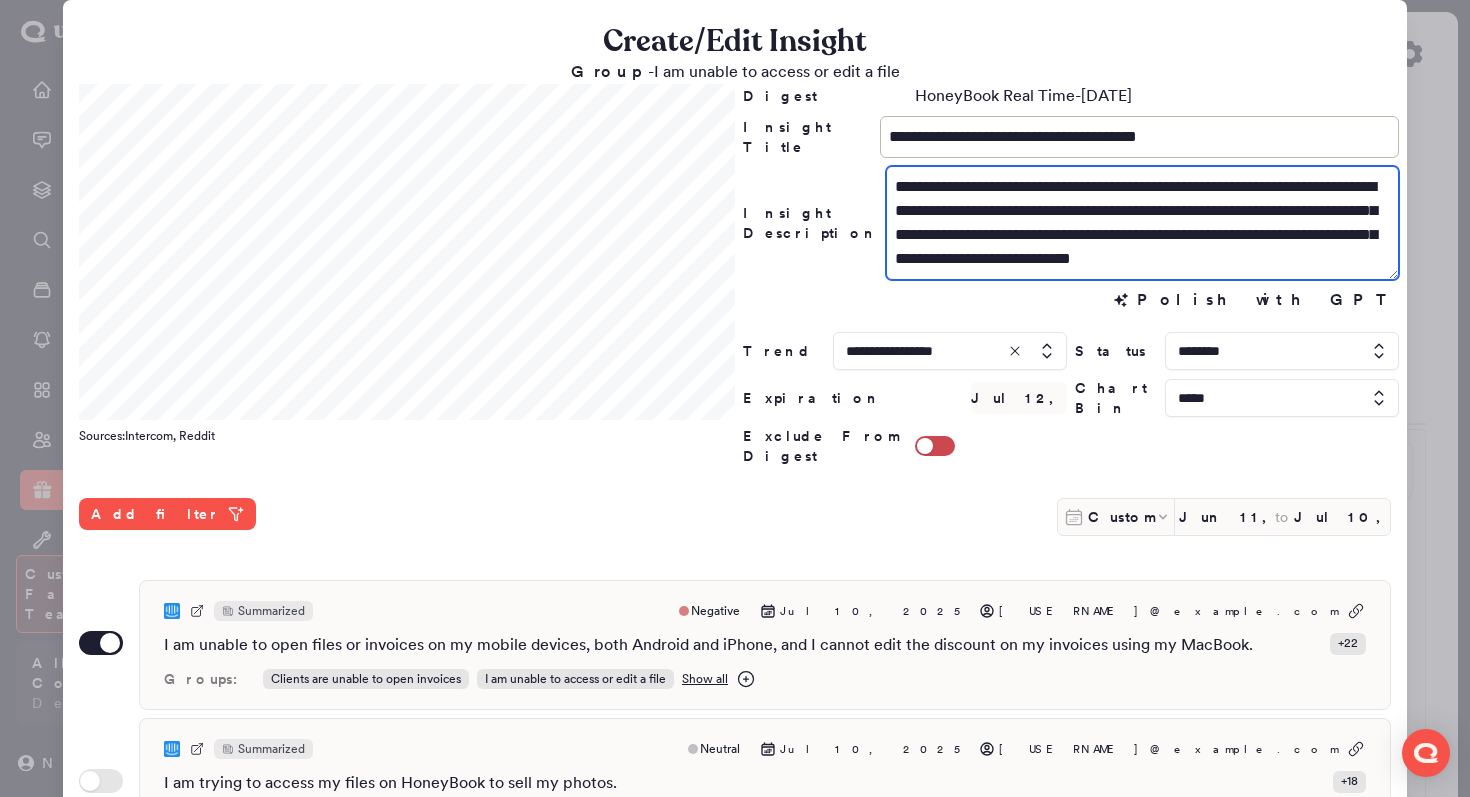 click on "**********" at bounding box center (735, 675) 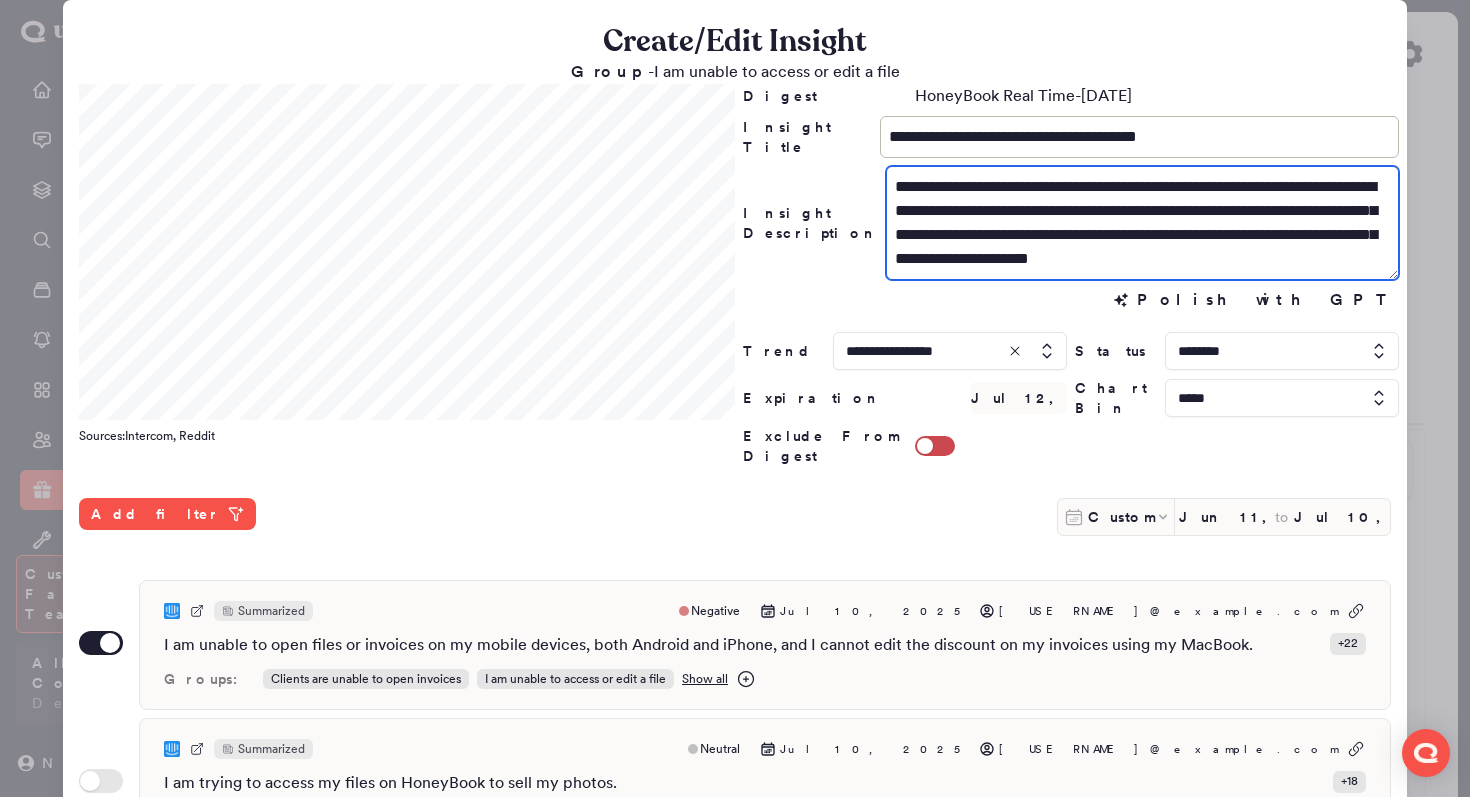 type on "**********" 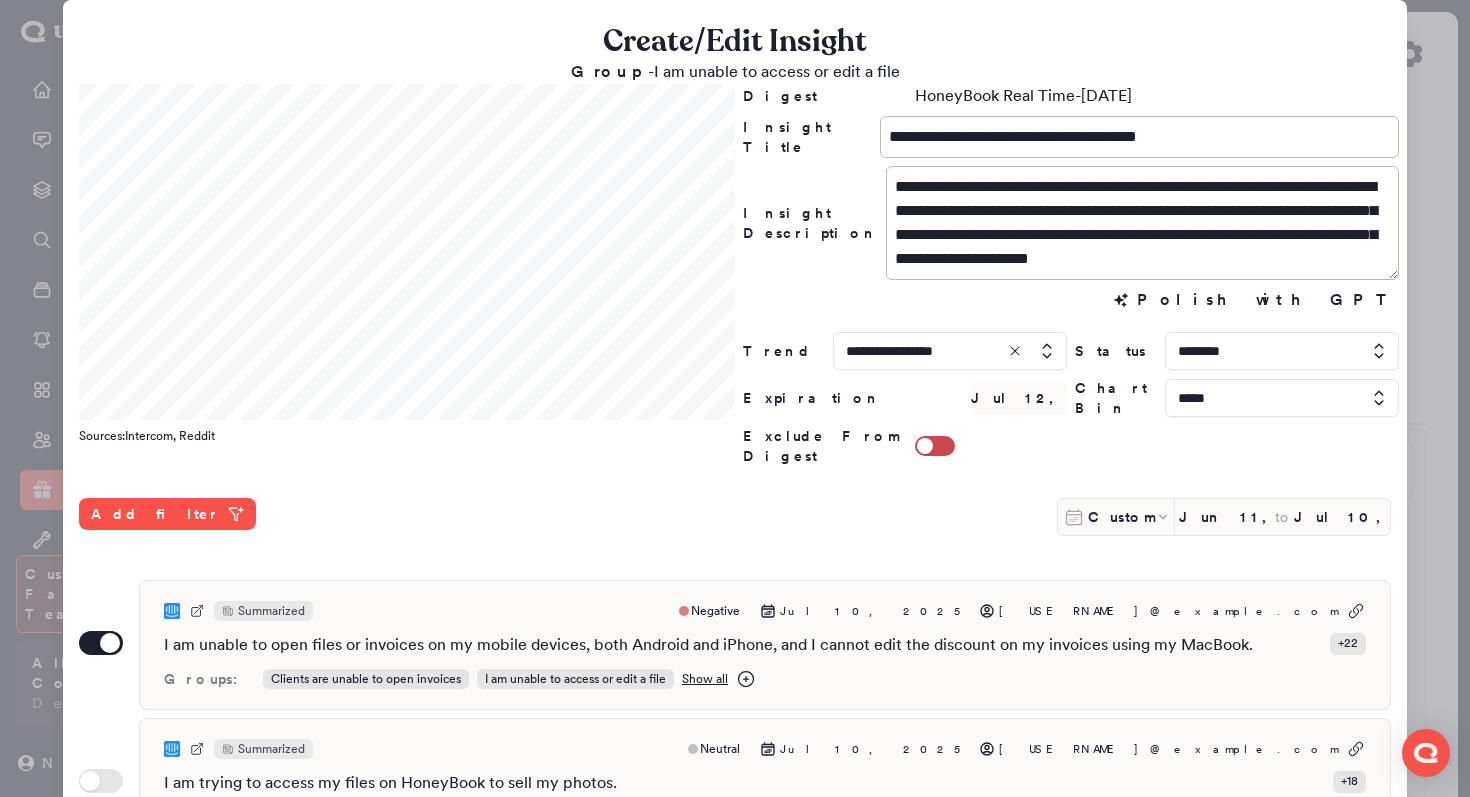 click on "Digest HoneyBook Real Time-Thu Jul 10 [YEAR]" at bounding box center [1071, 96] 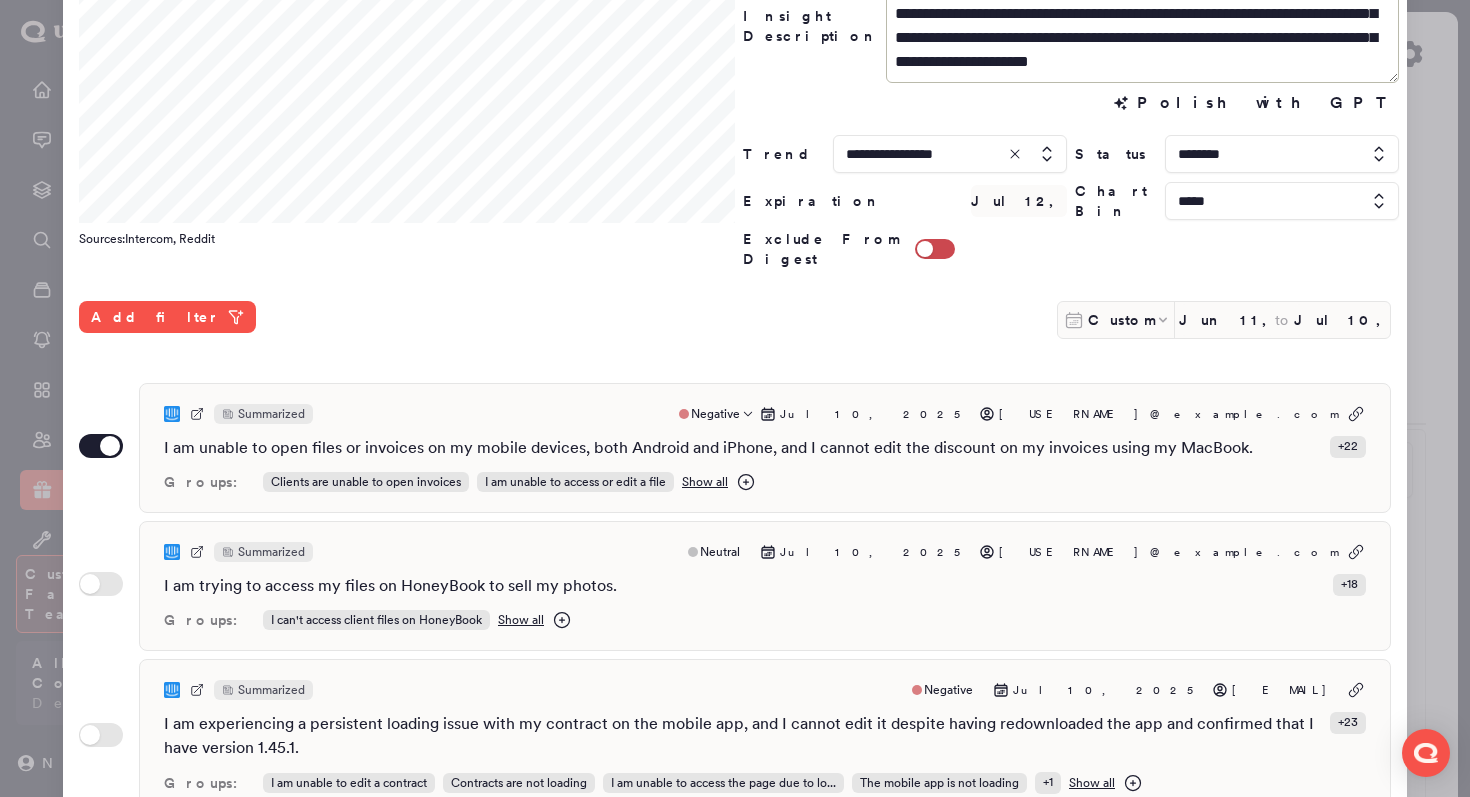 scroll, scrollTop: 206, scrollLeft: 0, axis: vertical 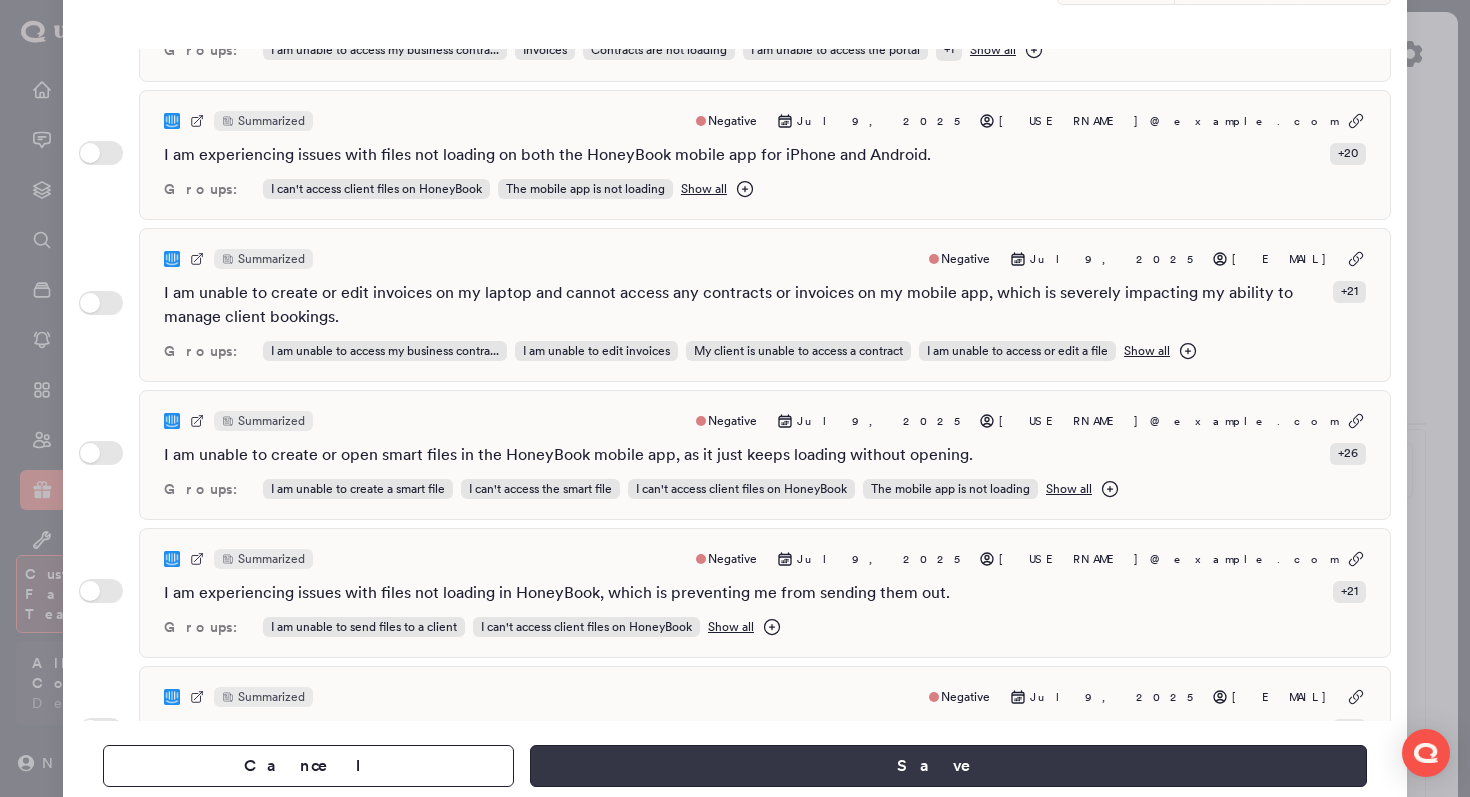 click on "Save" at bounding box center (948, 766) 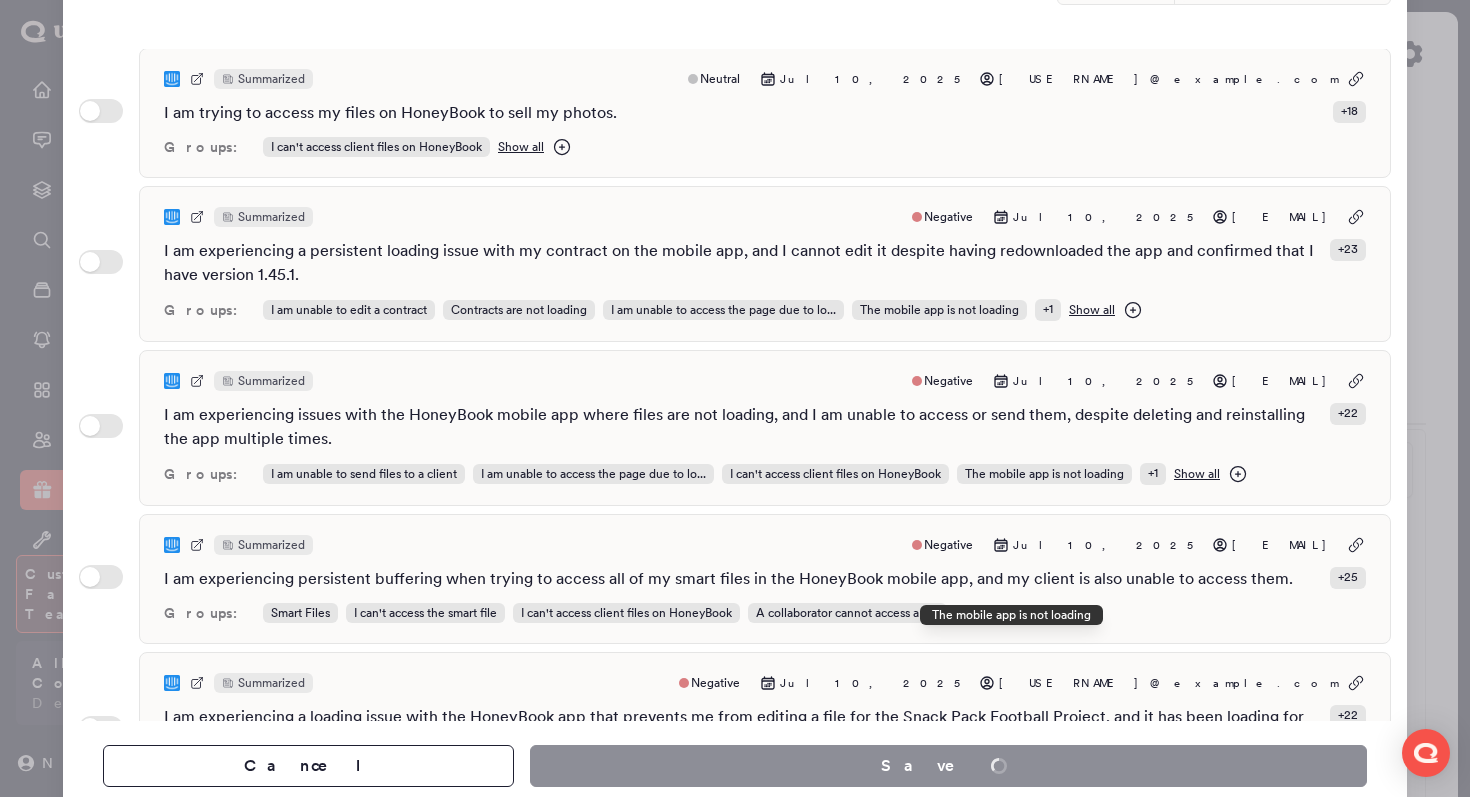 scroll, scrollTop: 0, scrollLeft: 0, axis: both 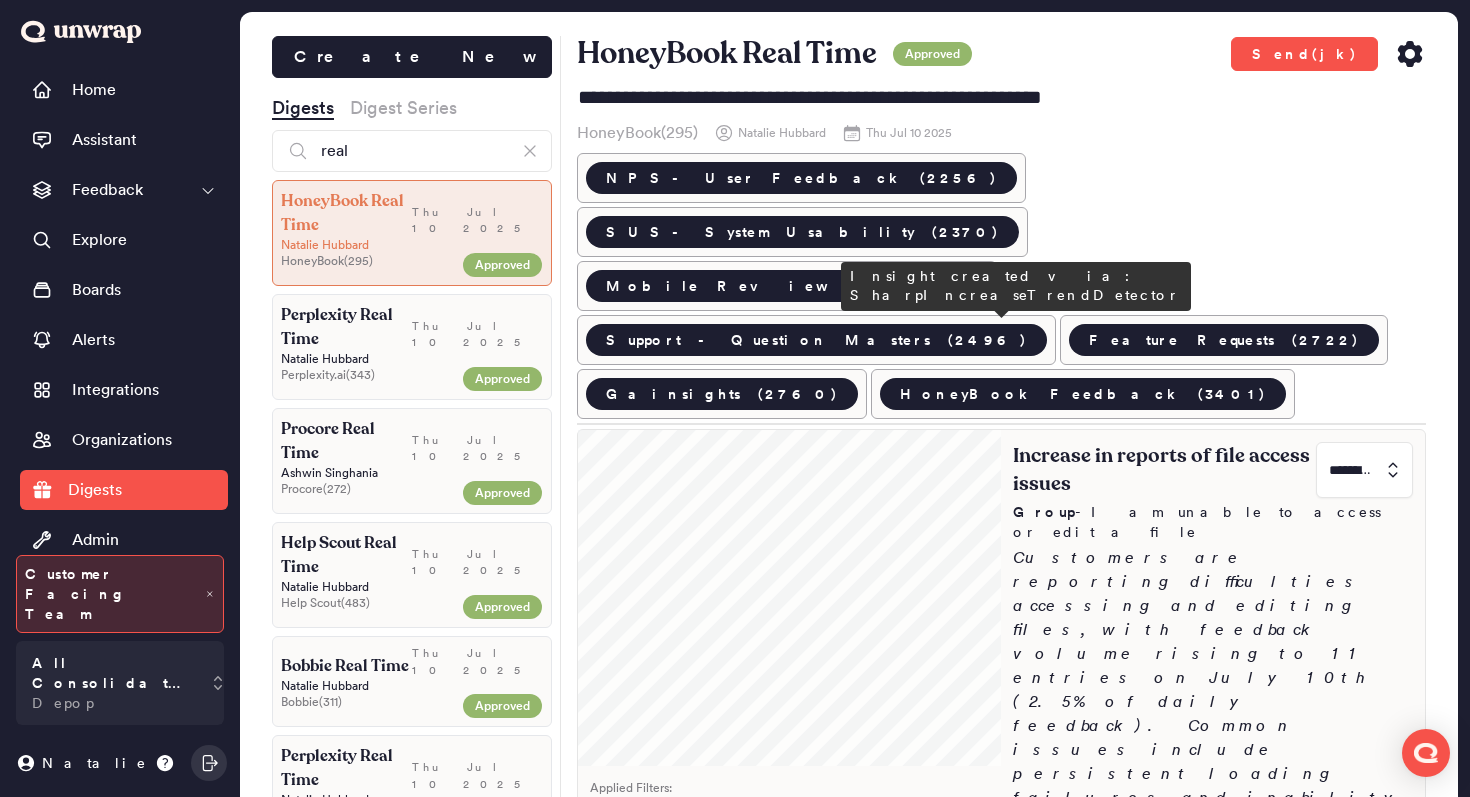 click on "Increase in reports of file access issues *********" at bounding box center (1213, 470) 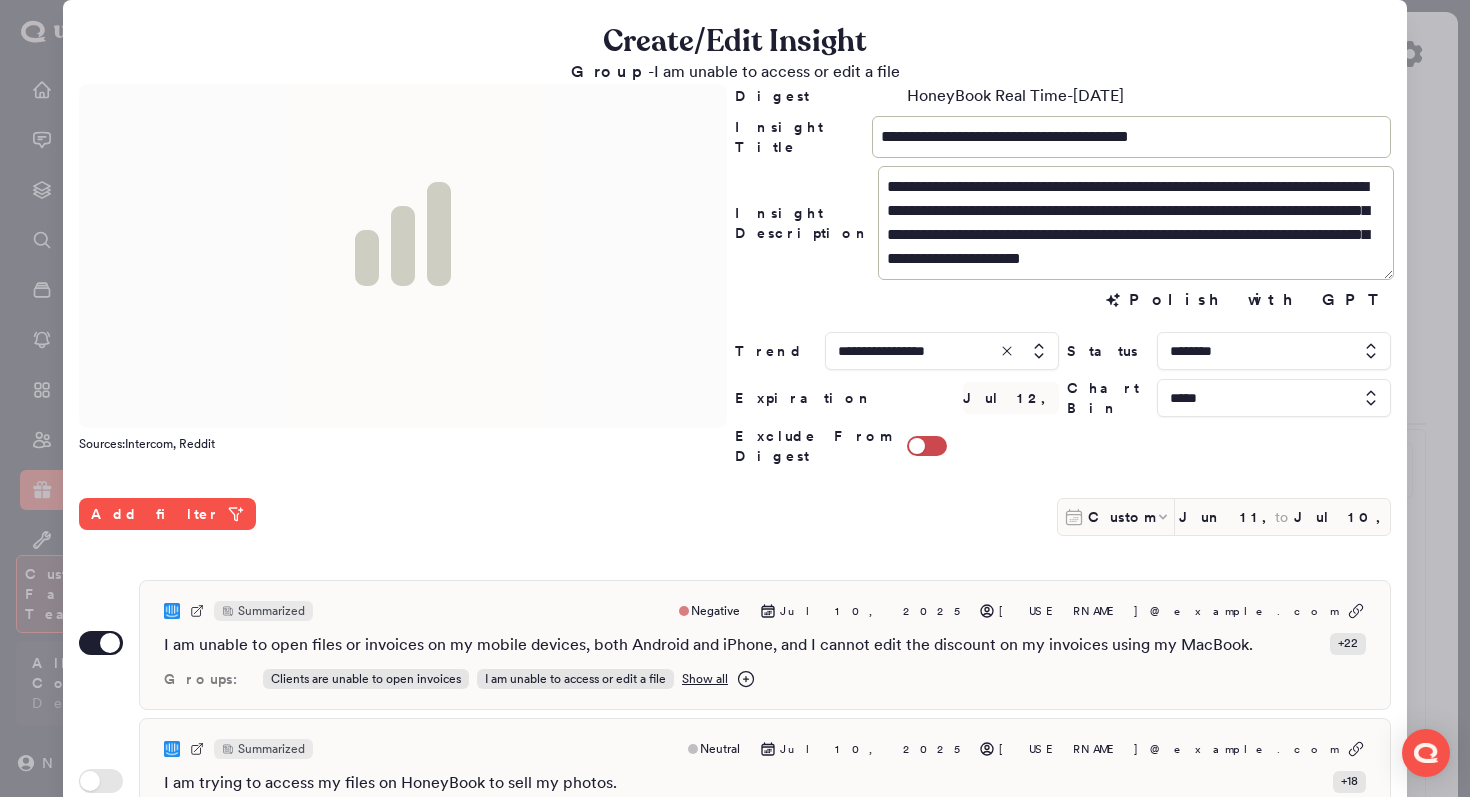 click at bounding box center (1274, 351) 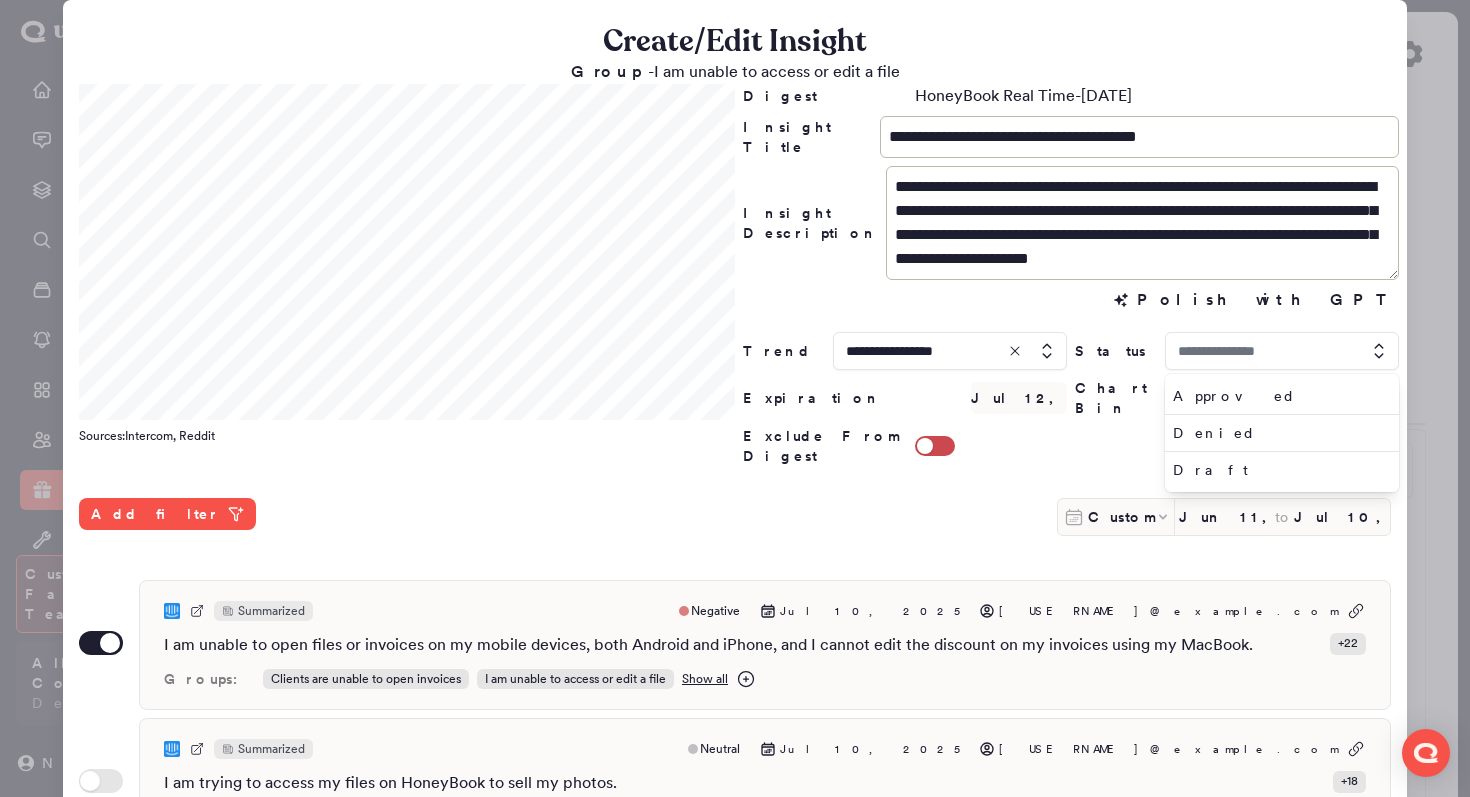 type on "********" 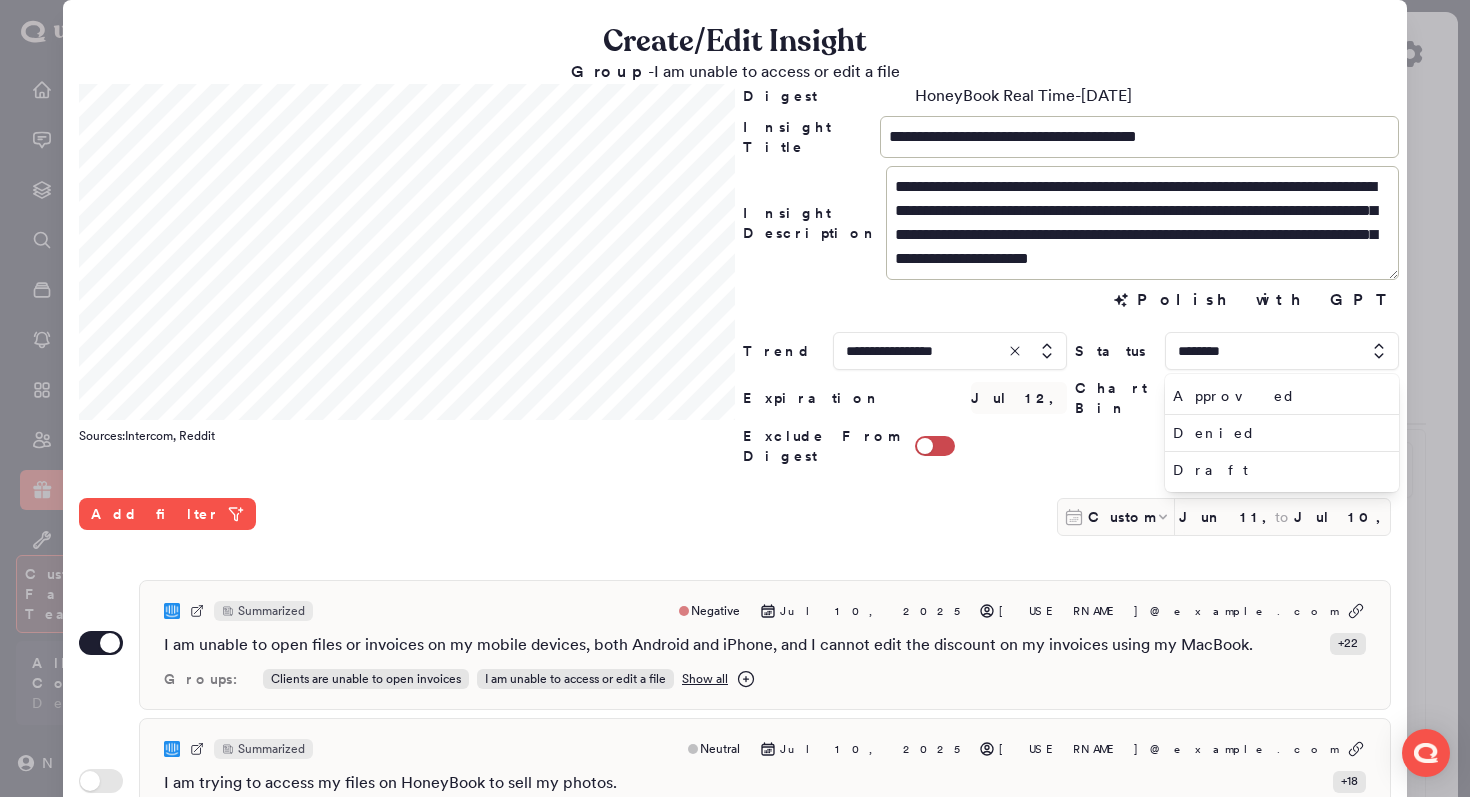 click at bounding box center [735, 398] 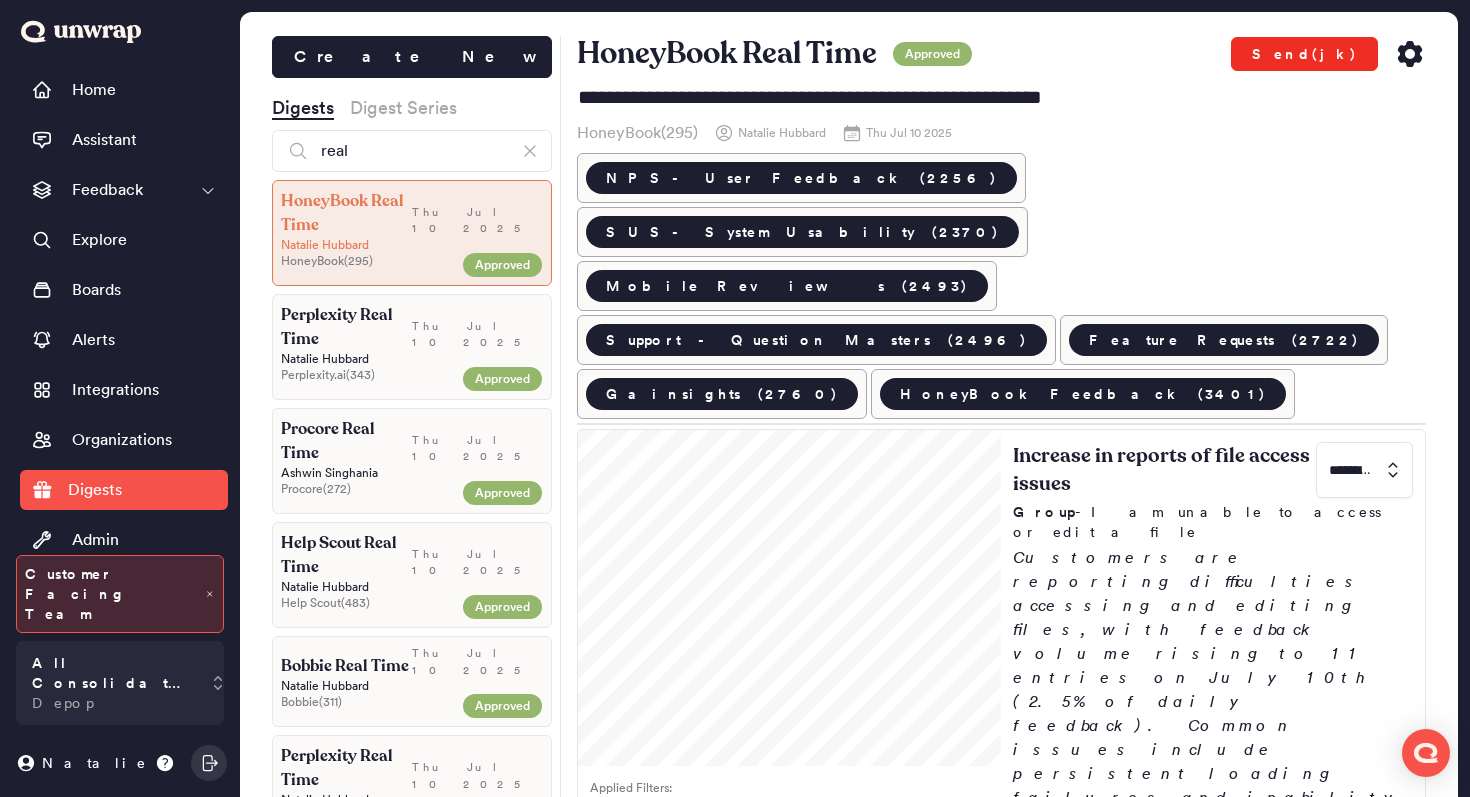 click on "Send(jk)" at bounding box center (1304, 54) 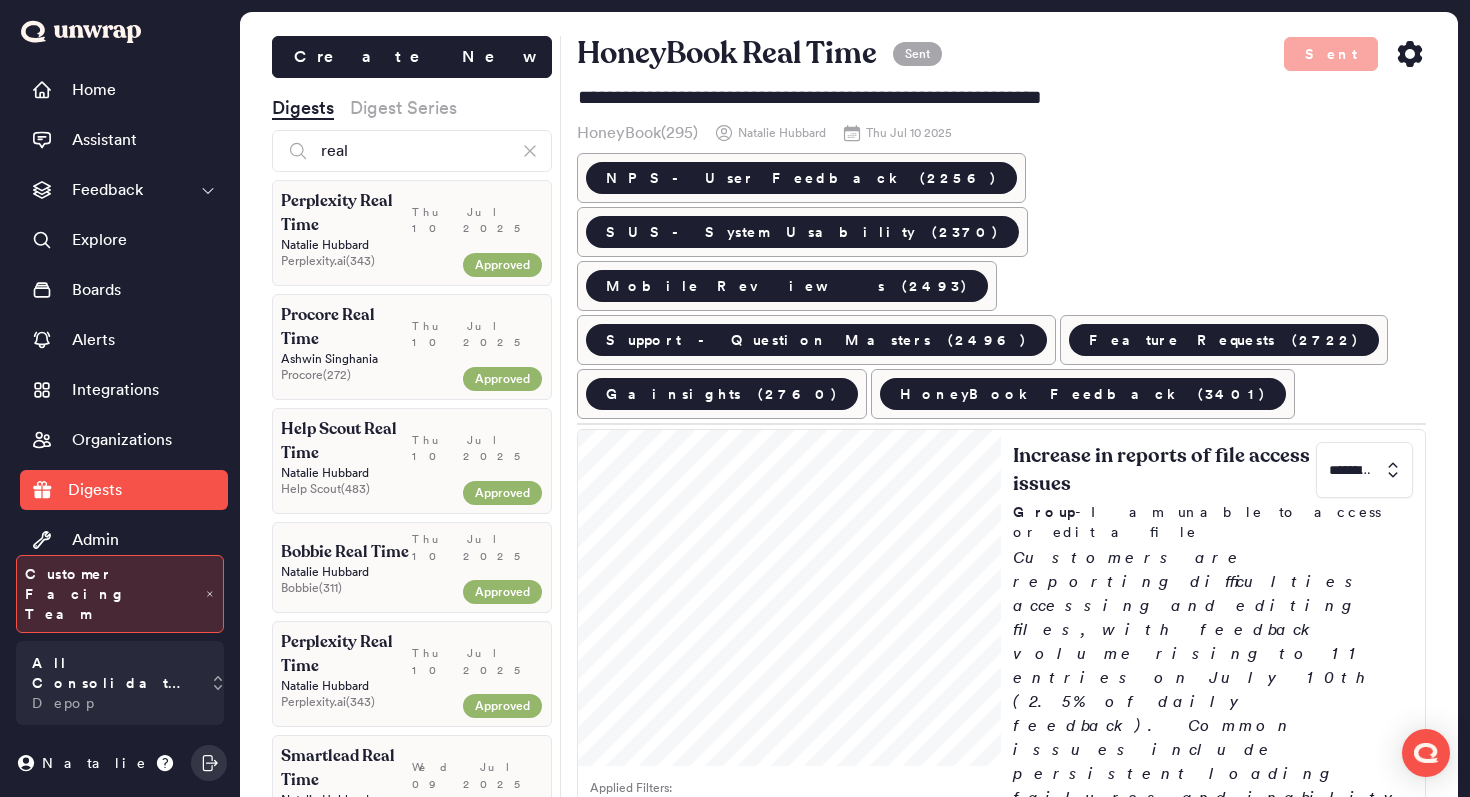 click on "Perplexity Real Time" at bounding box center (346, 213) 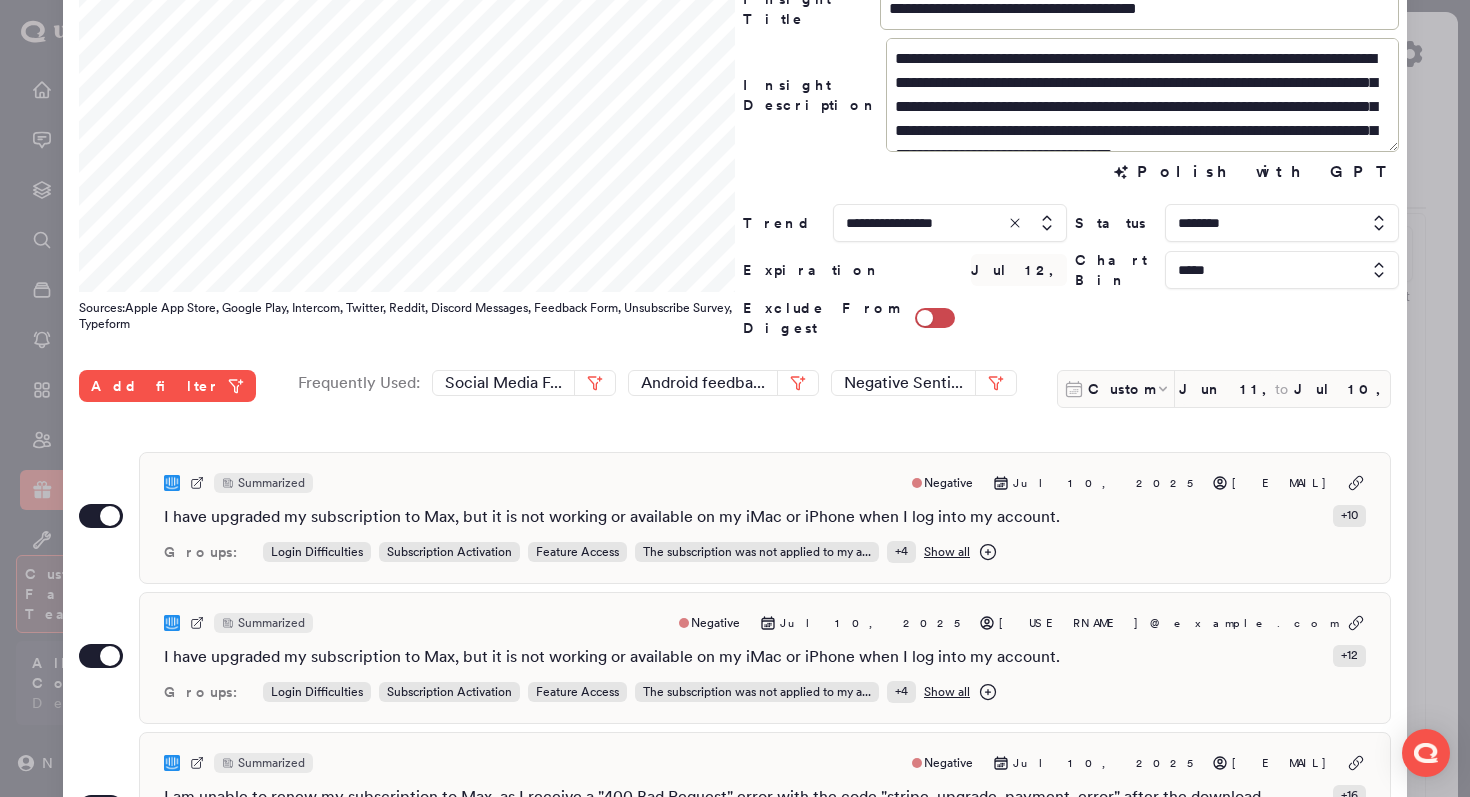 scroll, scrollTop: 131, scrollLeft: 0, axis: vertical 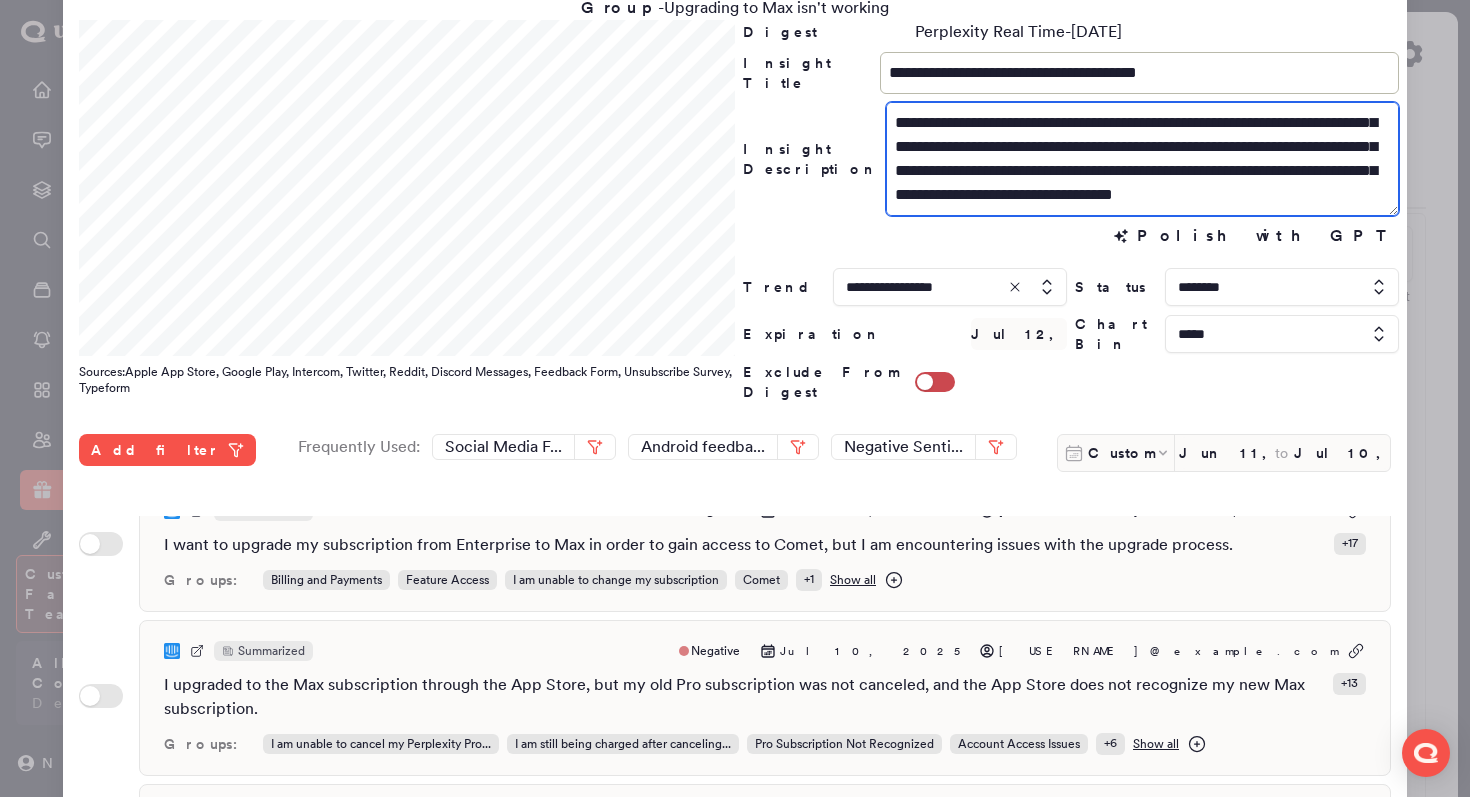 drag, startPoint x: 882, startPoint y: 180, endPoint x: 1156, endPoint y: 214, distance: 276.10144 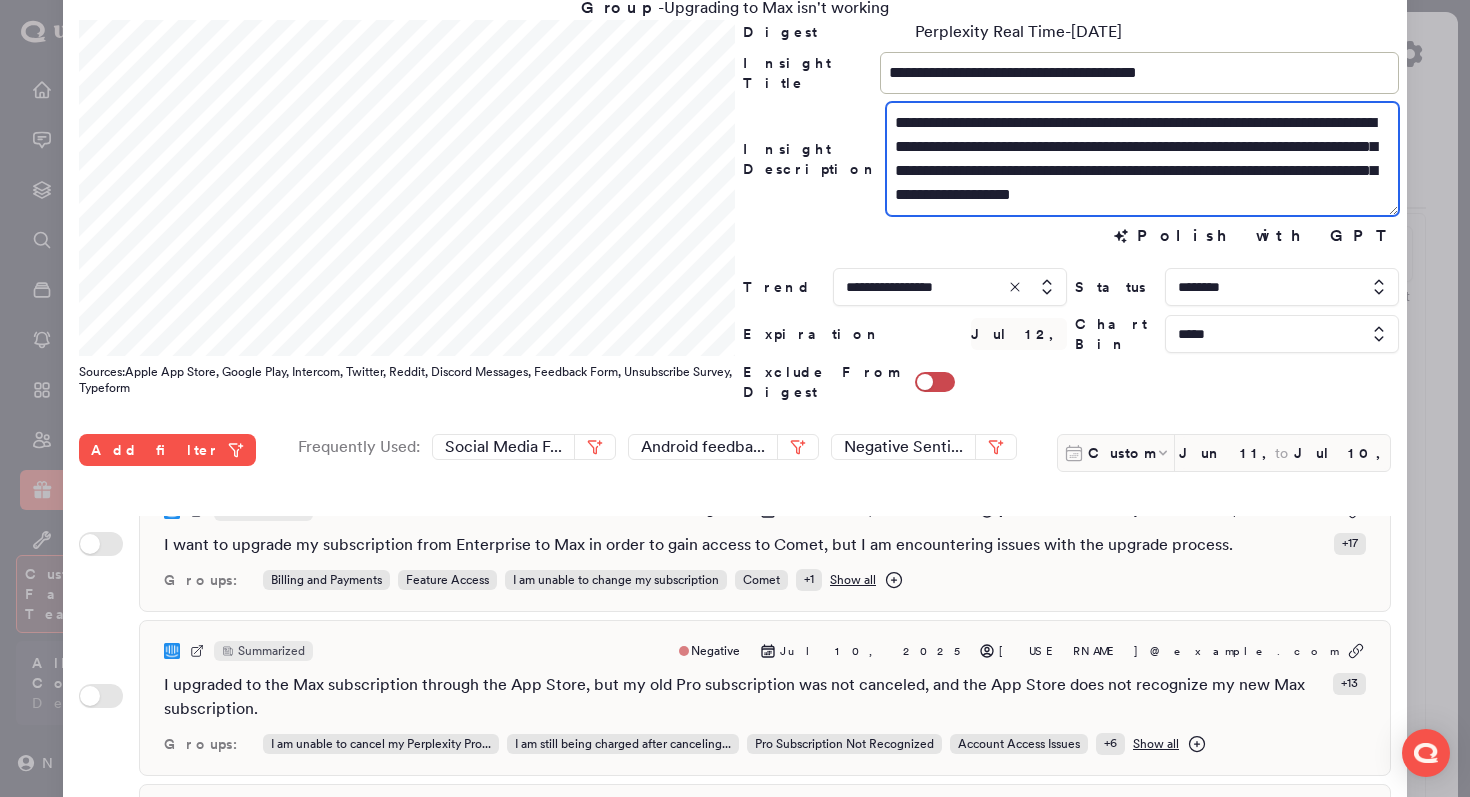 scroll, scrollTop: 0, scrollLeft: 0, axis: both 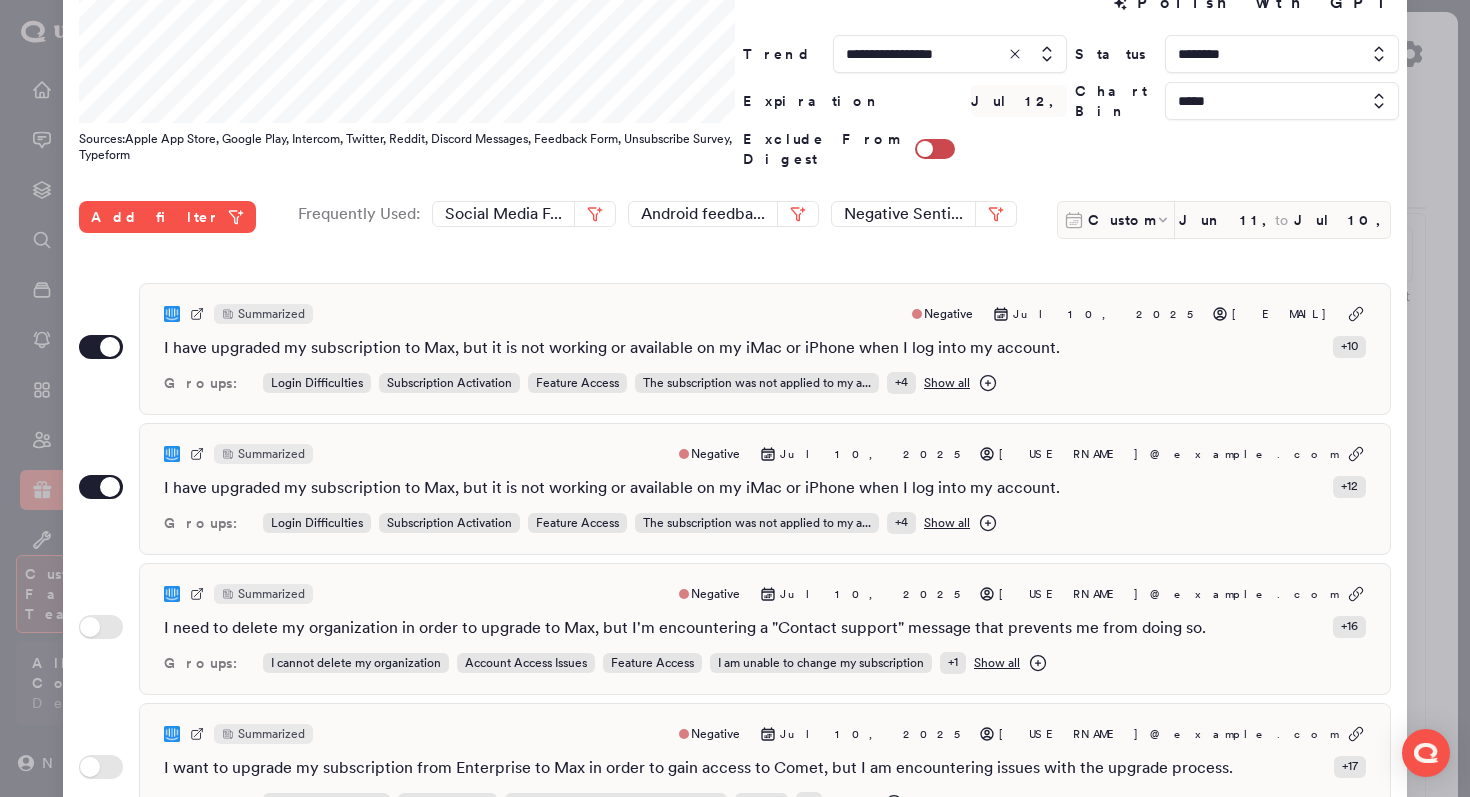 type on "**********" 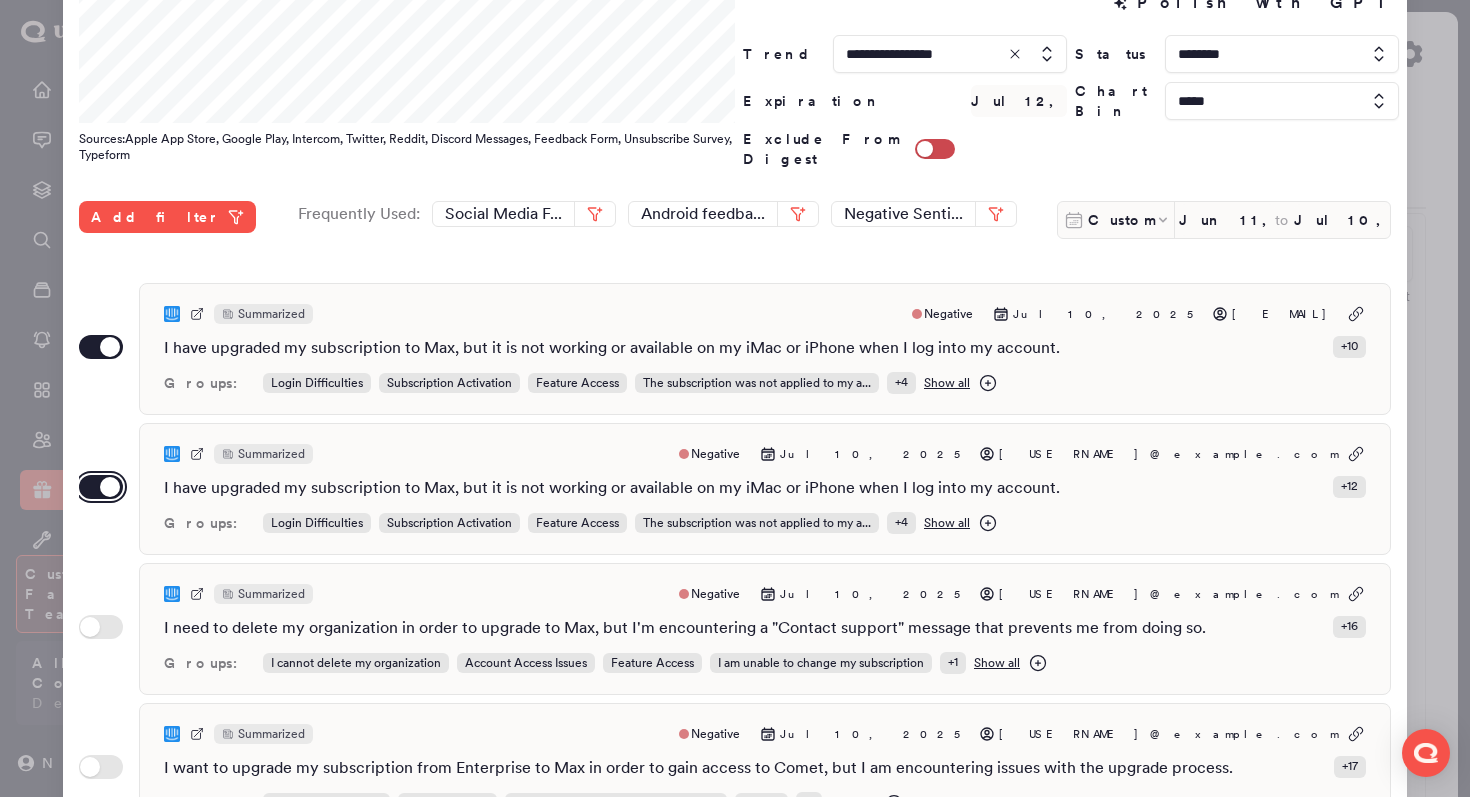click on "Use setting" at bounding box center [101, 487] 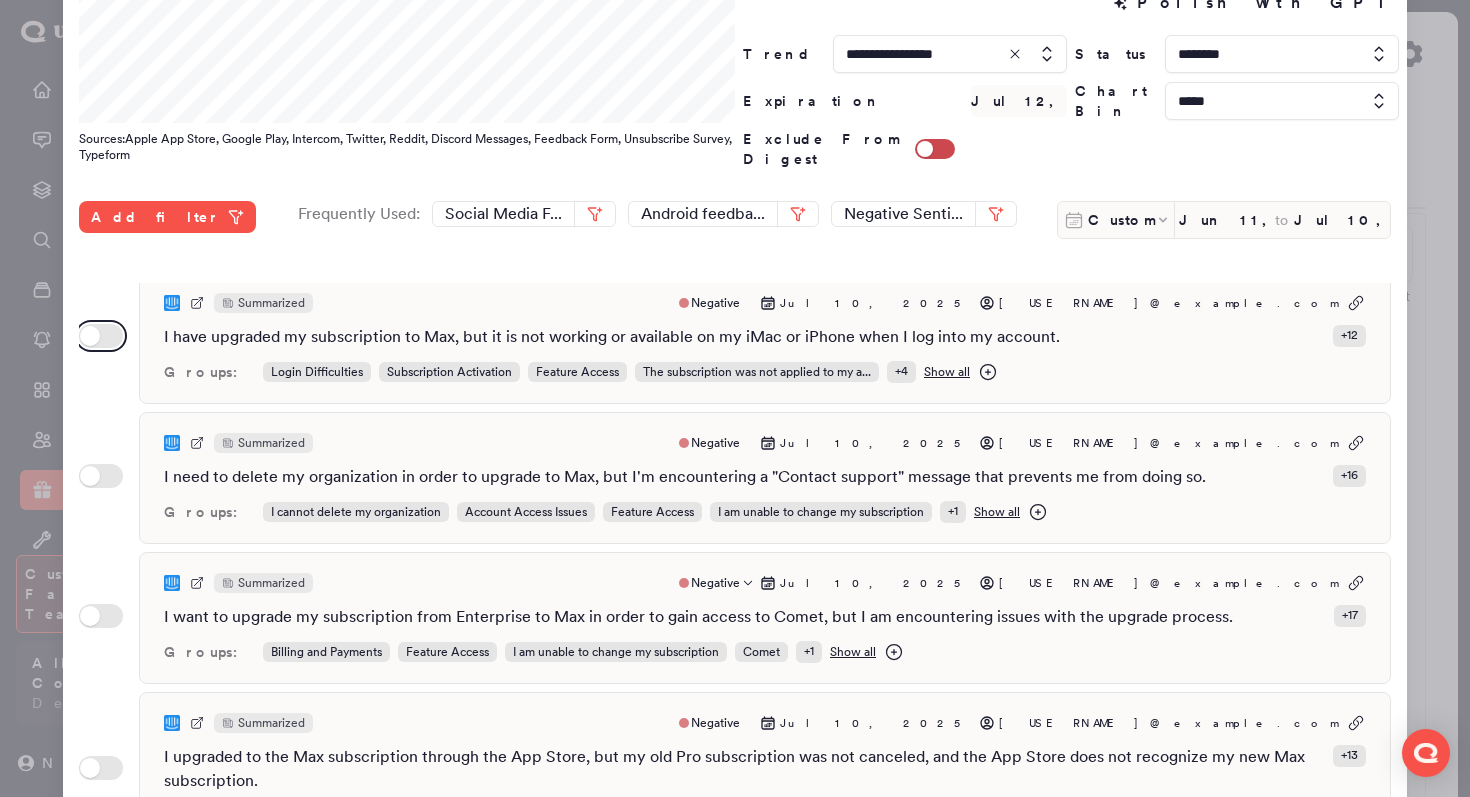scroll, scrollTop: 0, scrollLeft: 0, axis: both 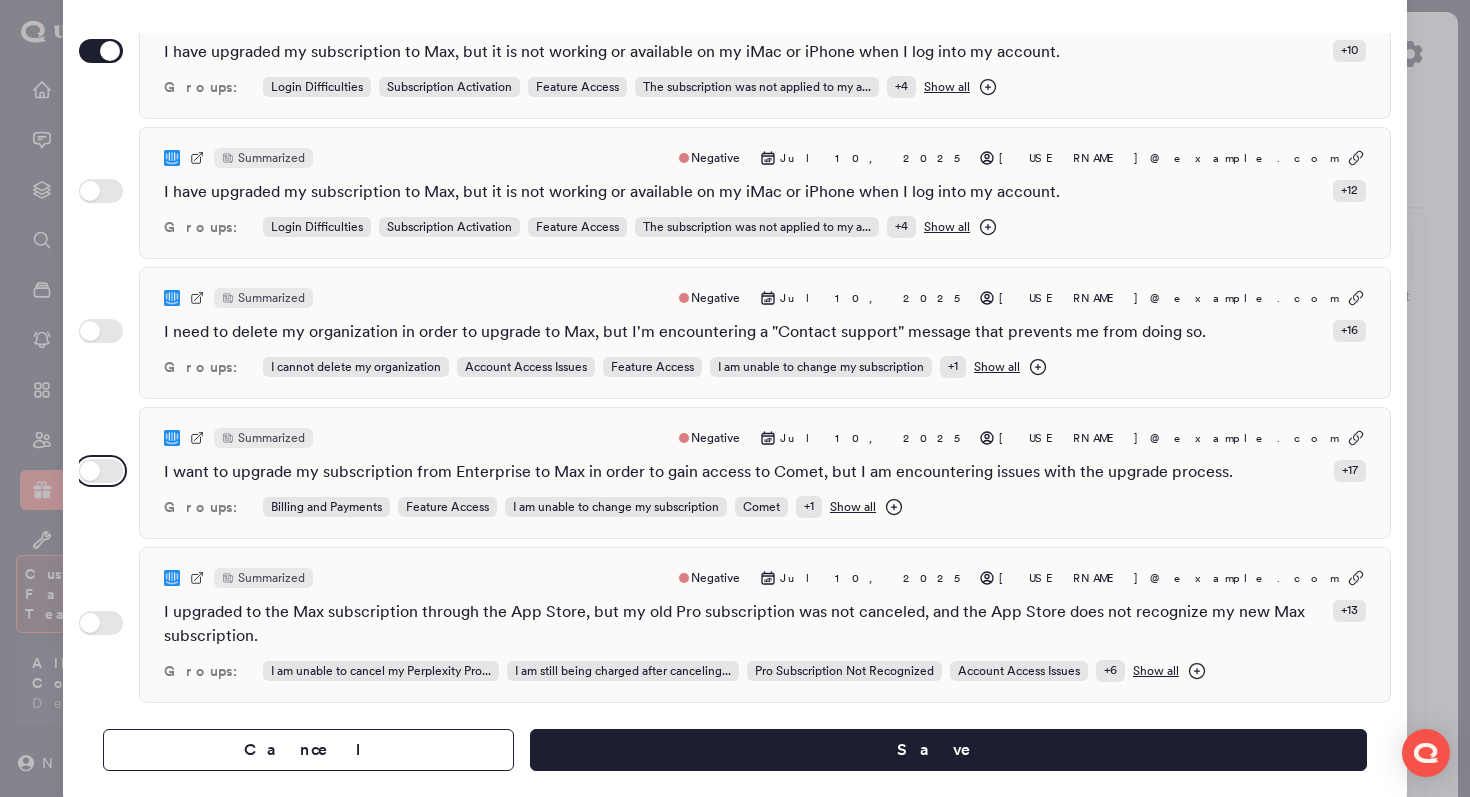click on "Use setting" at bounding box center [101, 471] 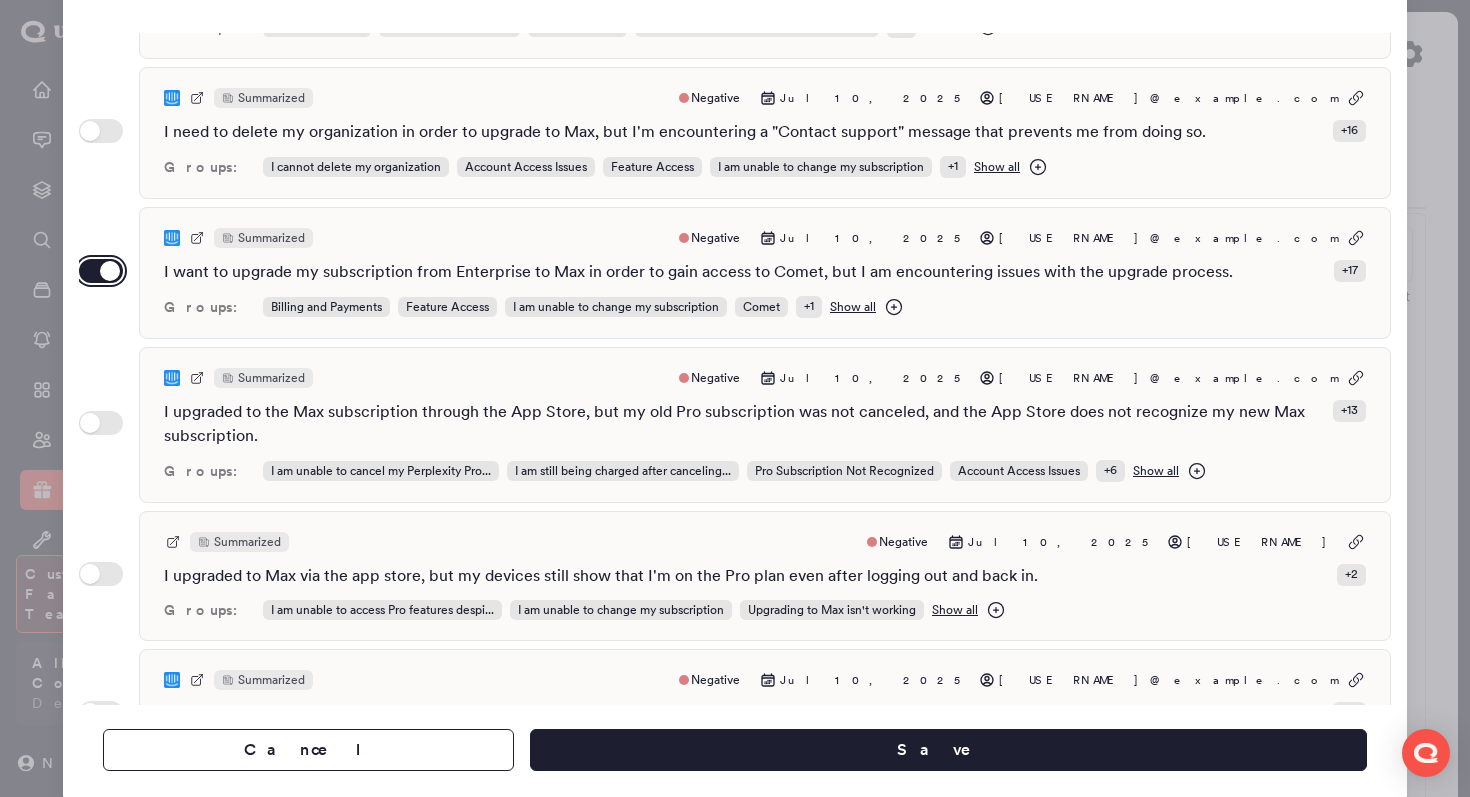 scroll, scrollTop: 254, scrollLeft: 0, axis: vertical 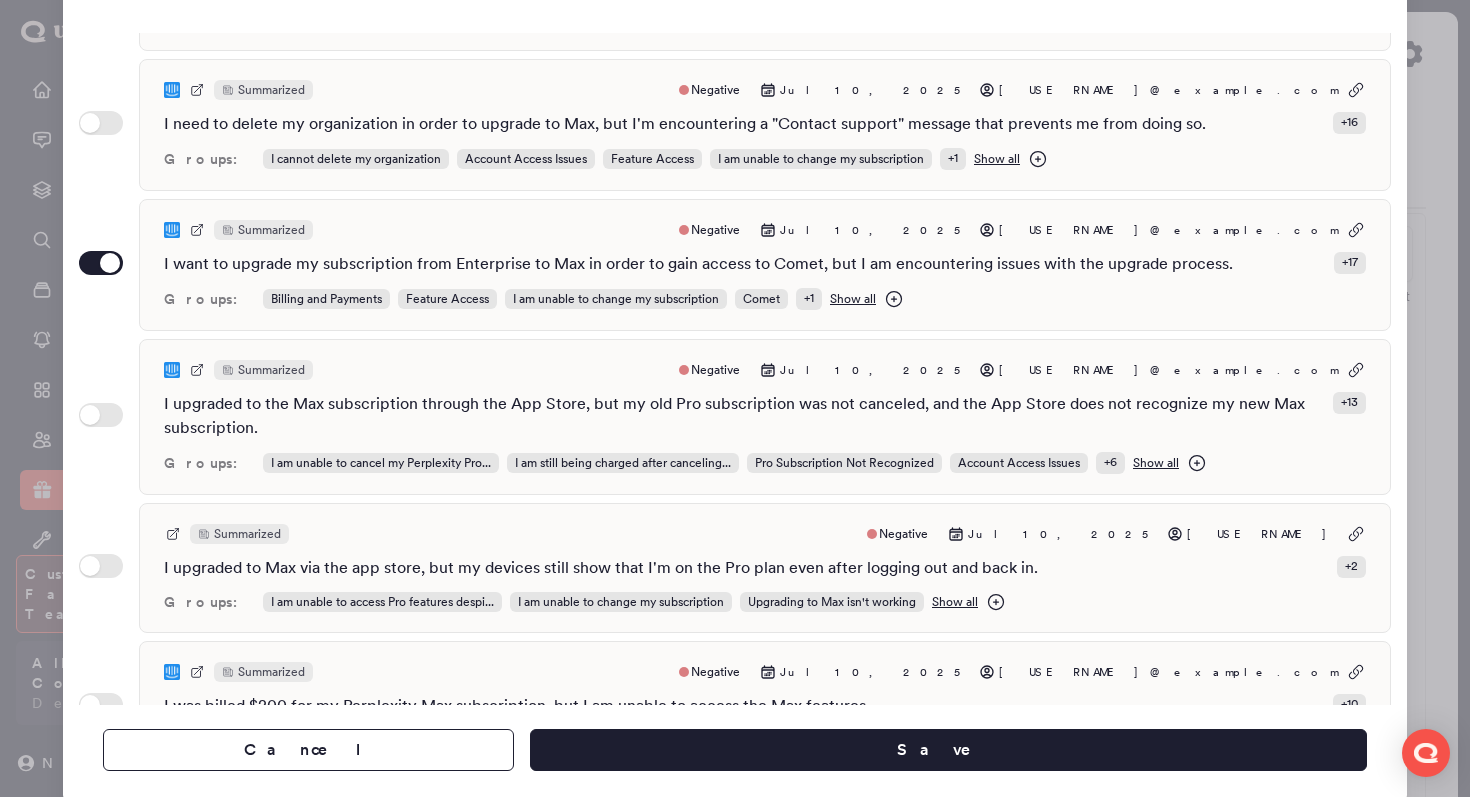 click on "Use setting" at bounding box center [101, 568] 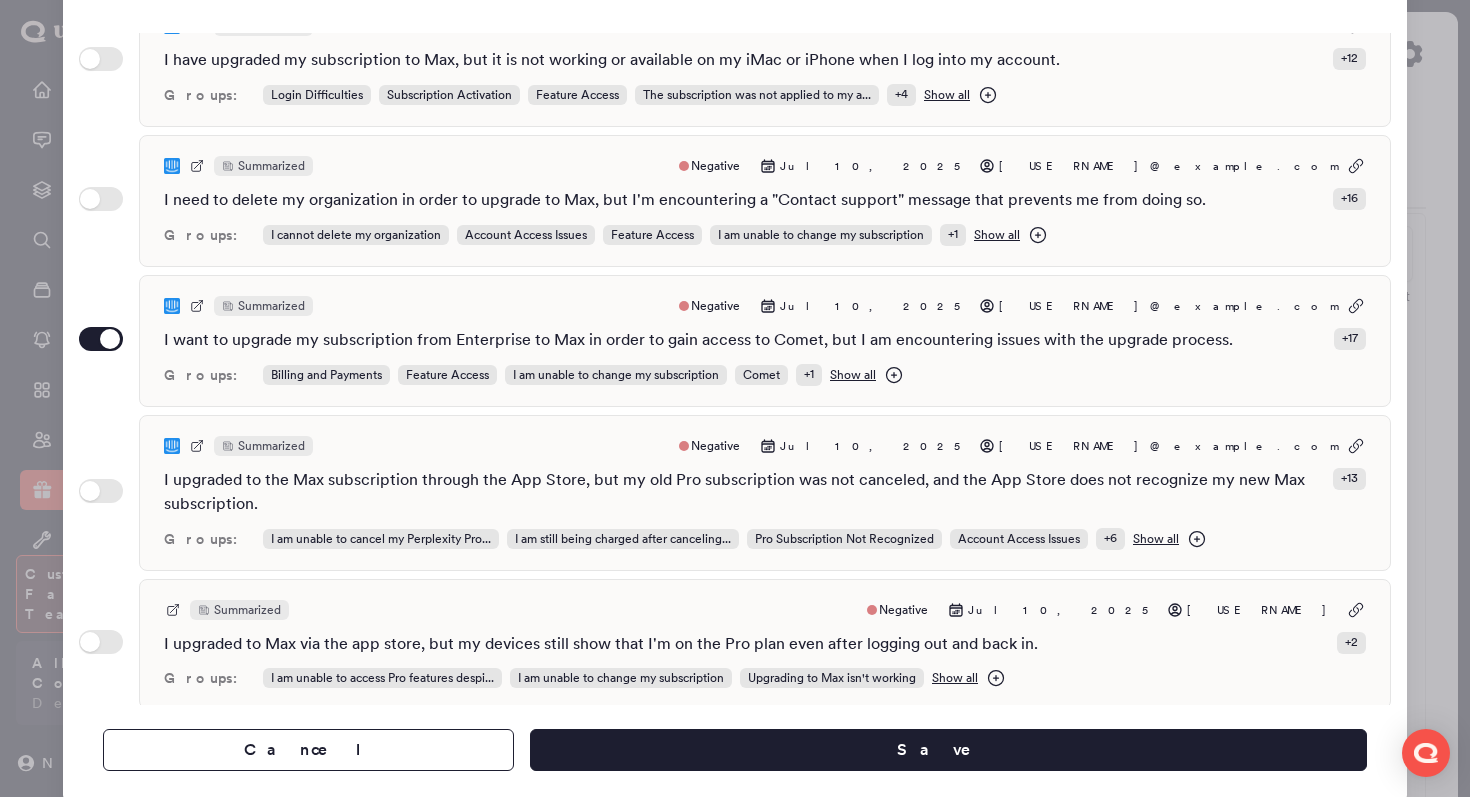 scroll, scrollTop: 0, scrollLeft: 0, axis: both 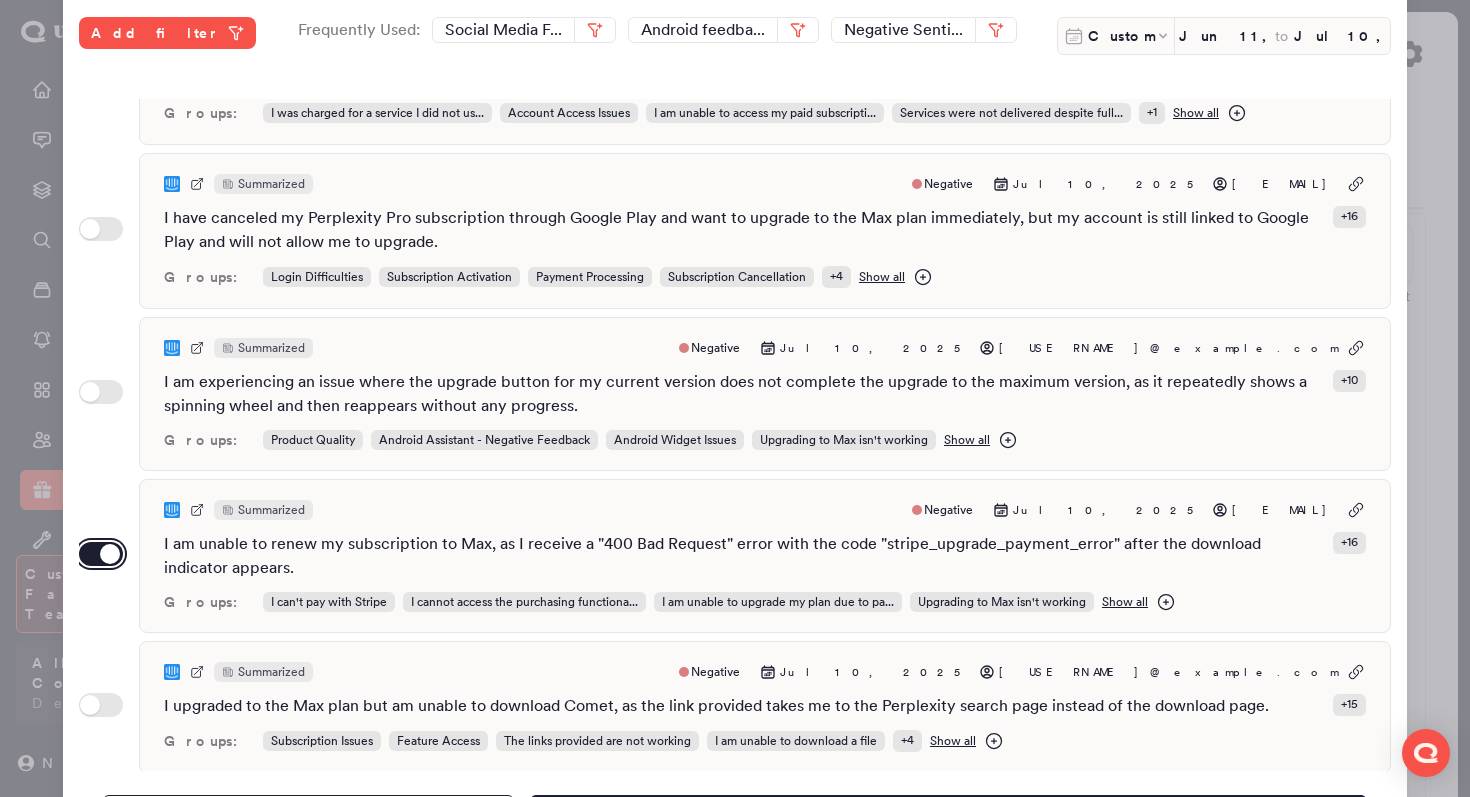 click on "Use setting" at bounding box center [101, 554] 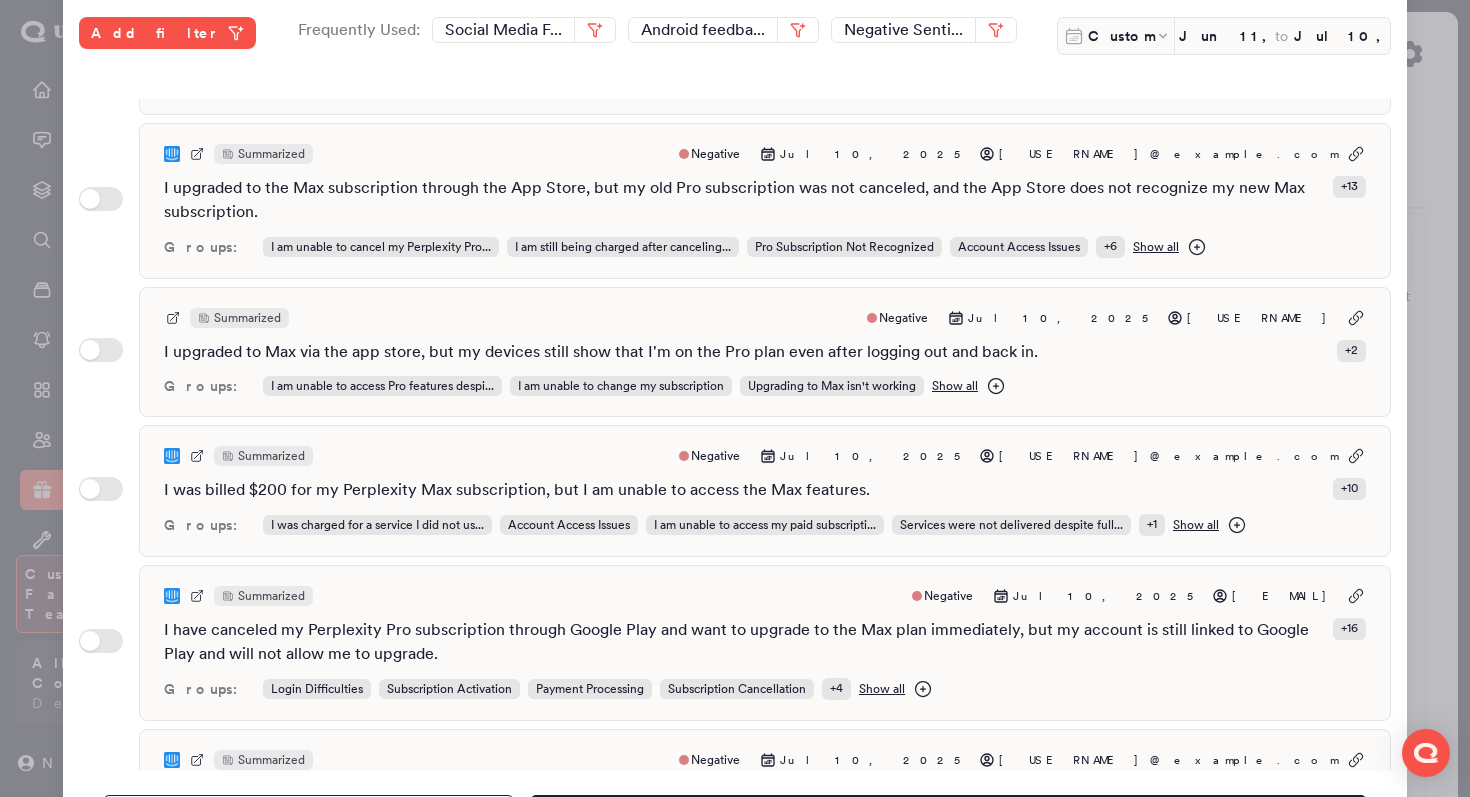 scroll, scrollTop: 516, scrollLeft: 0, axis: vertical 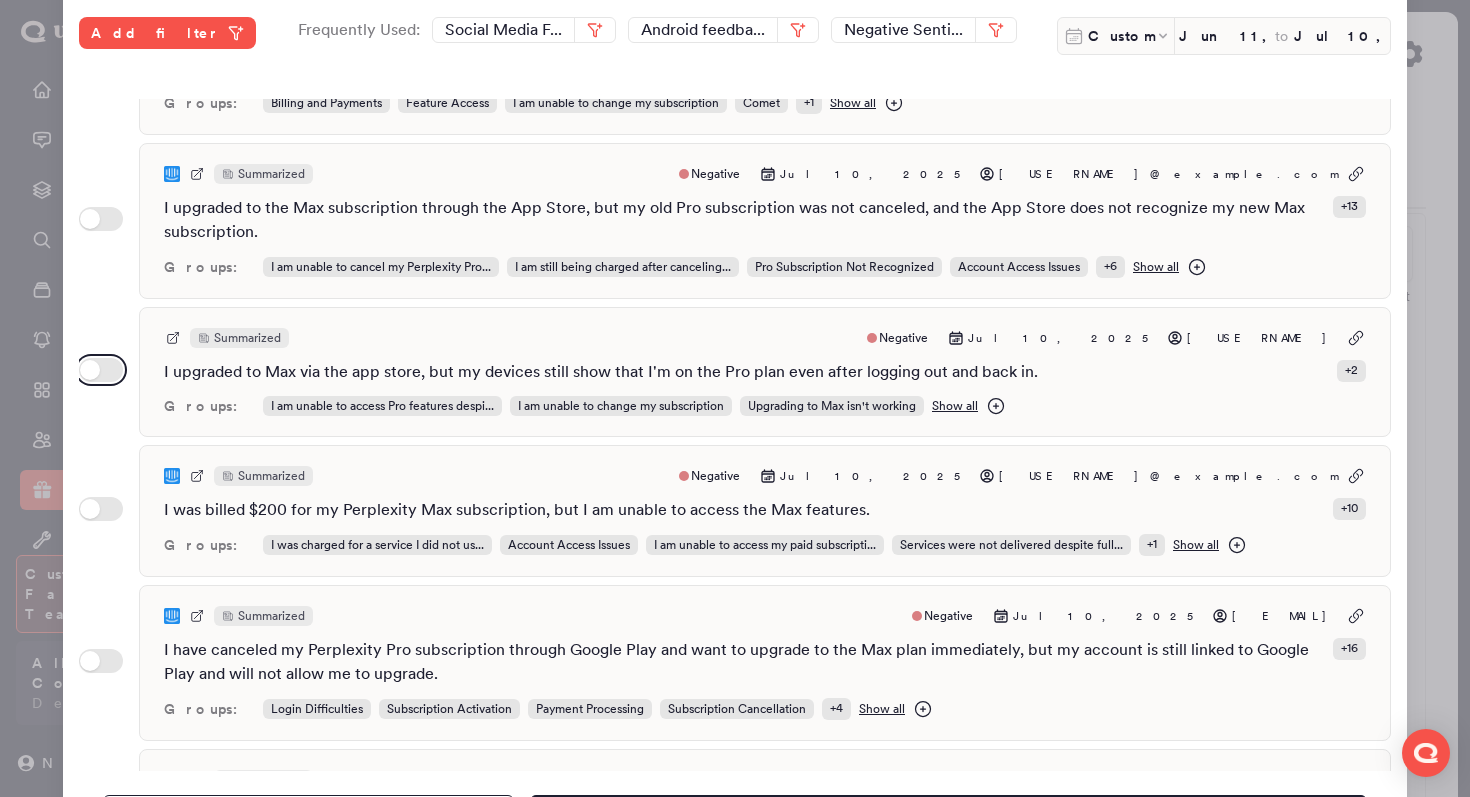 click on "Use setting" at bounding box center (101, 370) 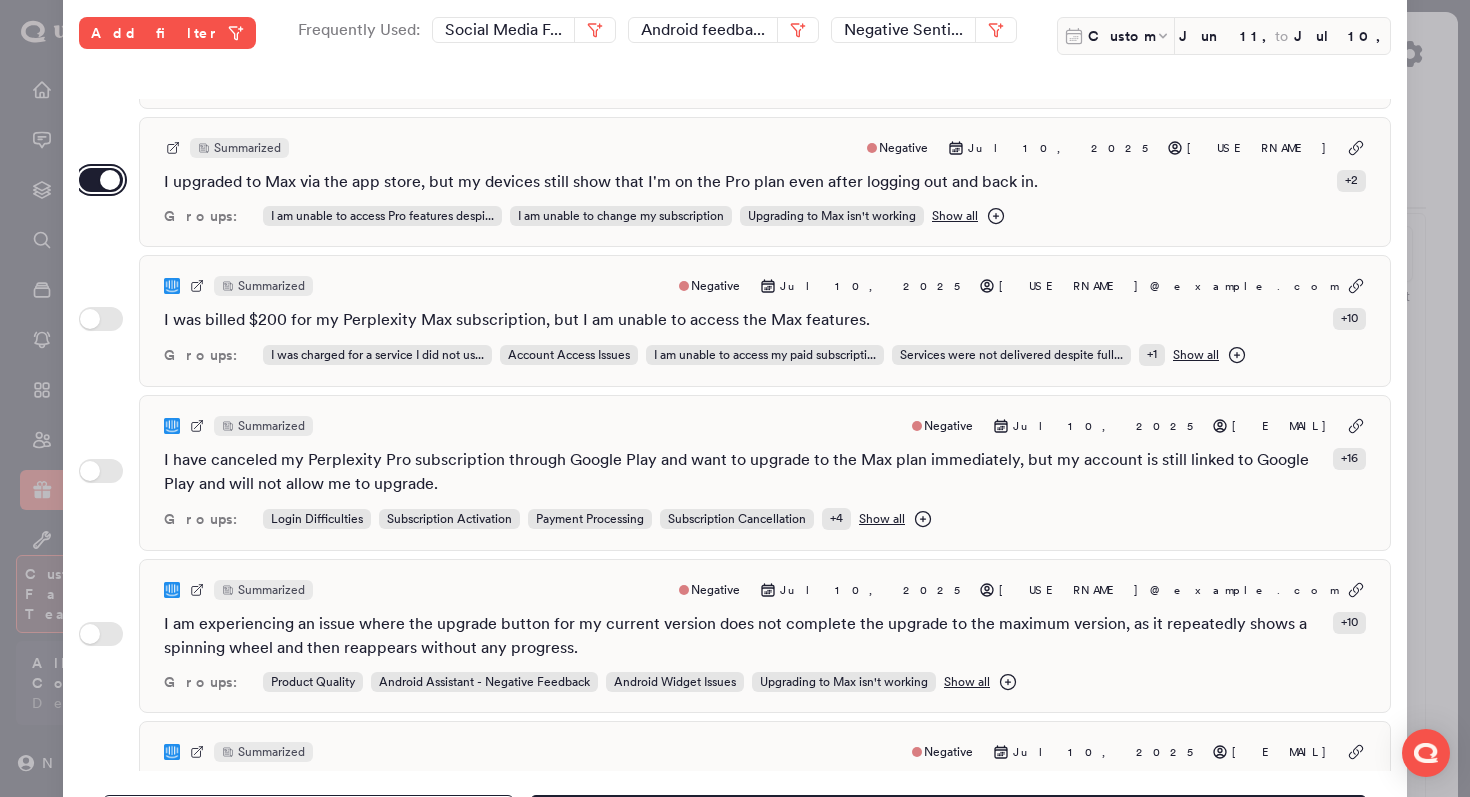 scroll, scrollTop: 714, scrollLeft: 0, axis: vertical 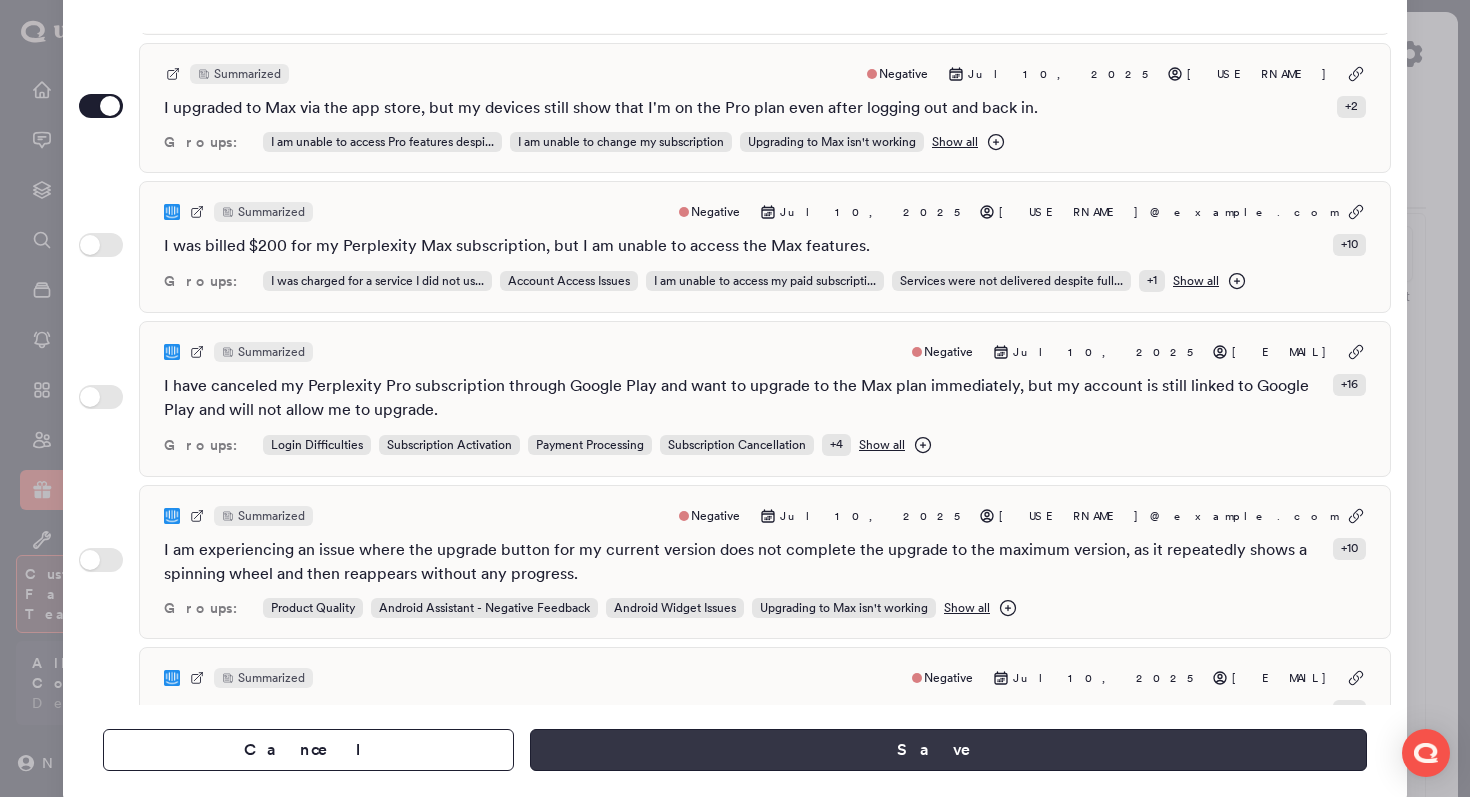 click on "Save" at bounding box center [948, 750] 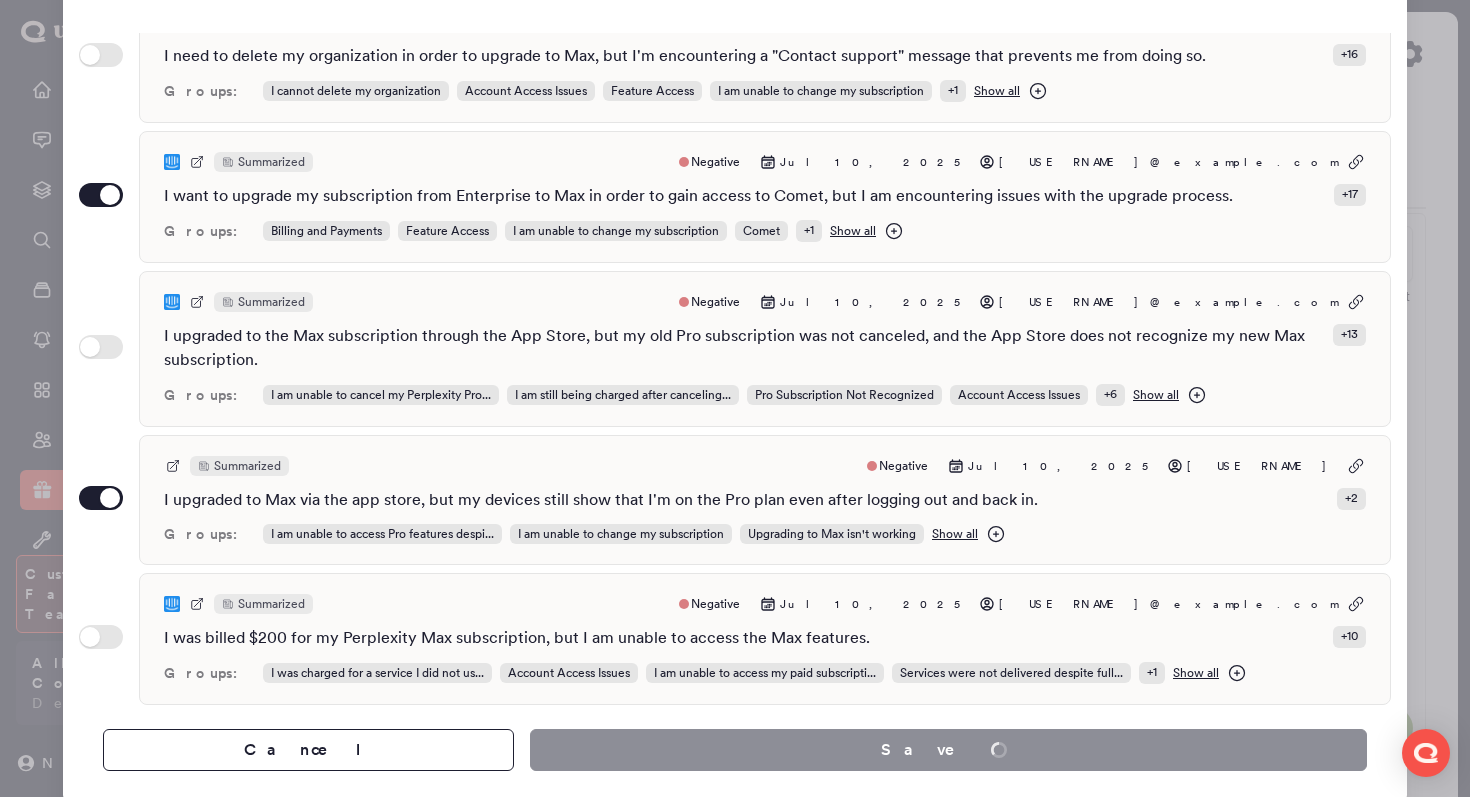 scroll, scrollTop: 0, scrollLeft: 0, axis: both 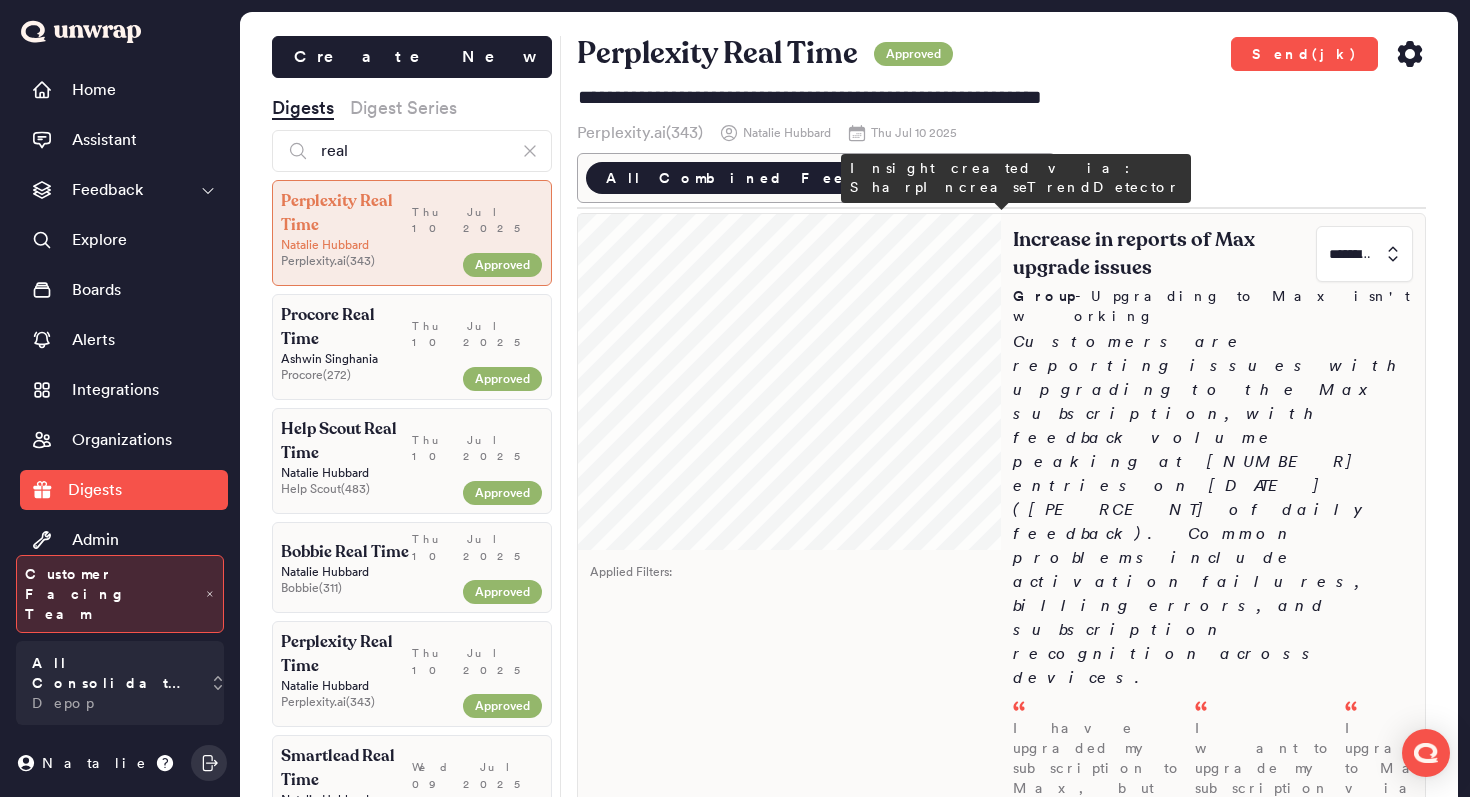 click on "Increase in reports of Max upgrade issues ********* Group - Upgrading to Max isn't working Customers are reporting issues with upgrading to the Max subscription, with feedback volume peaking at [NUMBER] entries on [DATE] ([PERCENT] of daily feedback). Common problems include activation failures, billing errors, and subscription recognition across devices. I have upgraded my subscription to Max, but it is not working or available on my iMac or iPhone when I log into my account. - [DATE] I want to upgrade my subscription from Enterprise to Max in order to gain access to Comet, but I am encountering issues with the upgrade process. - [DATE] I upgraded to Max via the app store, but my devices still show that I'm on the Pro plan even after logging out and back in. - [DATE]" at bounding box center [1213, 682] 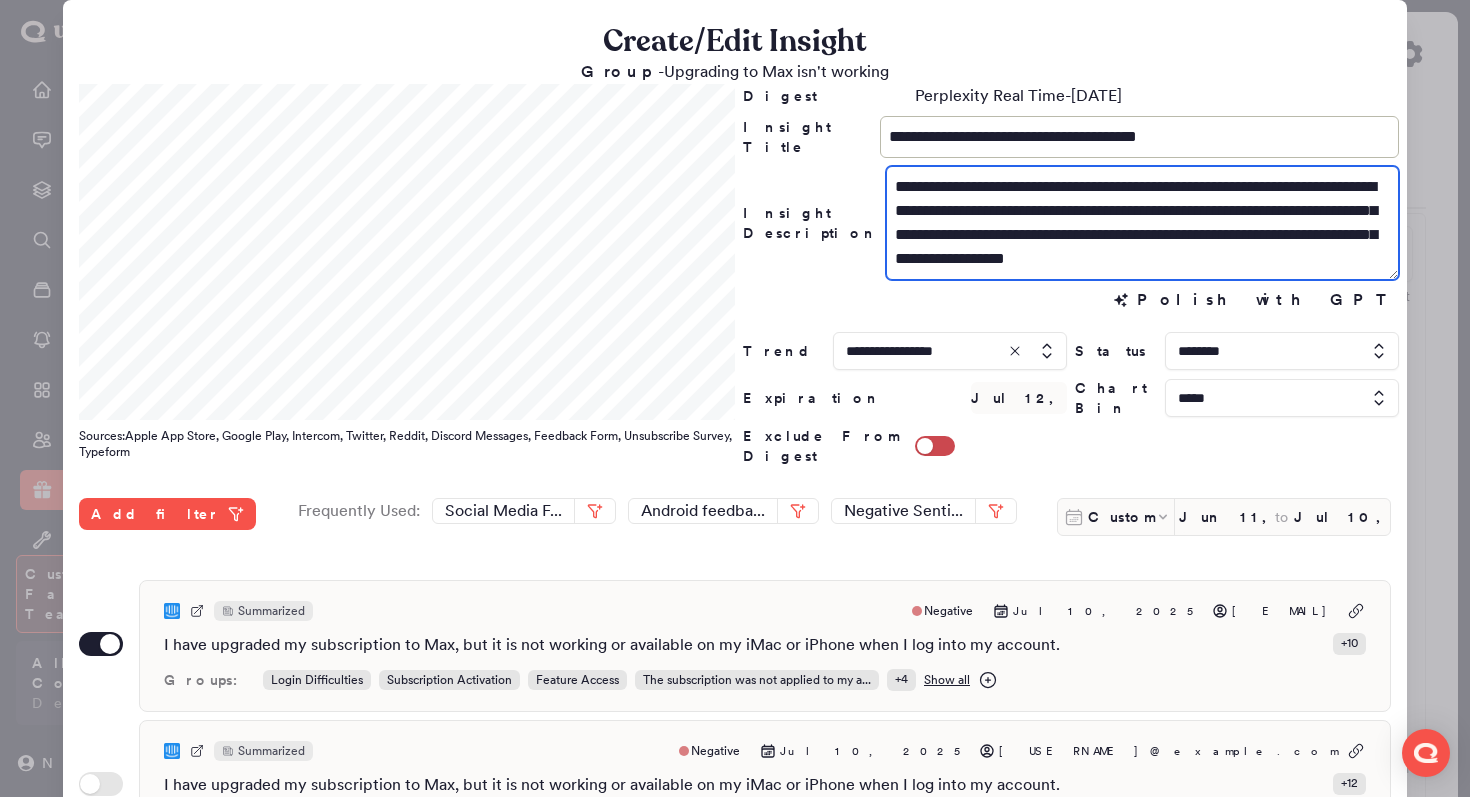 drag, startPoint x: 1262, startPoint y: 240, endPoint x: 1389, endPoint y: 274, distance: 131.47243 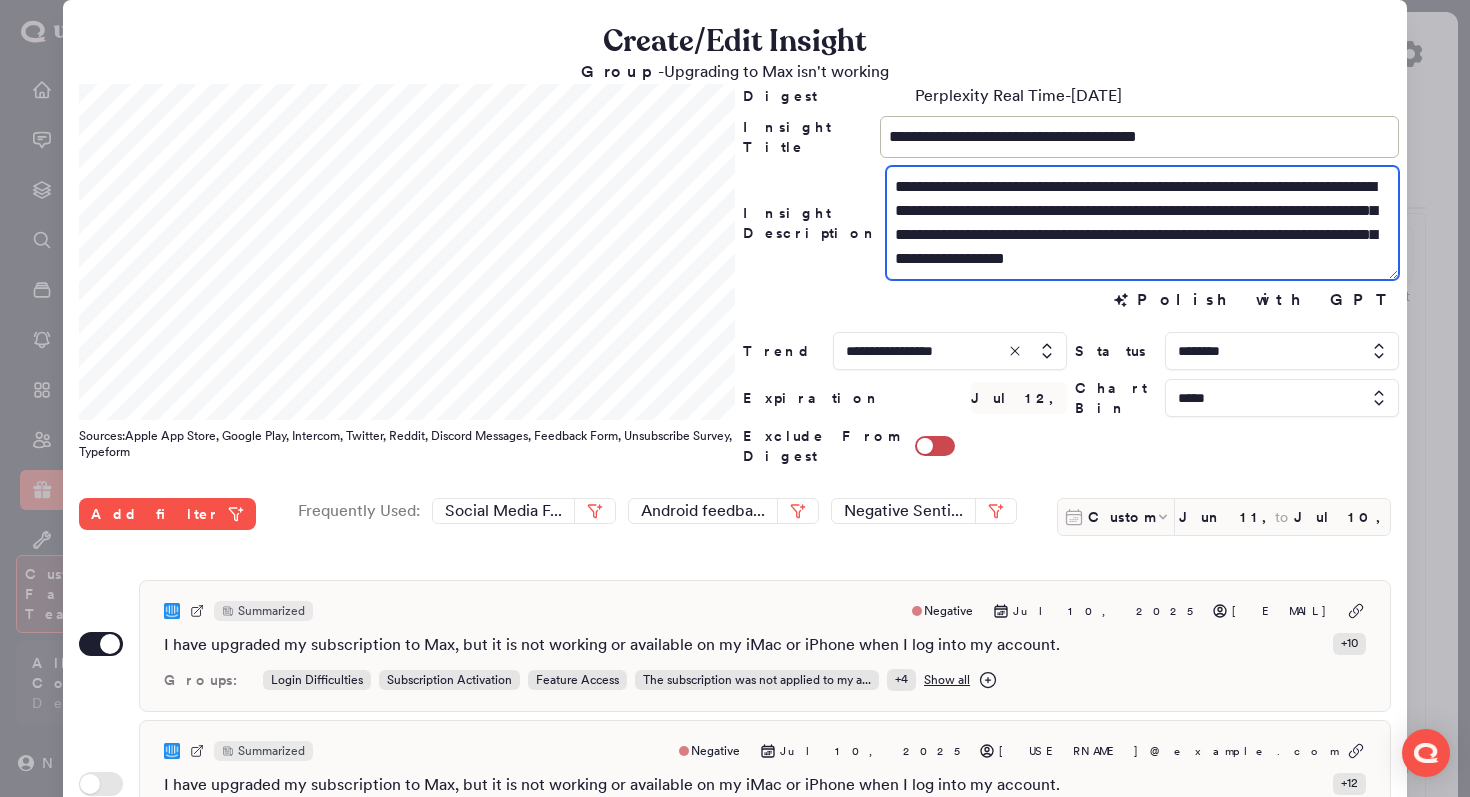 click on "**********" at bounding box center [1142, 223] 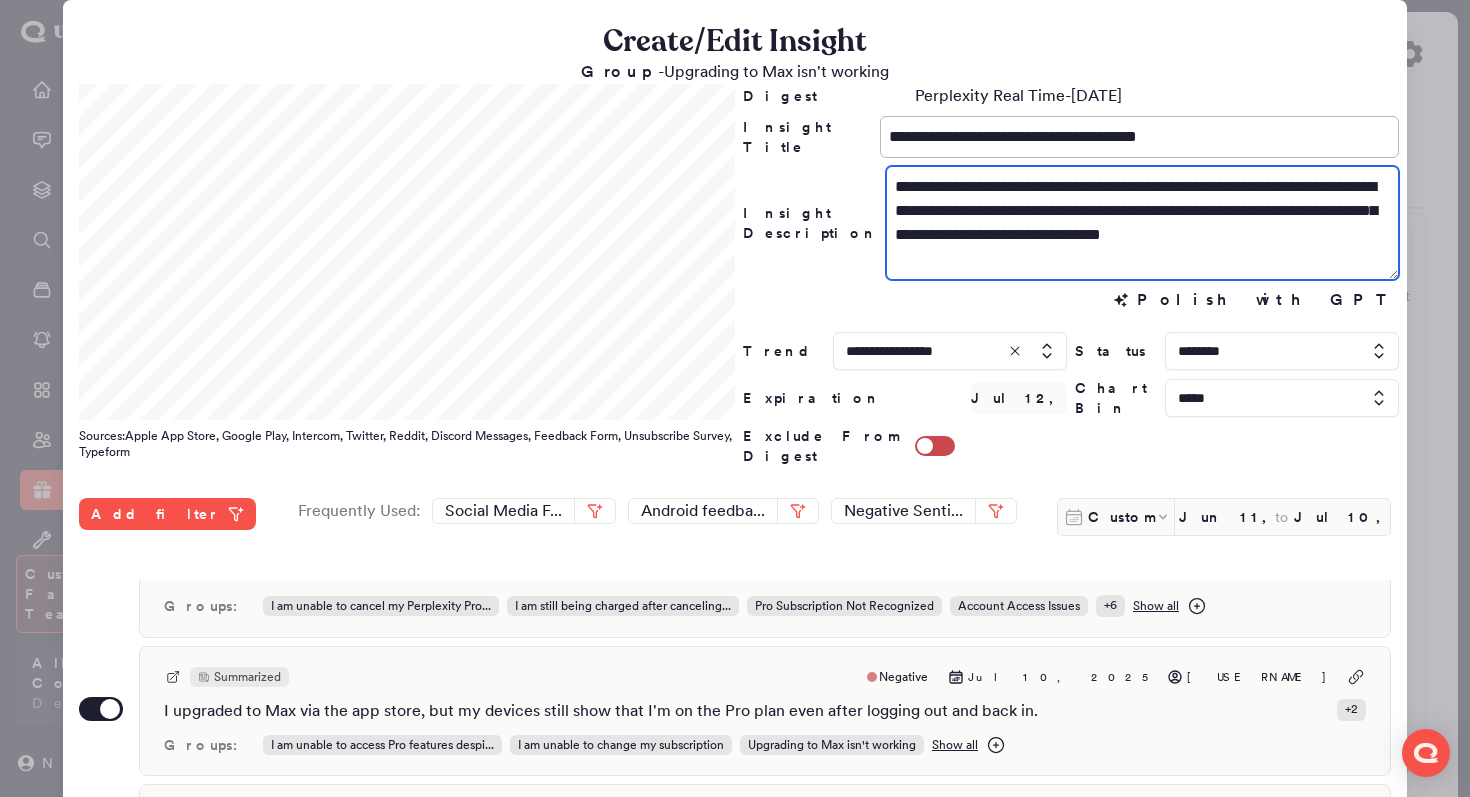 scroll, scrollTop: 659, scrollLeft: 0, axis: vertical 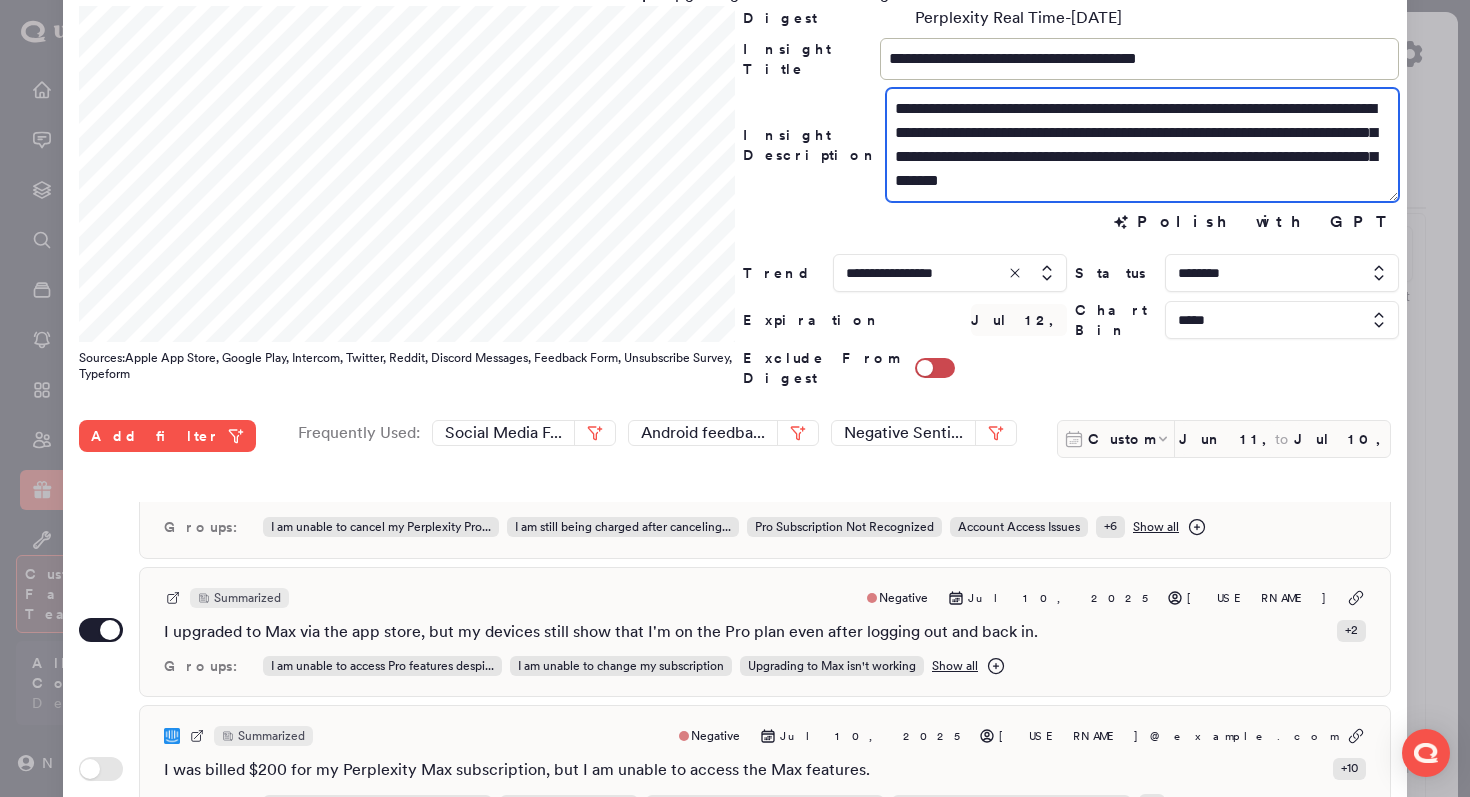 drag, startPoint x: 1306, startPoint y: 159, endPoint x: 1266, endPoint y: 158, distance: 40.012497 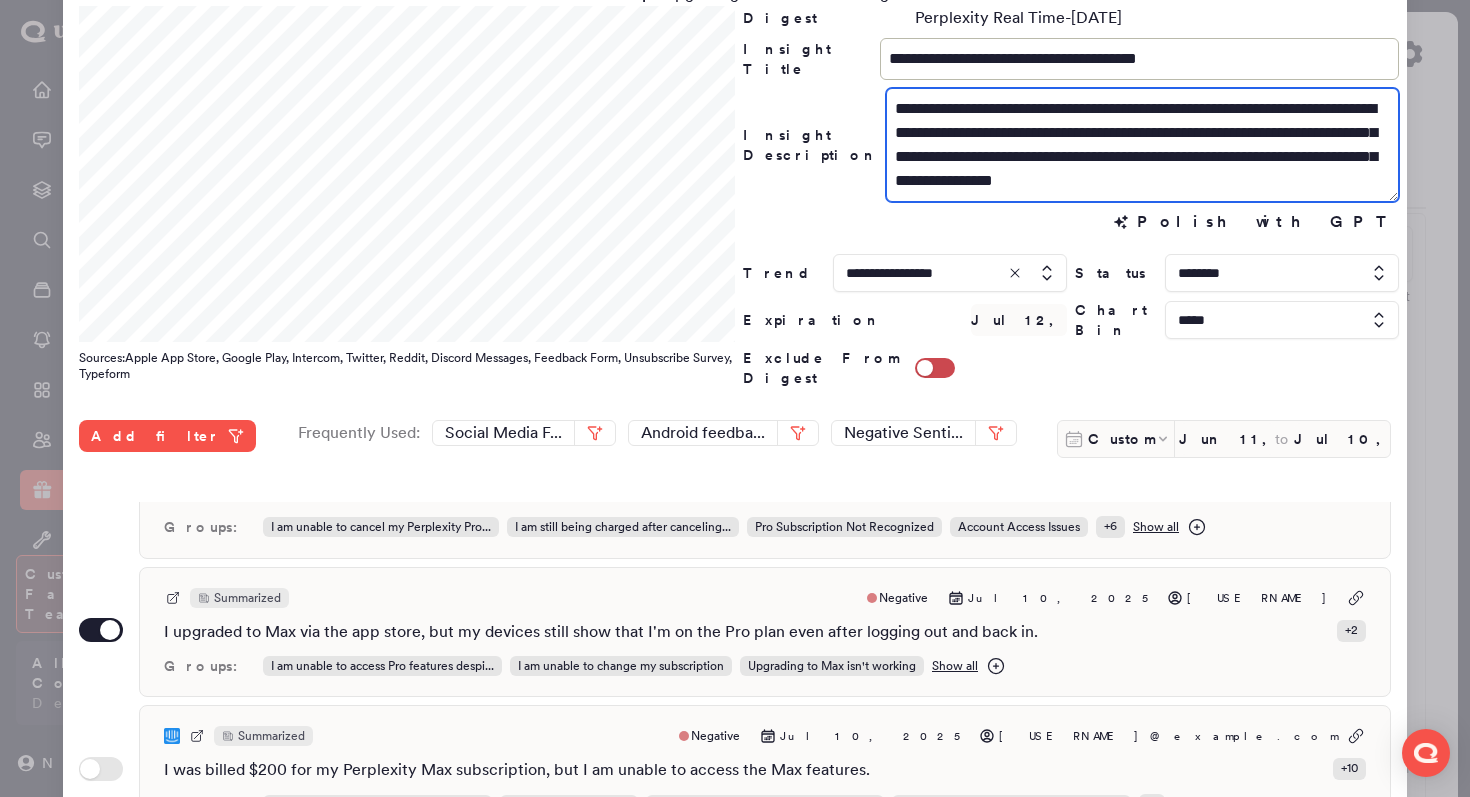 click on "**********" at bounding box center [1142, 145] 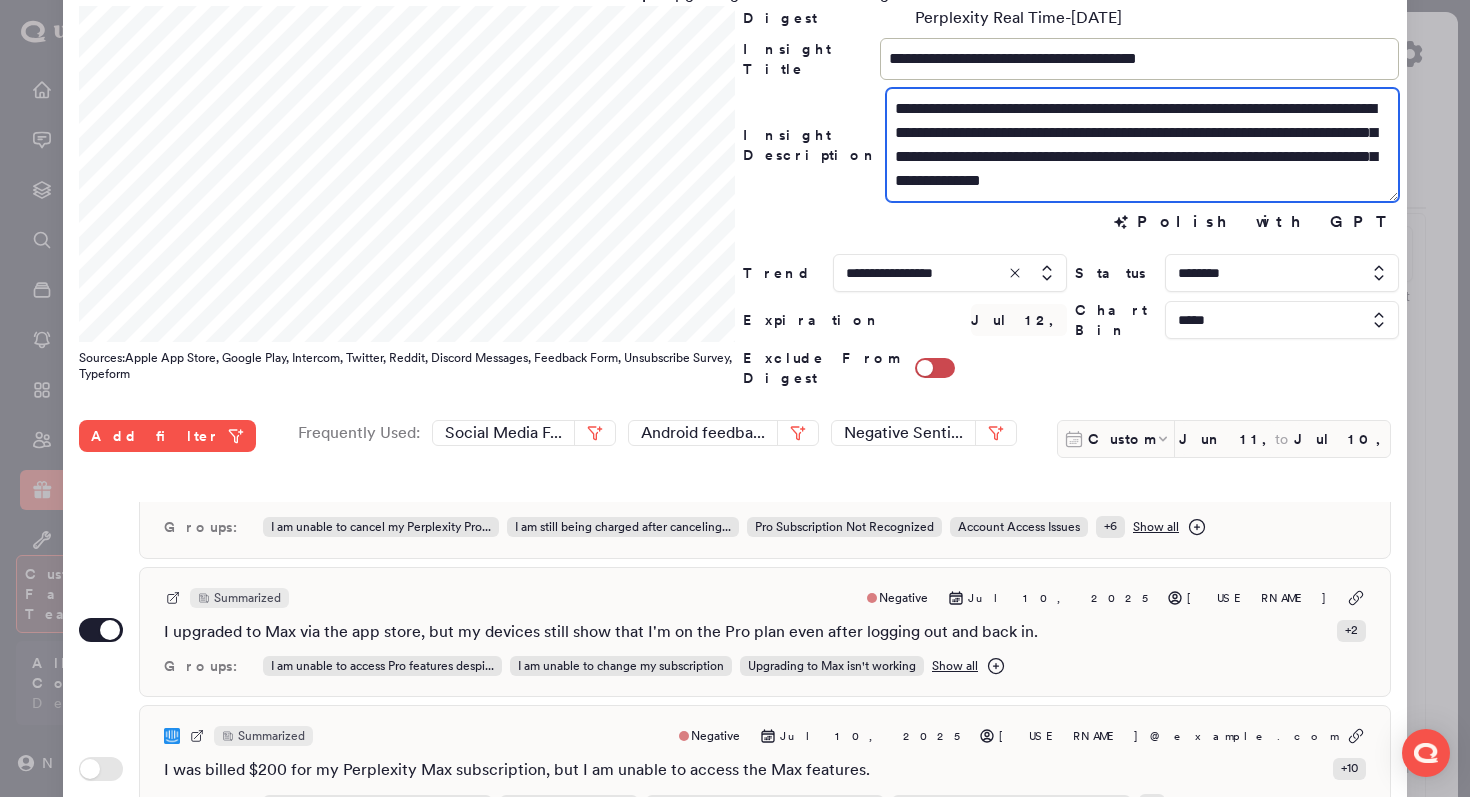scroll, scrollTop: 547, scrollLeft: 0, axis: vertical 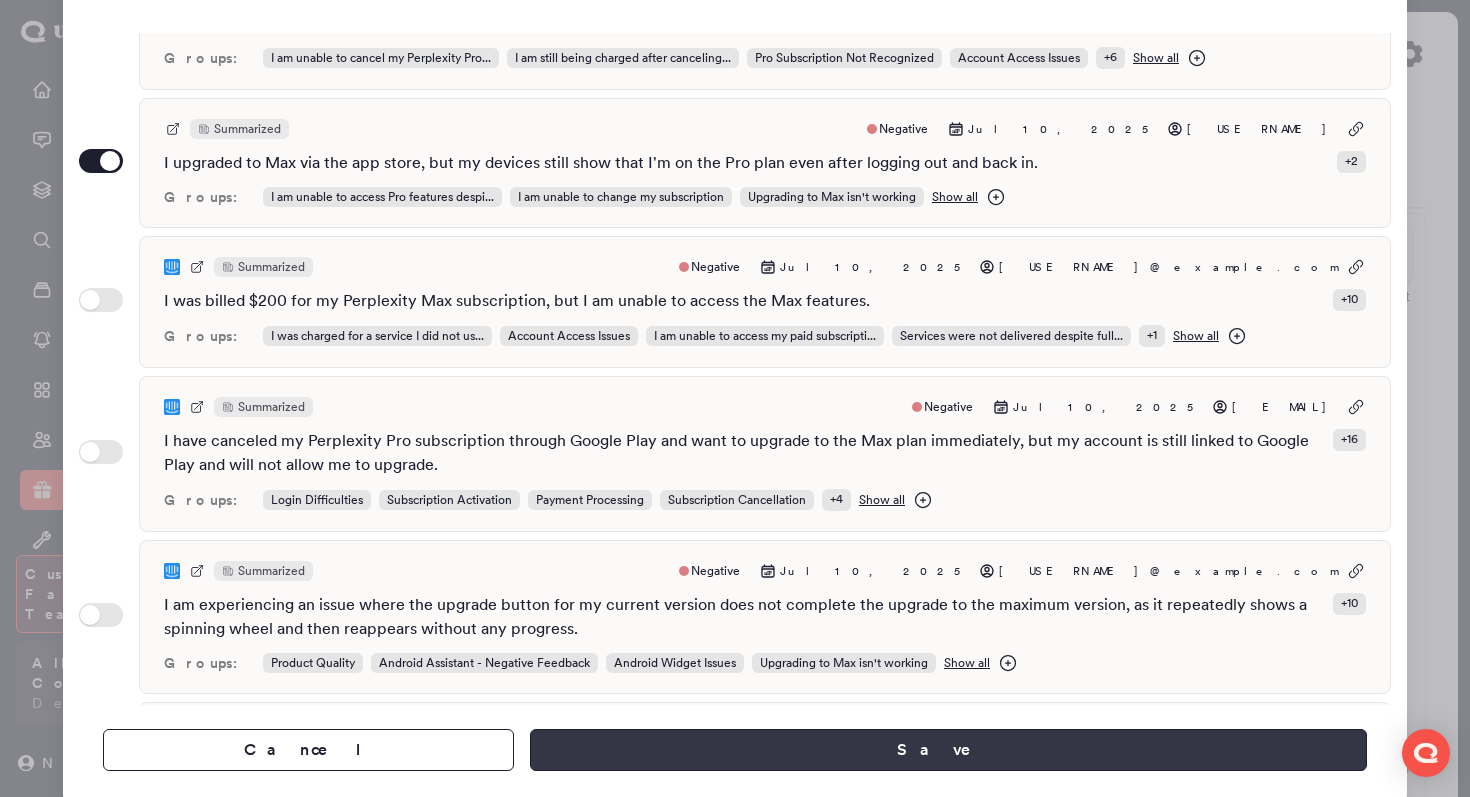 type on "**********" 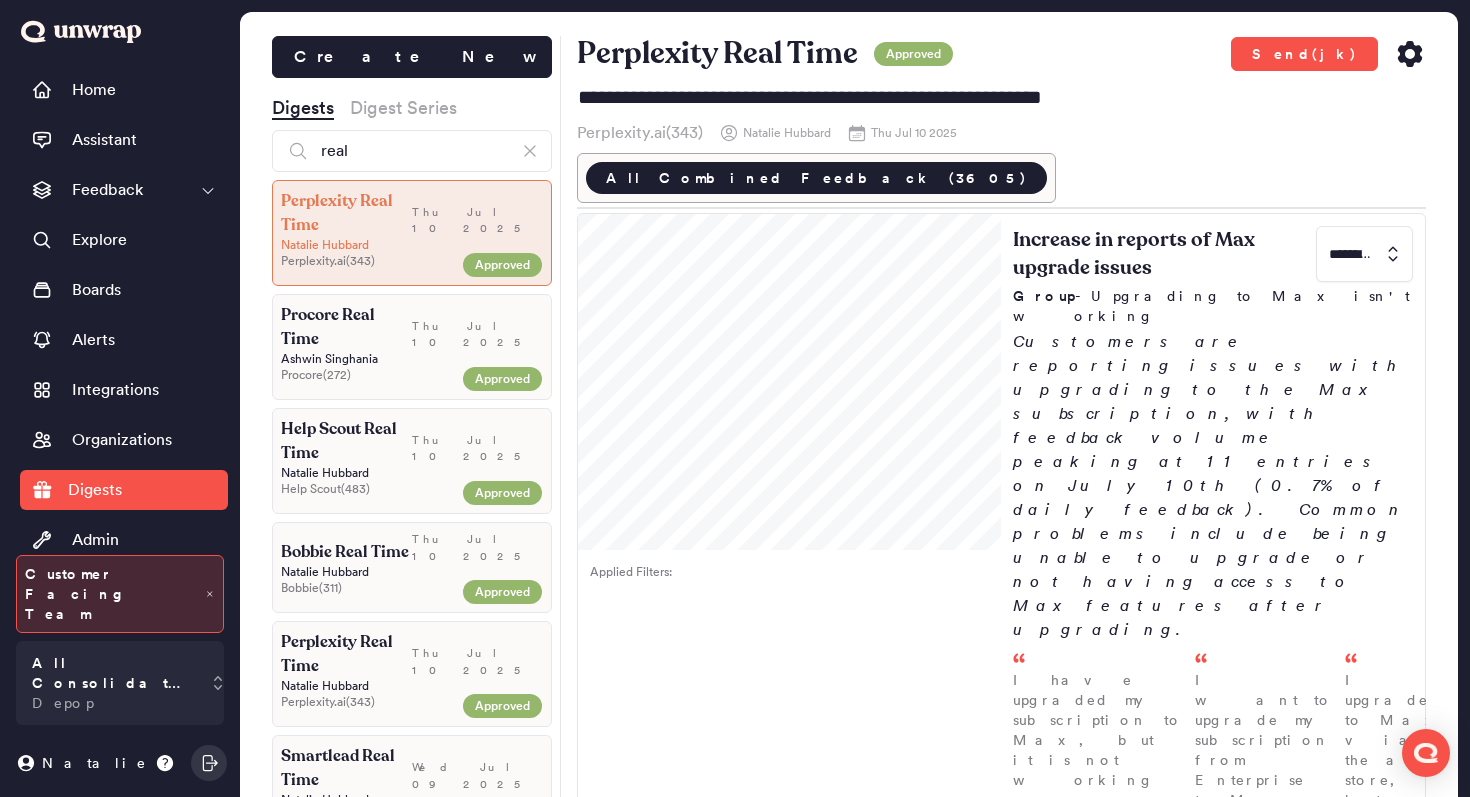 click 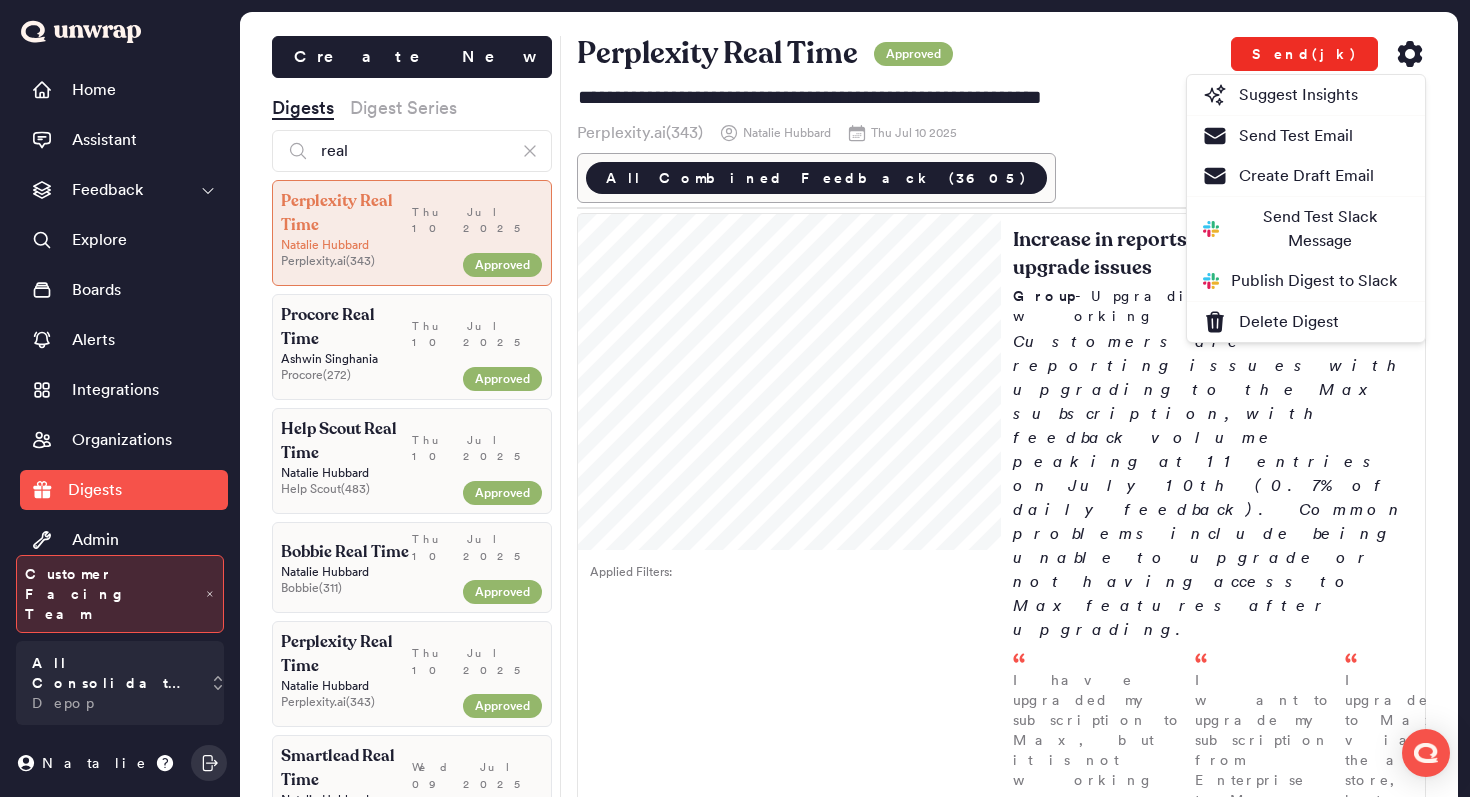 click on "Send(jk)" at bounding box center (1304, 54) 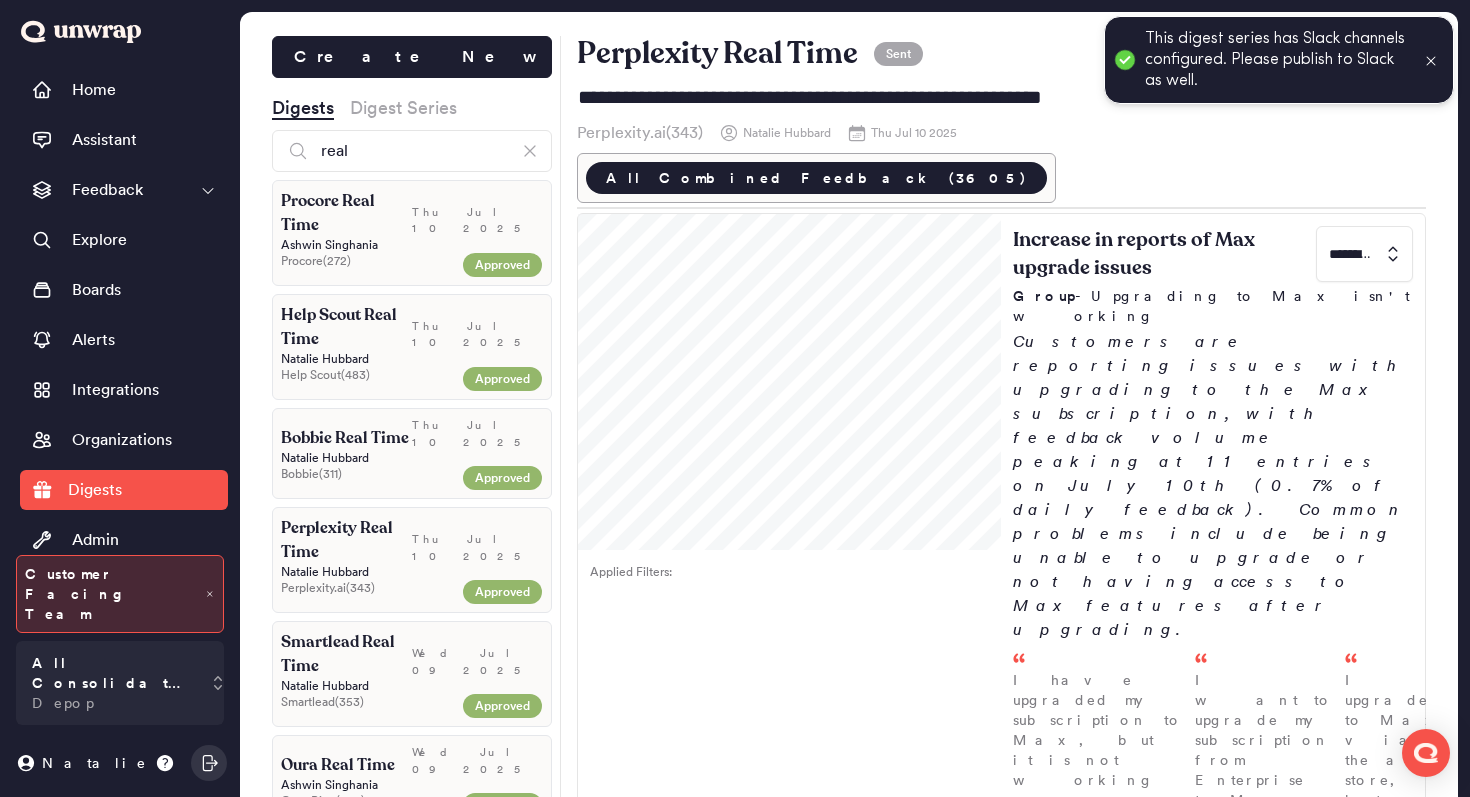 click 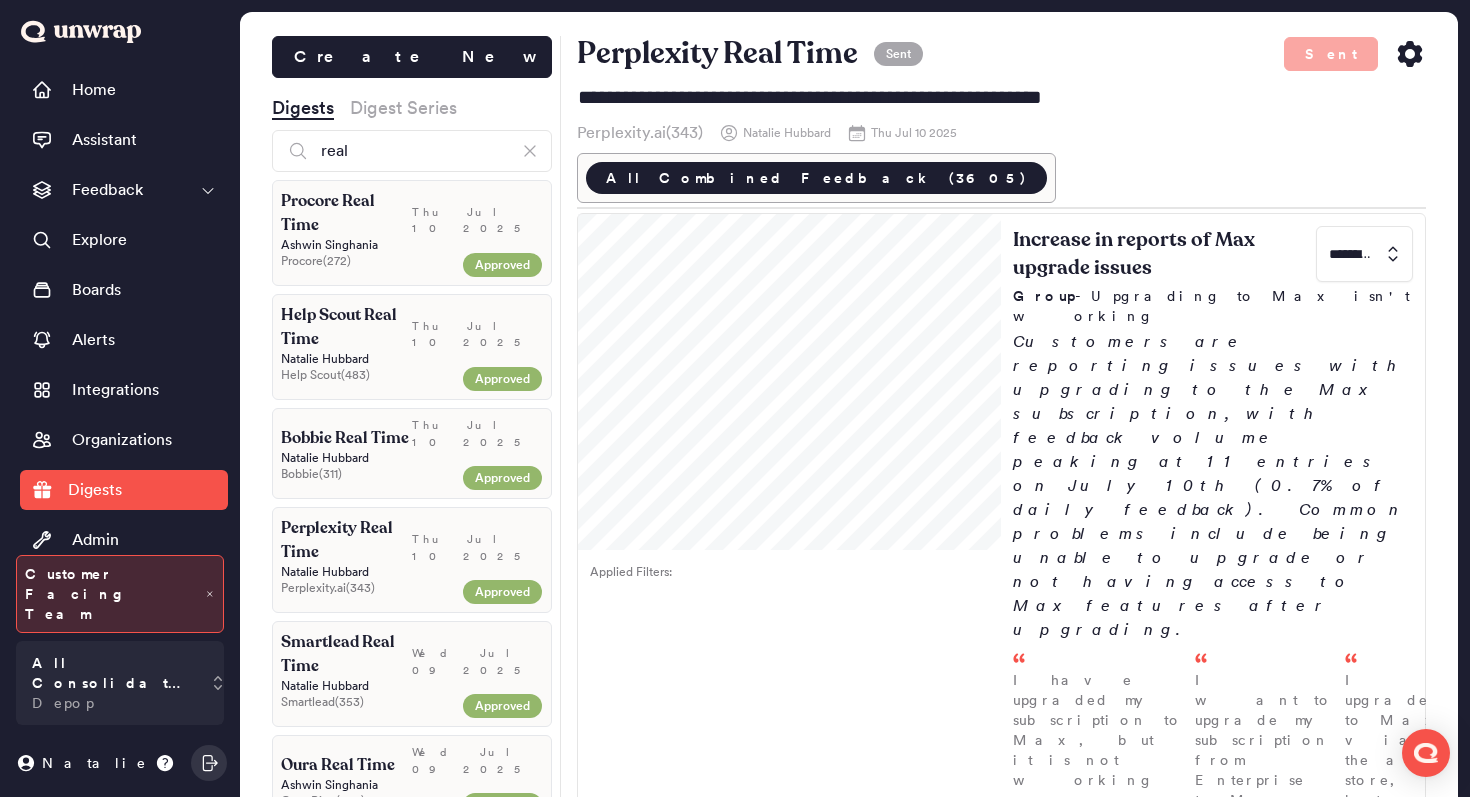 click 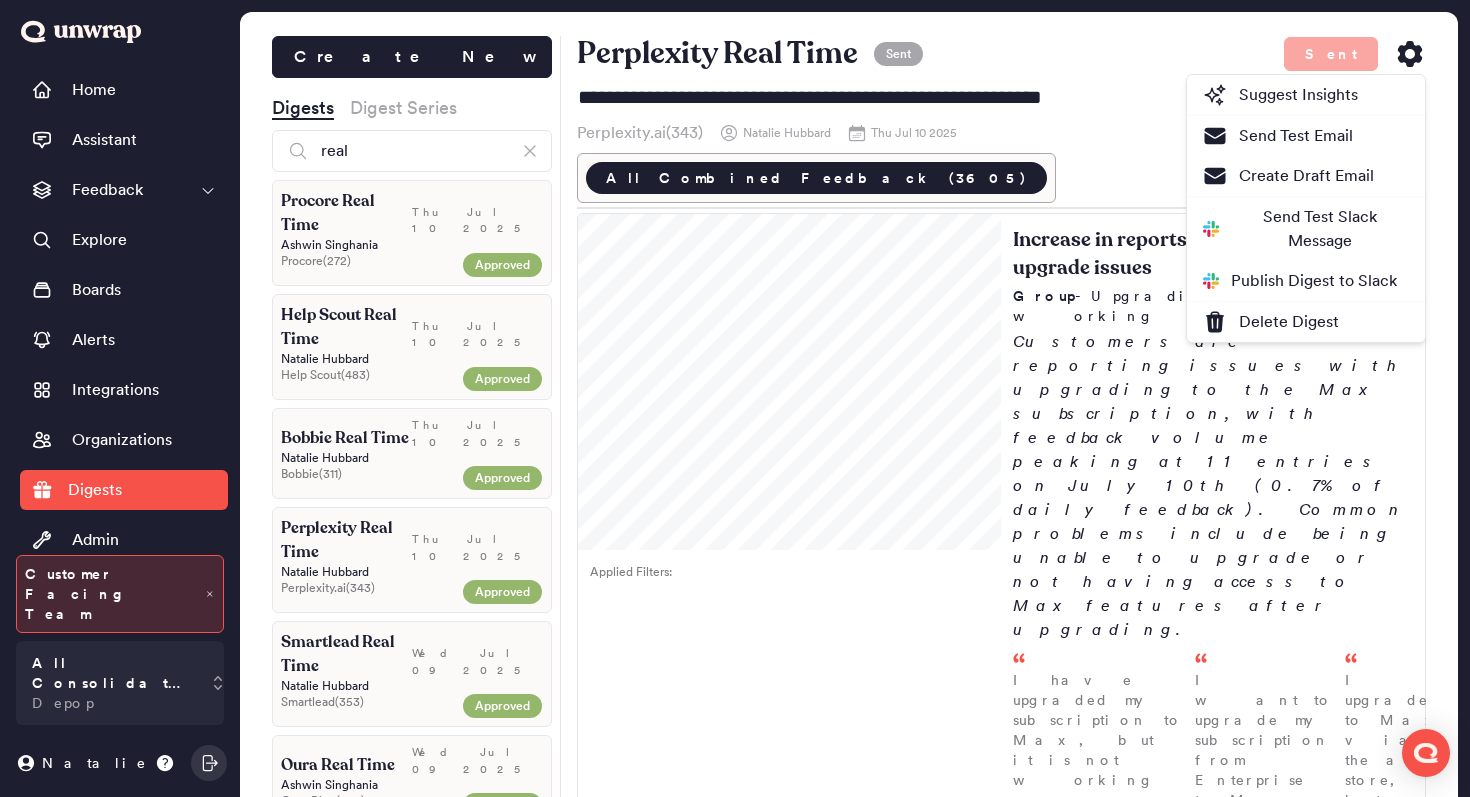 click on "Publish Digest to Slack" at bounding box center [1300, 281] 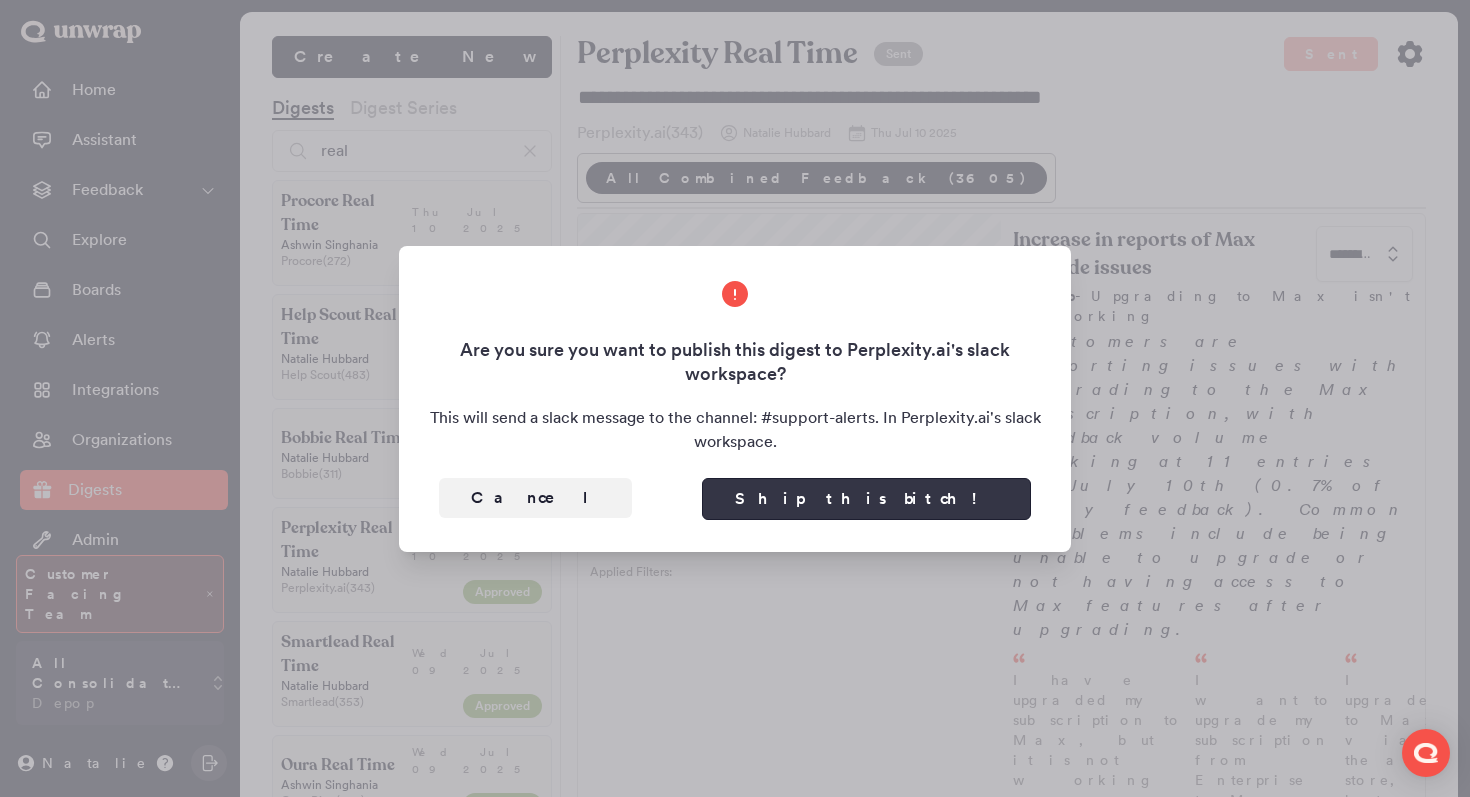 click on "Ship this bitch!" at bounding box center [866, 499] 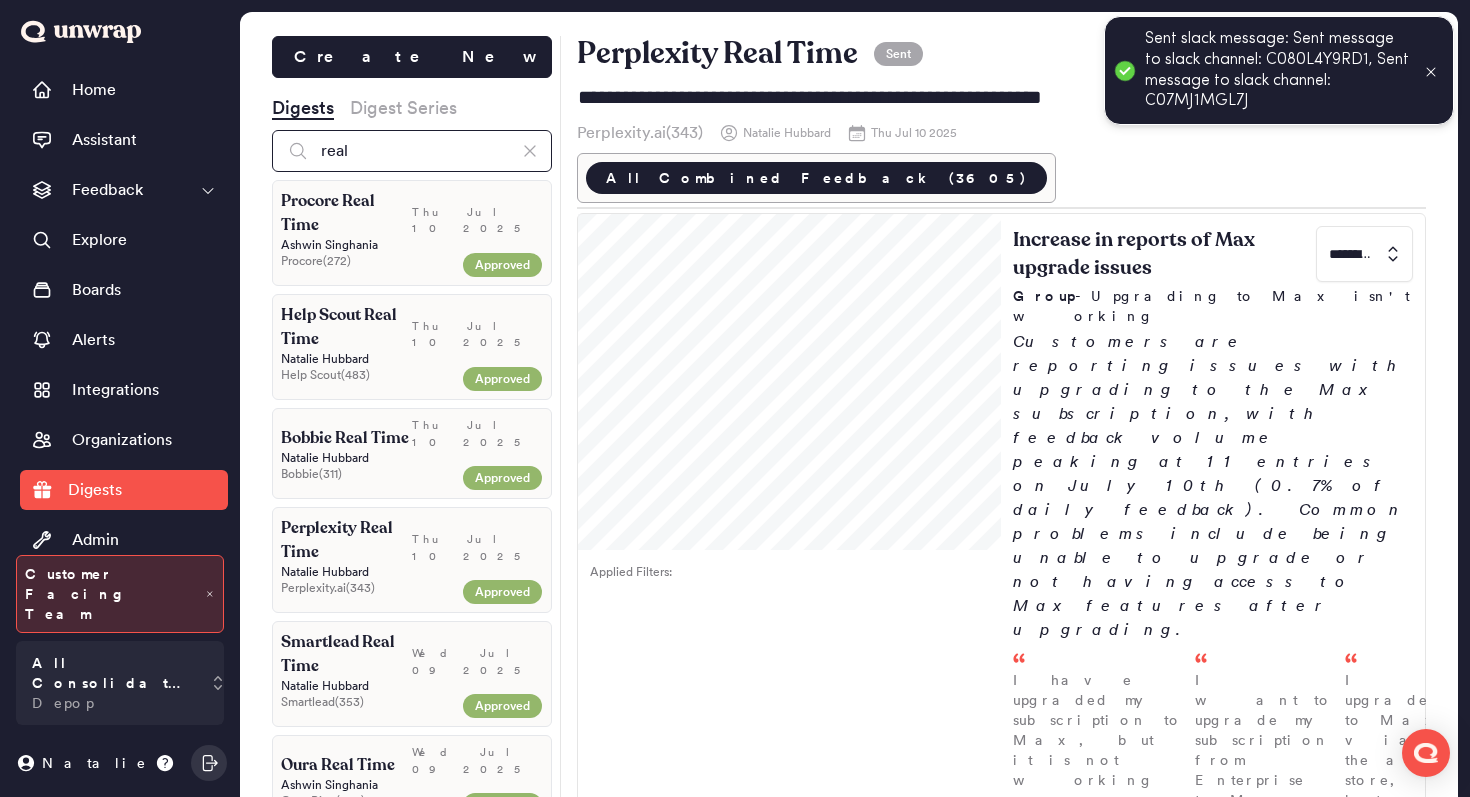 click on "real" at bounding box center (412, 151) 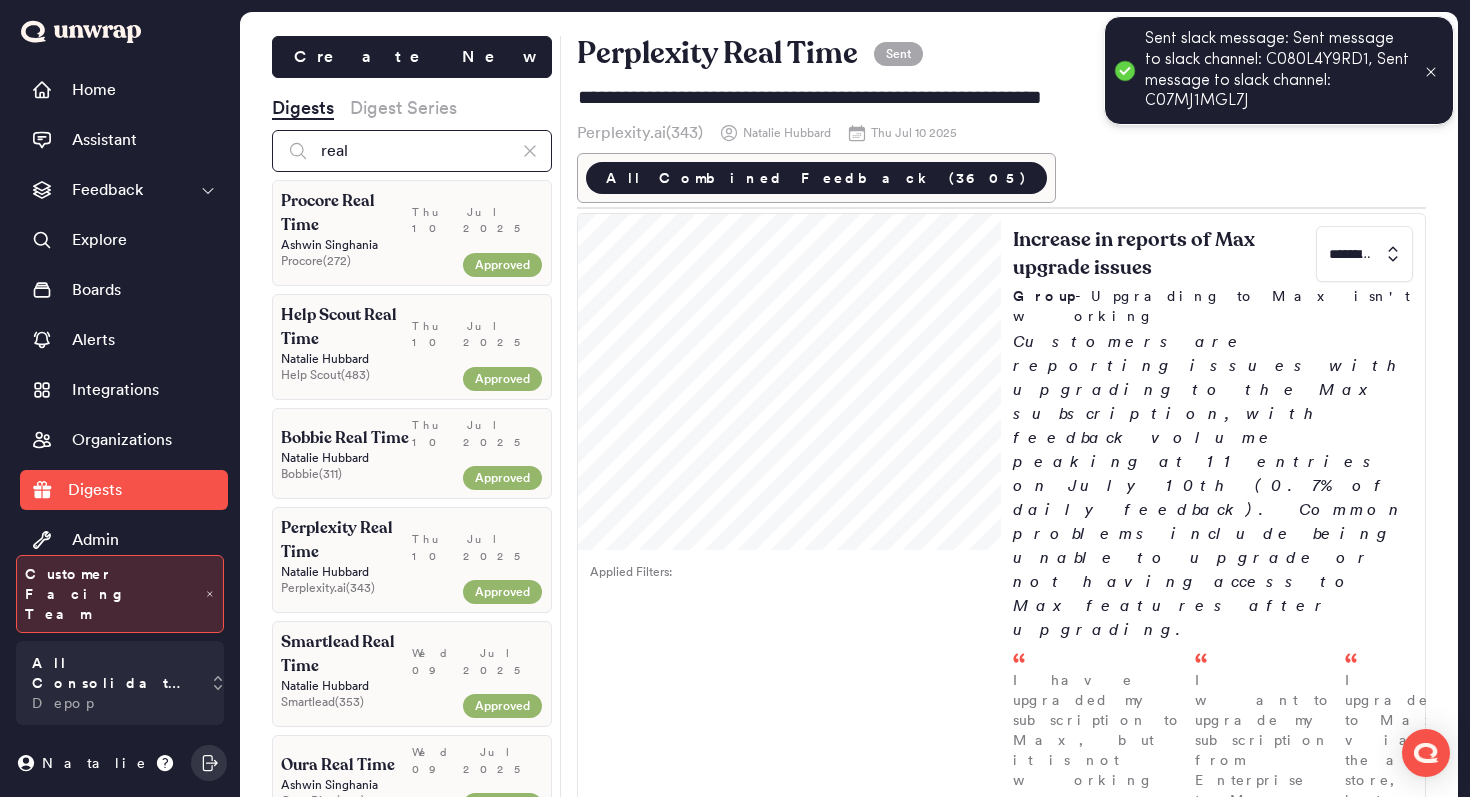 click on "real" at bounding box center [412, 151] 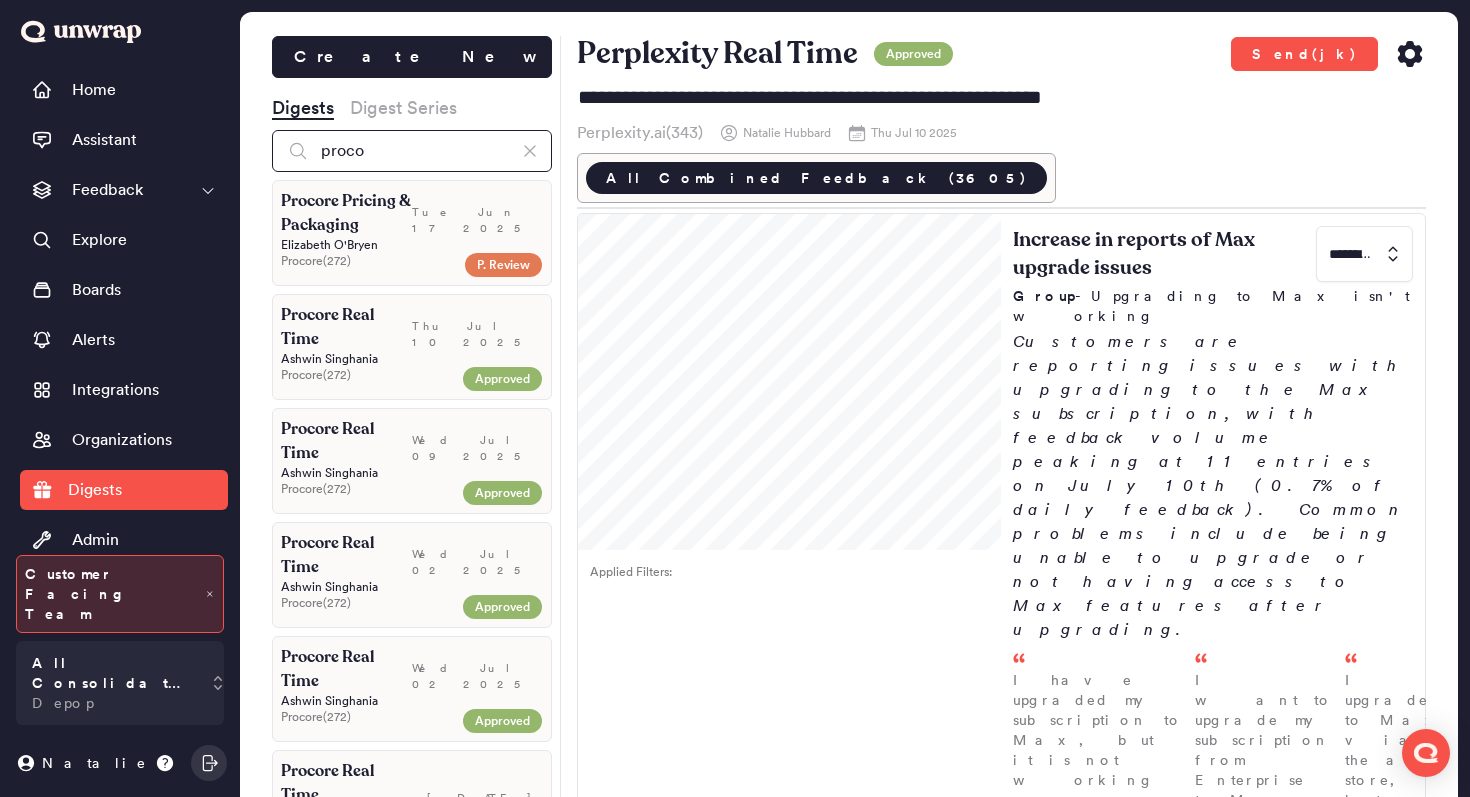 type on "proco" 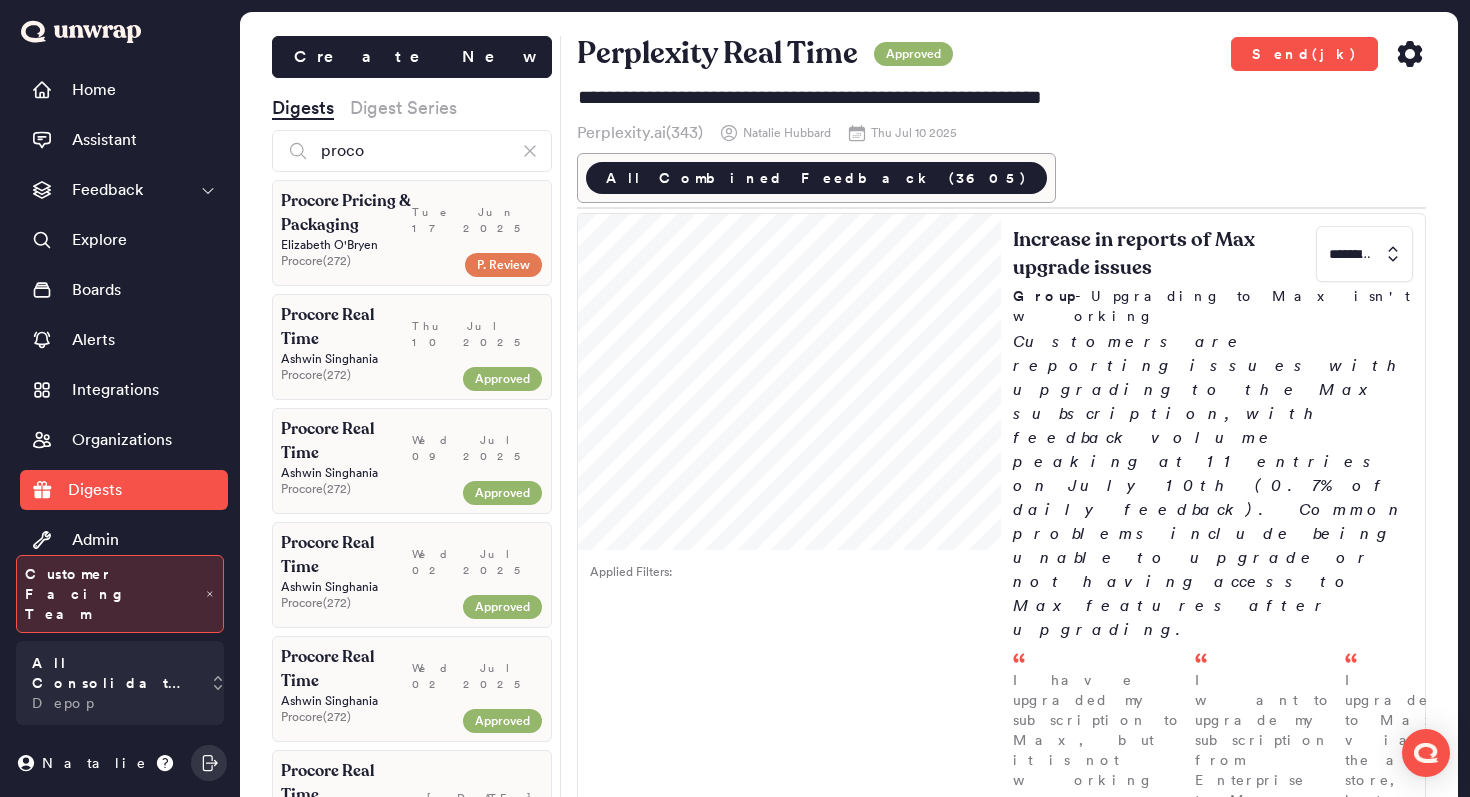 click on "[FIRST] [LAST]" at bounding box center (412, 359) 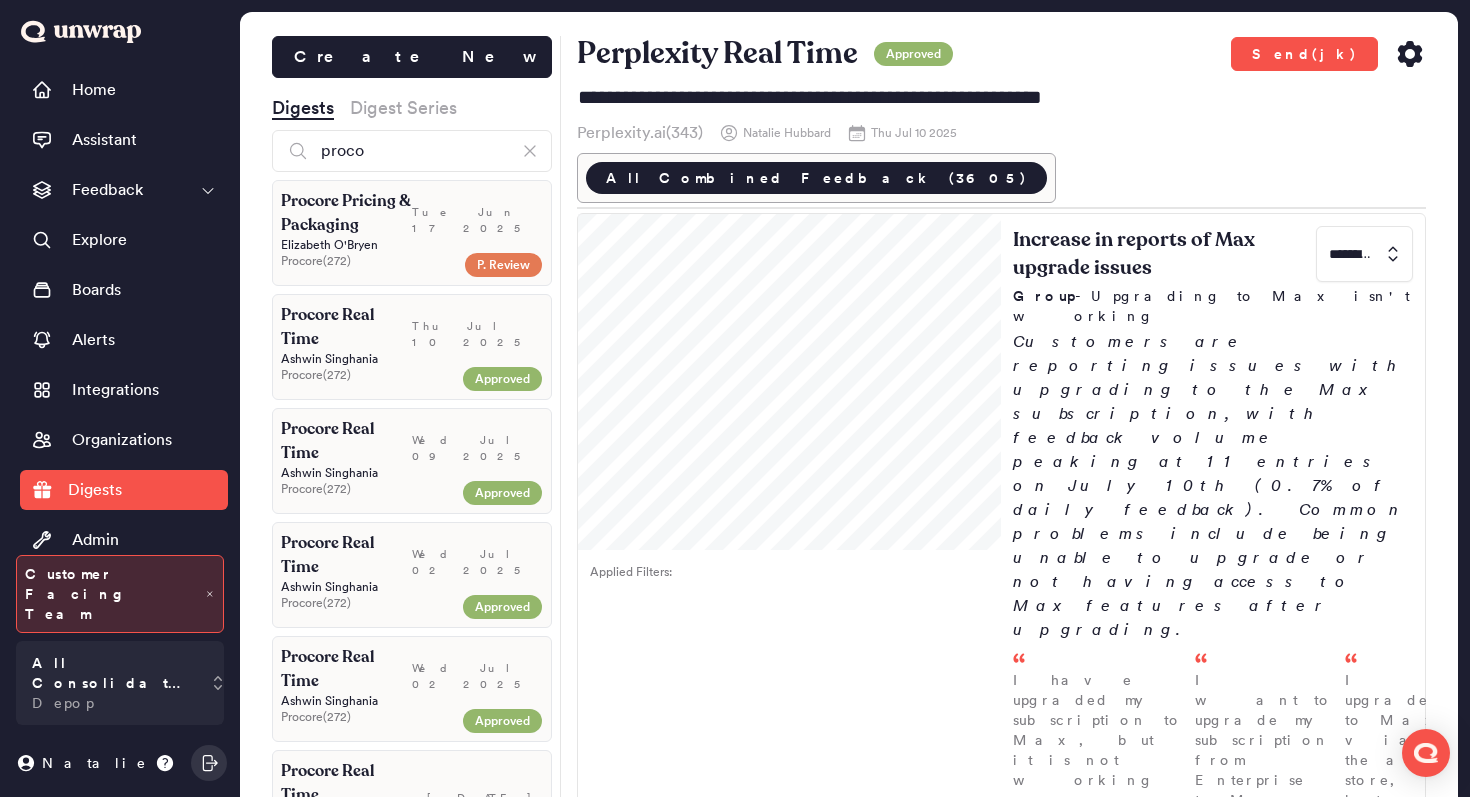 type on "**********" 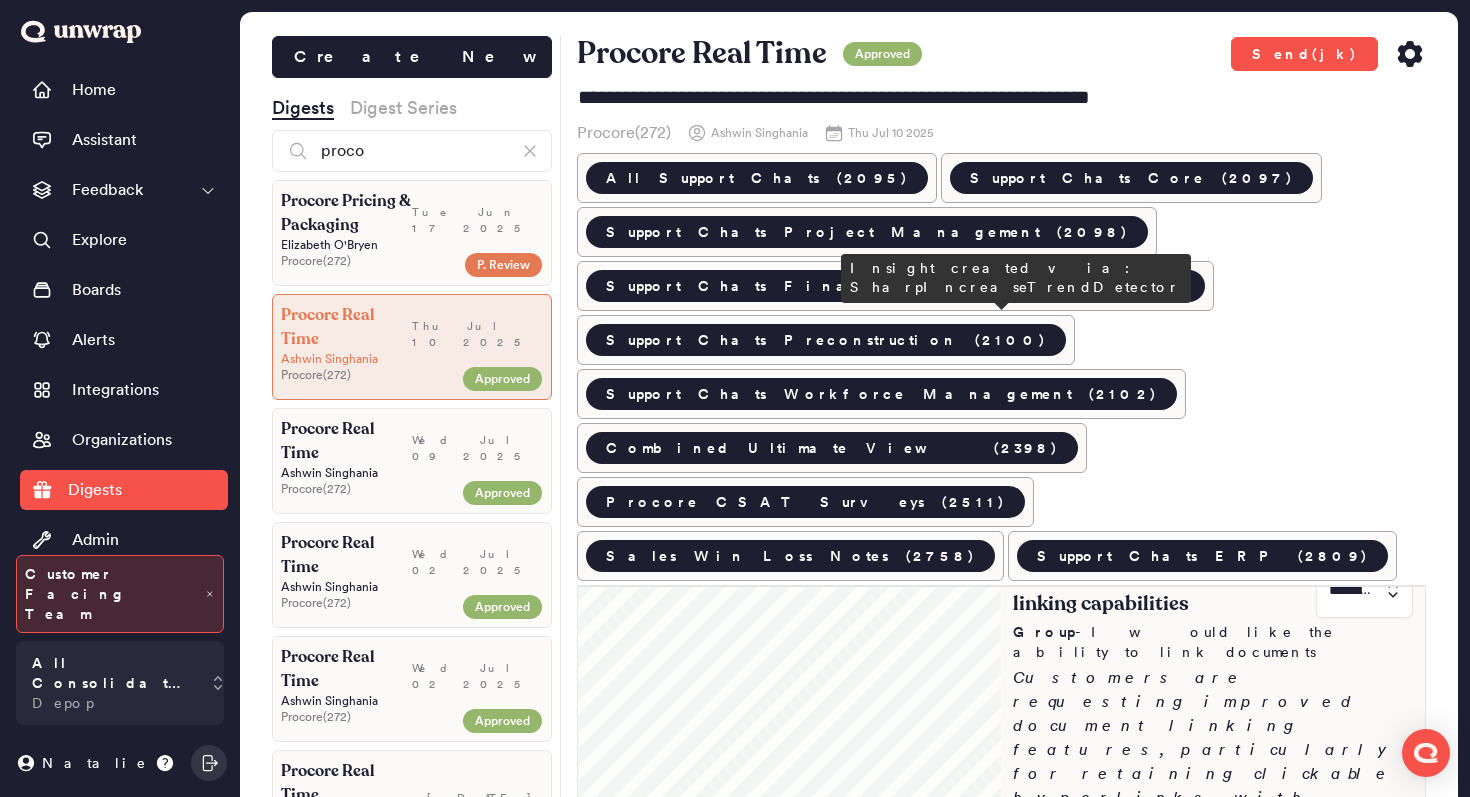 scroll, scrollTop: 66, scrollLeft: 0, axis: vertical 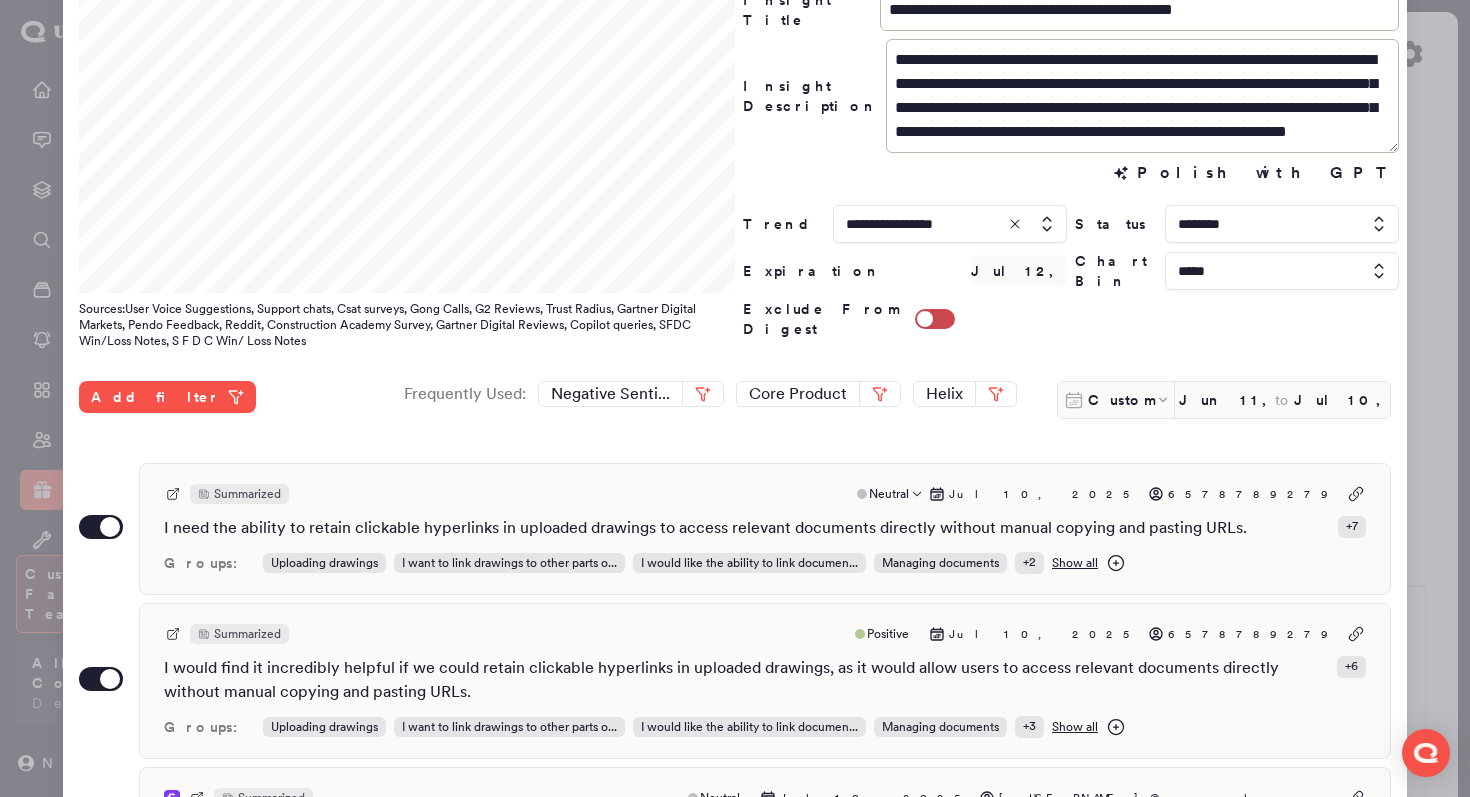 click on "Summarized Neutral [DATE] [NUMBER] I need the ability to retain clickable hyperlinks in uploaded drawings to access relevant documents directly without manual copying and pasting URLs. + [NUMBER] Groups: Uploading drawings I want to link drawings to other parts o... I would like the ability to link documen... Managing documents + [NUMBER] Show all" at bounding box center [765, 529] 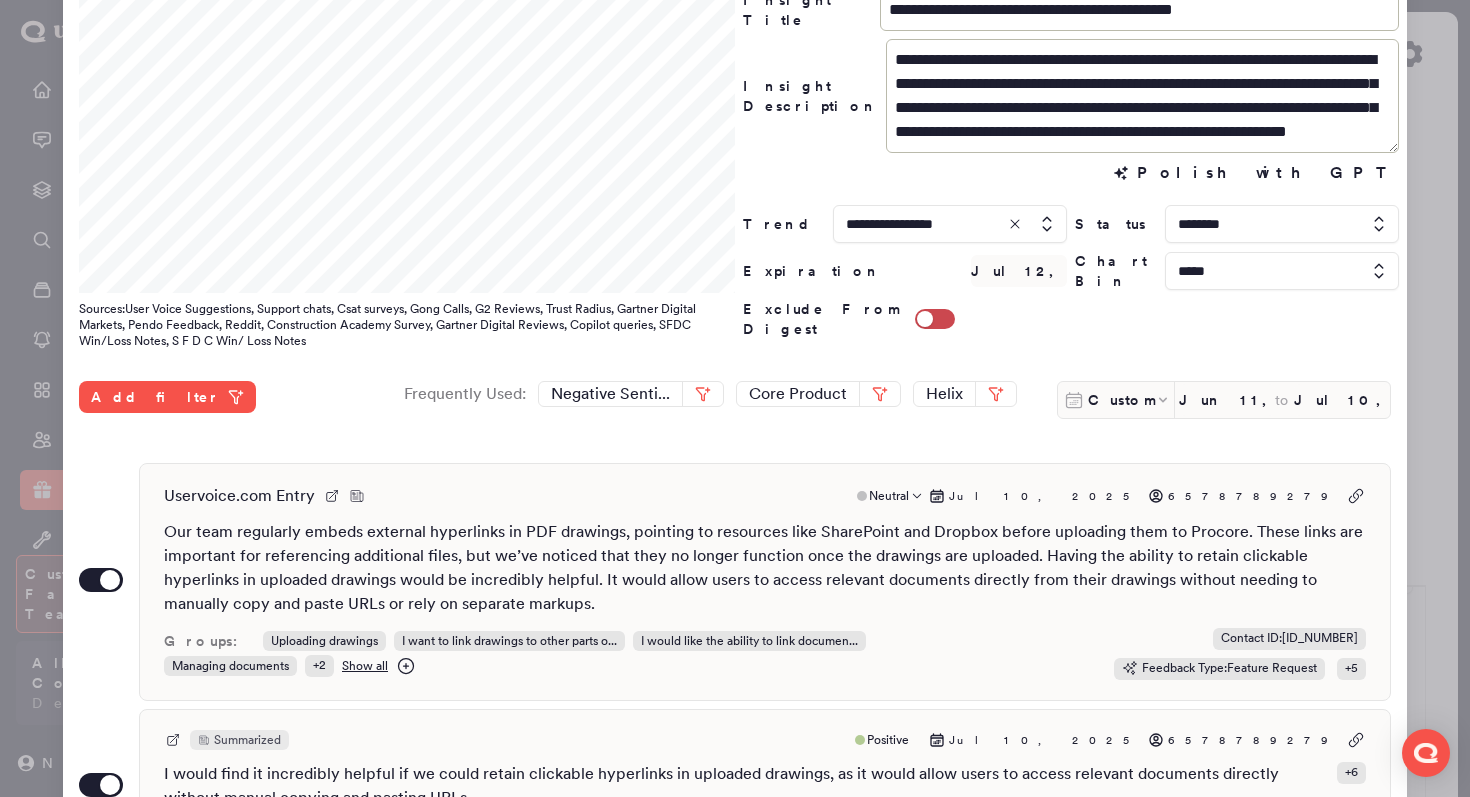 click on "Uservoice.com Entry Neutral [DATE] [NUMBER] Our team regularly embeds external hyperlinks in PDF drawings, pointing to resources like SharePoint and Dropbox before uploading them to Procore. These links are important for referencing additional files, but we’ve noticed that they no longer function once the drawings are uploaded.
Having the ability to retain clickable hyperlinks in uploaded drawings would be incredibly helpful. It would allow users to access relevant documents directly from their drawings without needing to manually copy and paste URLs or rely on separate markups. Groups: Uploading drawings I want to link drawings to other parts o... I would like the ability to link documen... Managing documents + [NUMBER] Show all Contact ID : [ID] Feedback Type : Feature Request + [NUMBER]" at bounding box center (765, 582) 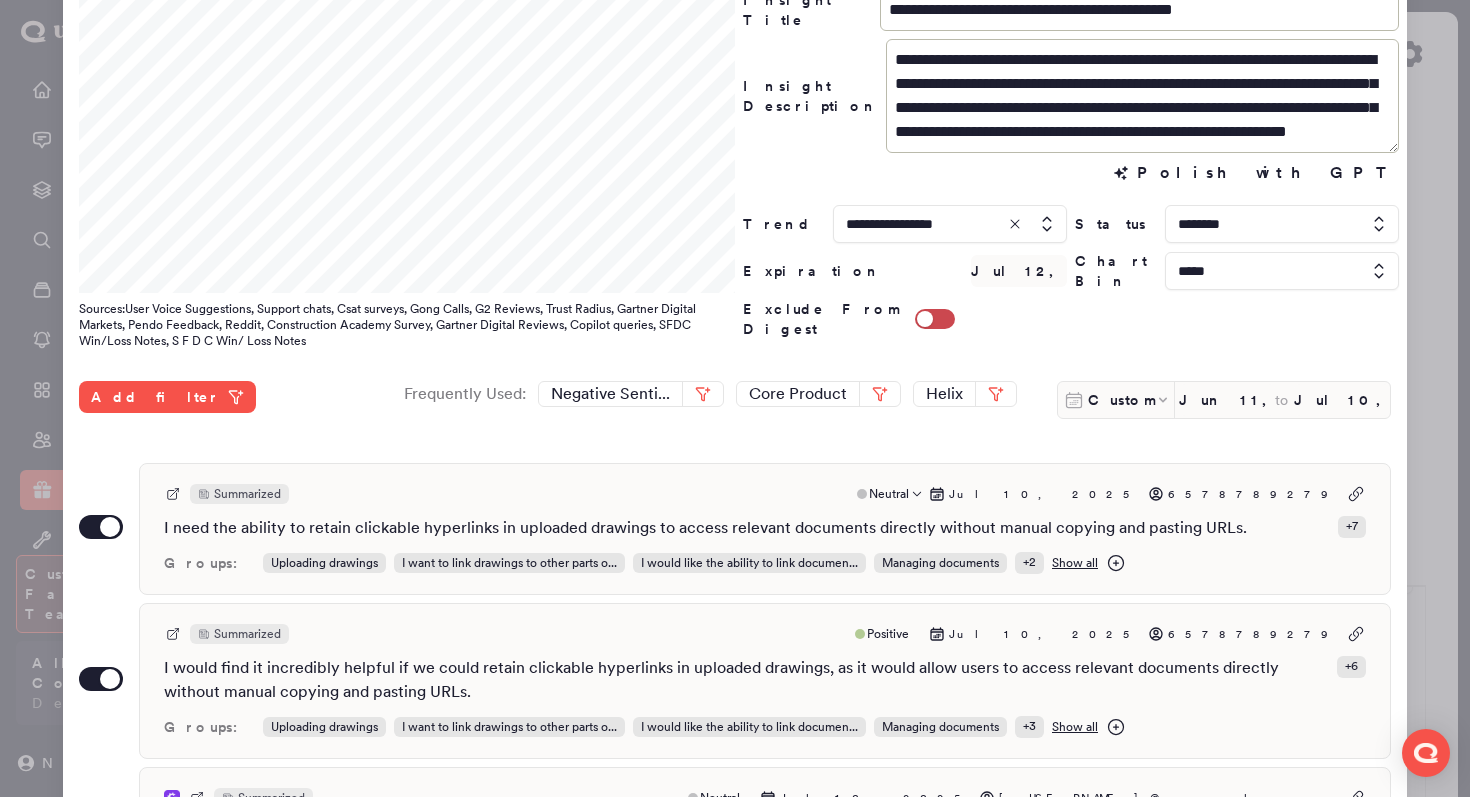 scroll, scrollTop: 74, scrollLeft: 0, axis: vertical 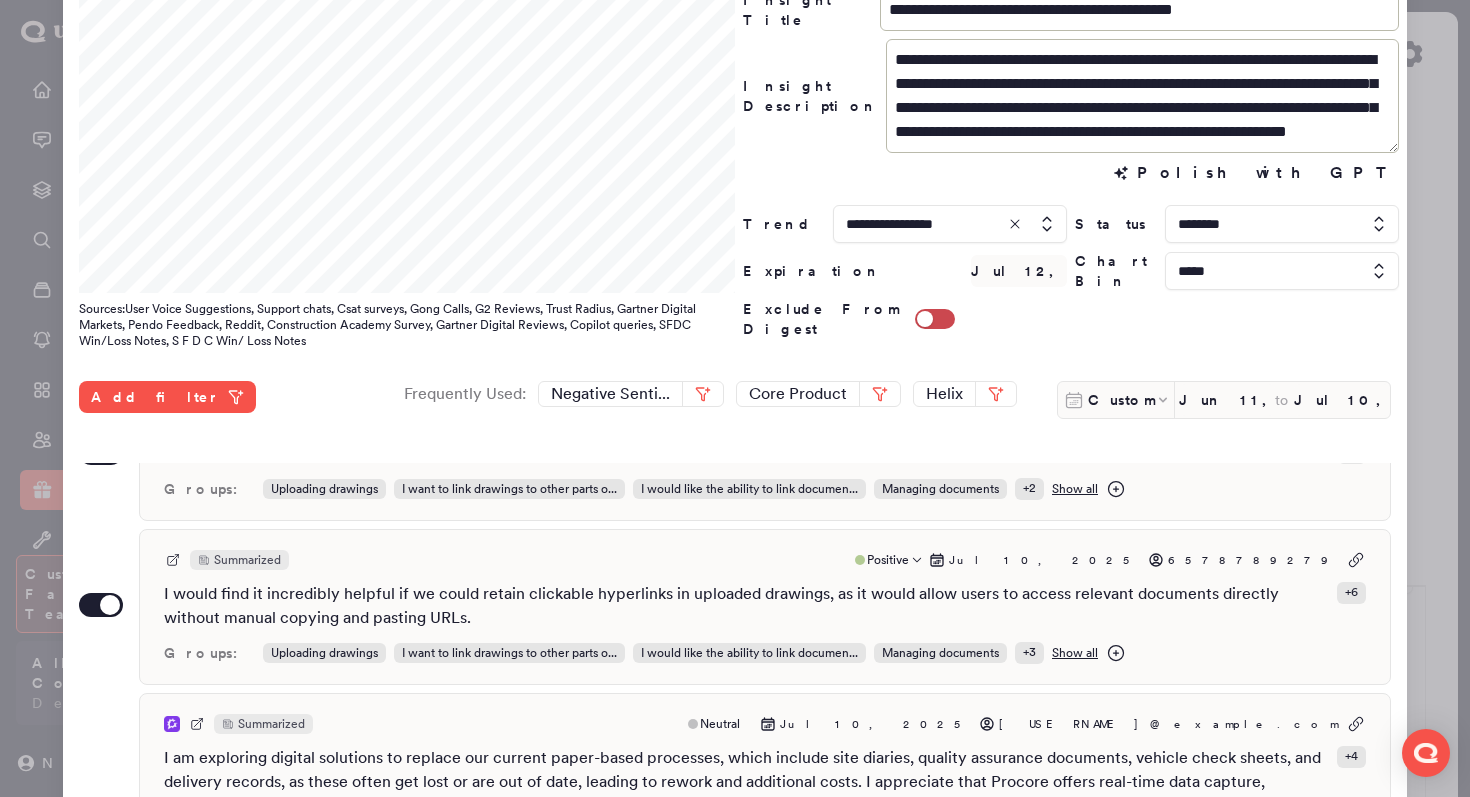 click on "Summarized Positive [DATE] [NUMBER]" at bounding box center [765, 560] 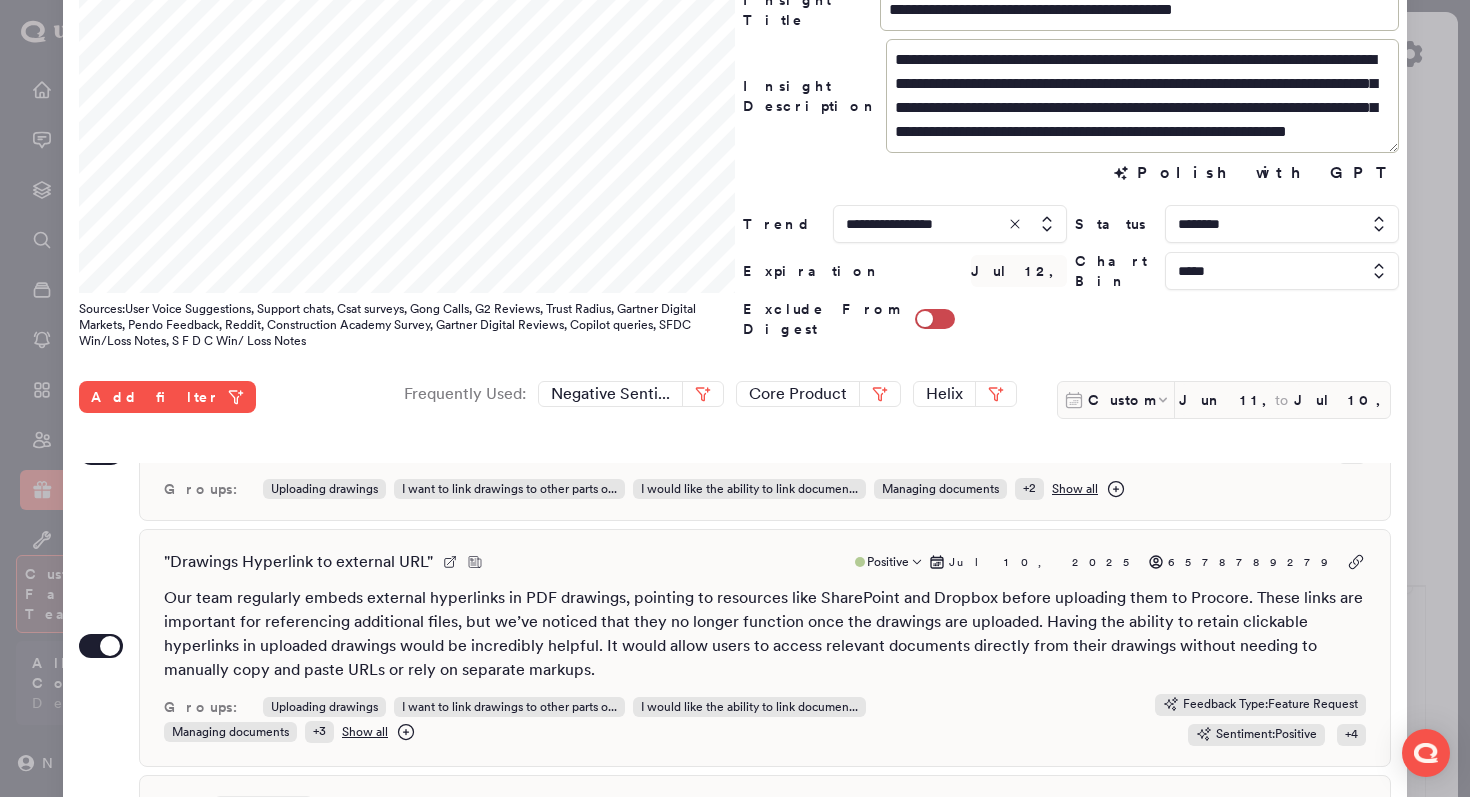 click on "" Drawings Hyperlink to external URL " Positive Jul 10, [YEAR] [PHONE]" at bounding box center (765, 562) 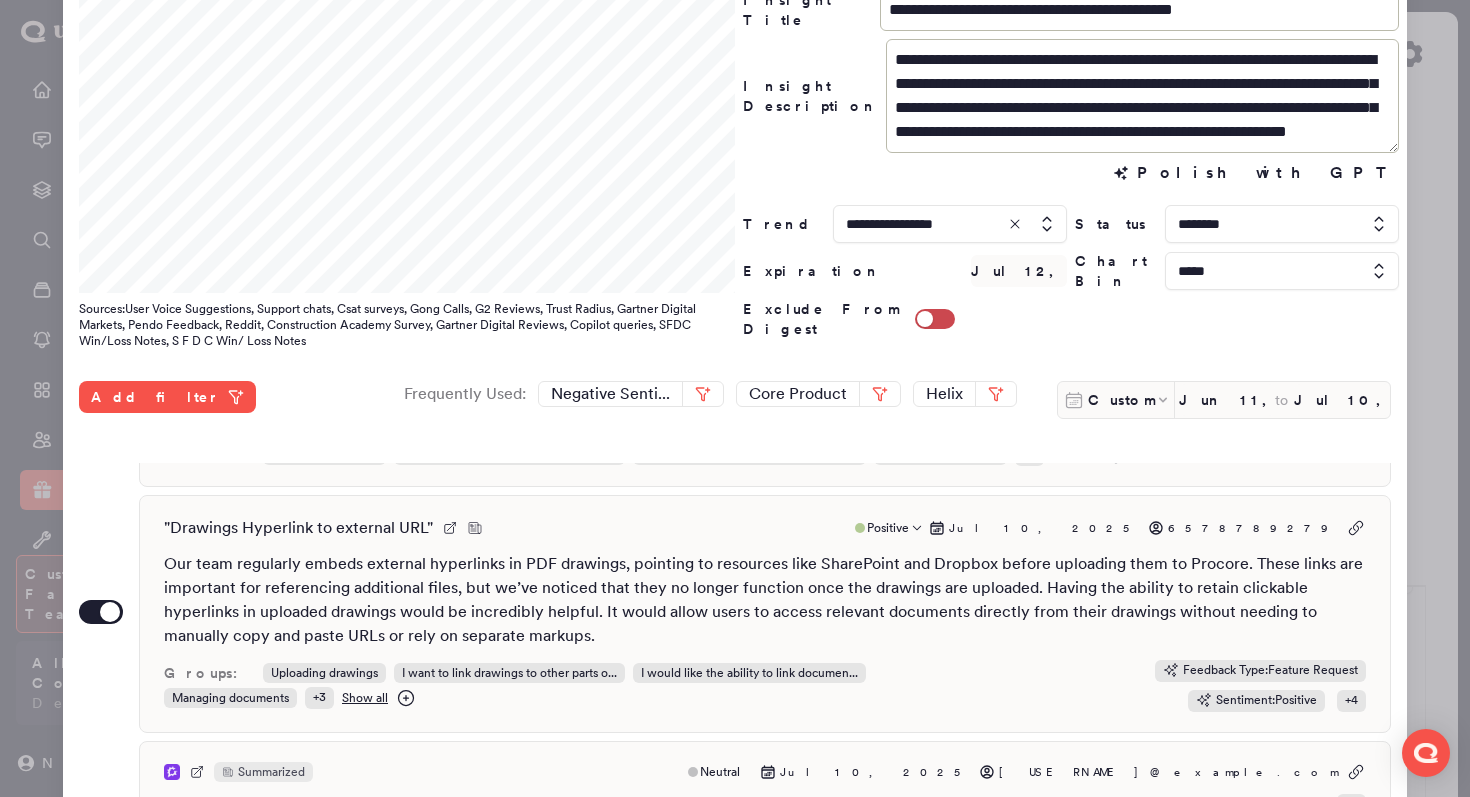 scroll, scrollTop: 109, scrollLeft: 0, axis: vertical 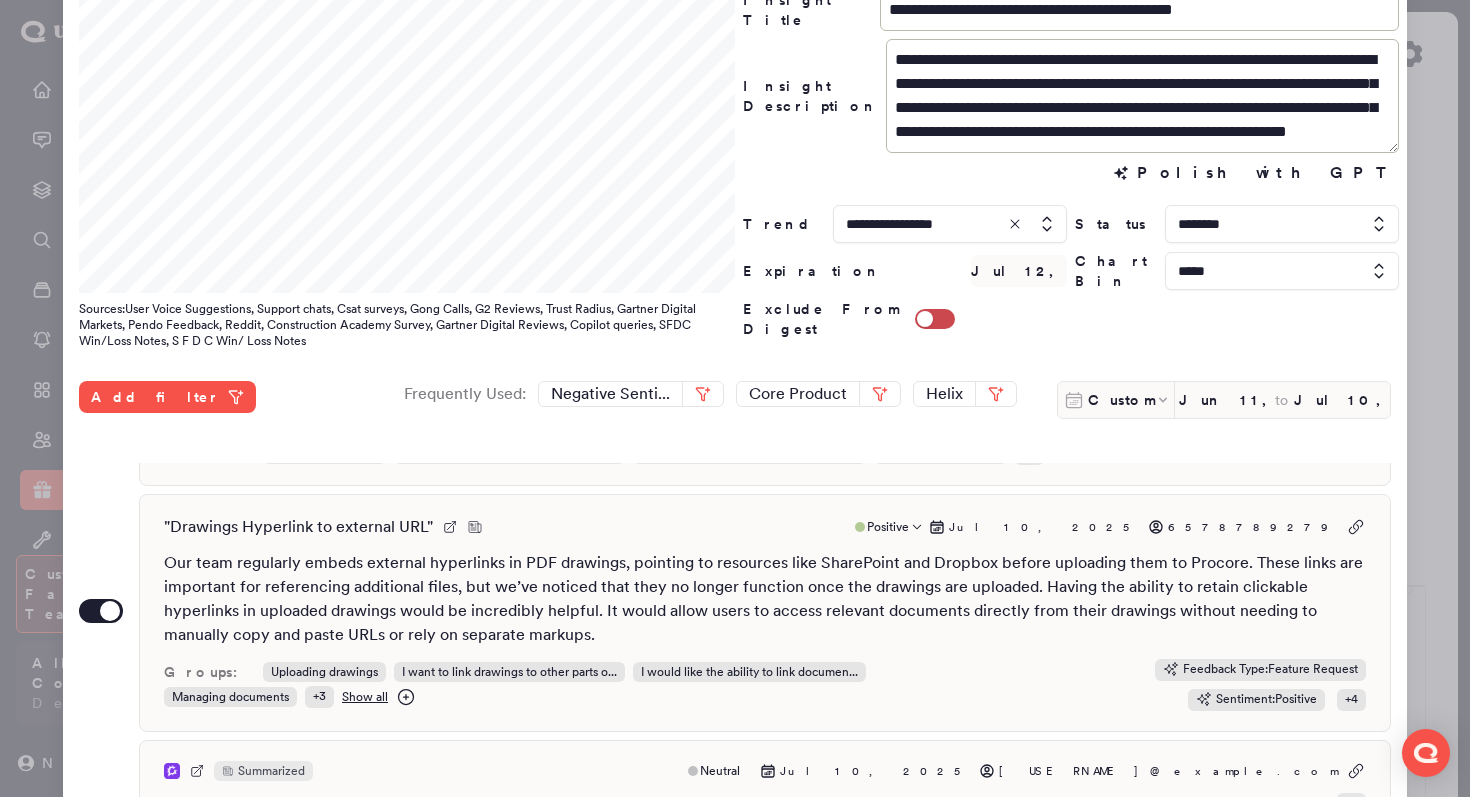 click on "" Drawings Hyperlink to external URL " Positive [DATE] [NUMBER] Our team regularly embeds external hyperlinks in PDF drawings, pointing to resources like SharePoint and Dropbox before uploading them to Procore. These links are important for referencing additional files, but we’ve noticed that they no longer function once the drawings are uploaded.
Having the ability to retain clickable hyperlinks in uploaded drawings would be incredibly helpful. It would allow users to access relevant documents directly from their drawings without needing to manually copy and paste URLs or rely on separate markups. Groups: Uploading drawings I want to link drawings to other parts o... I would like the ability to link documen... Managing documents + [NUMBER] Show all Feedback Type : Feature Request Sentiment : Positive + [NUMBER]" at bounding box center [765, 613] 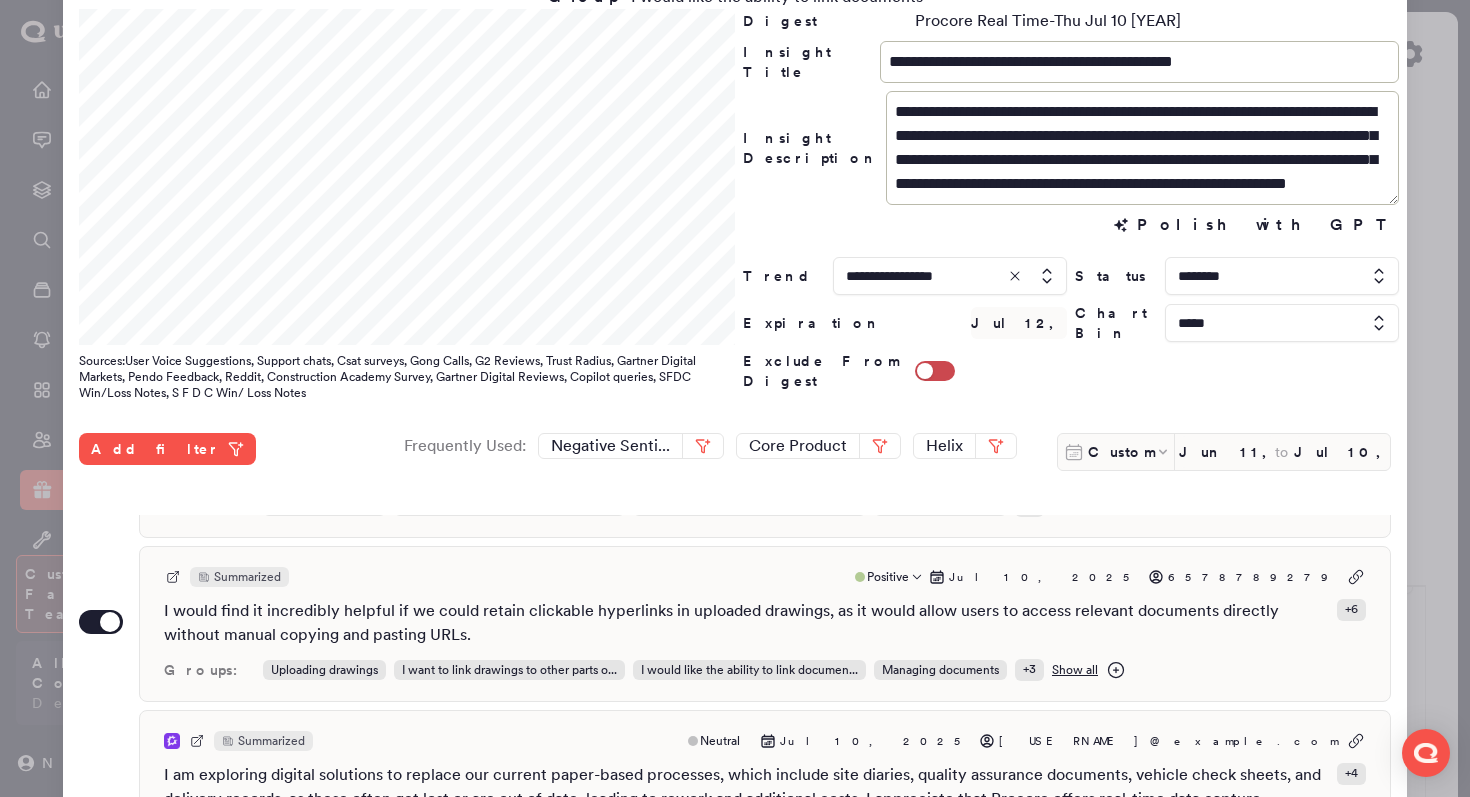 scroll, scrollTop: 98, scrollLeft: 0, axis: vertical 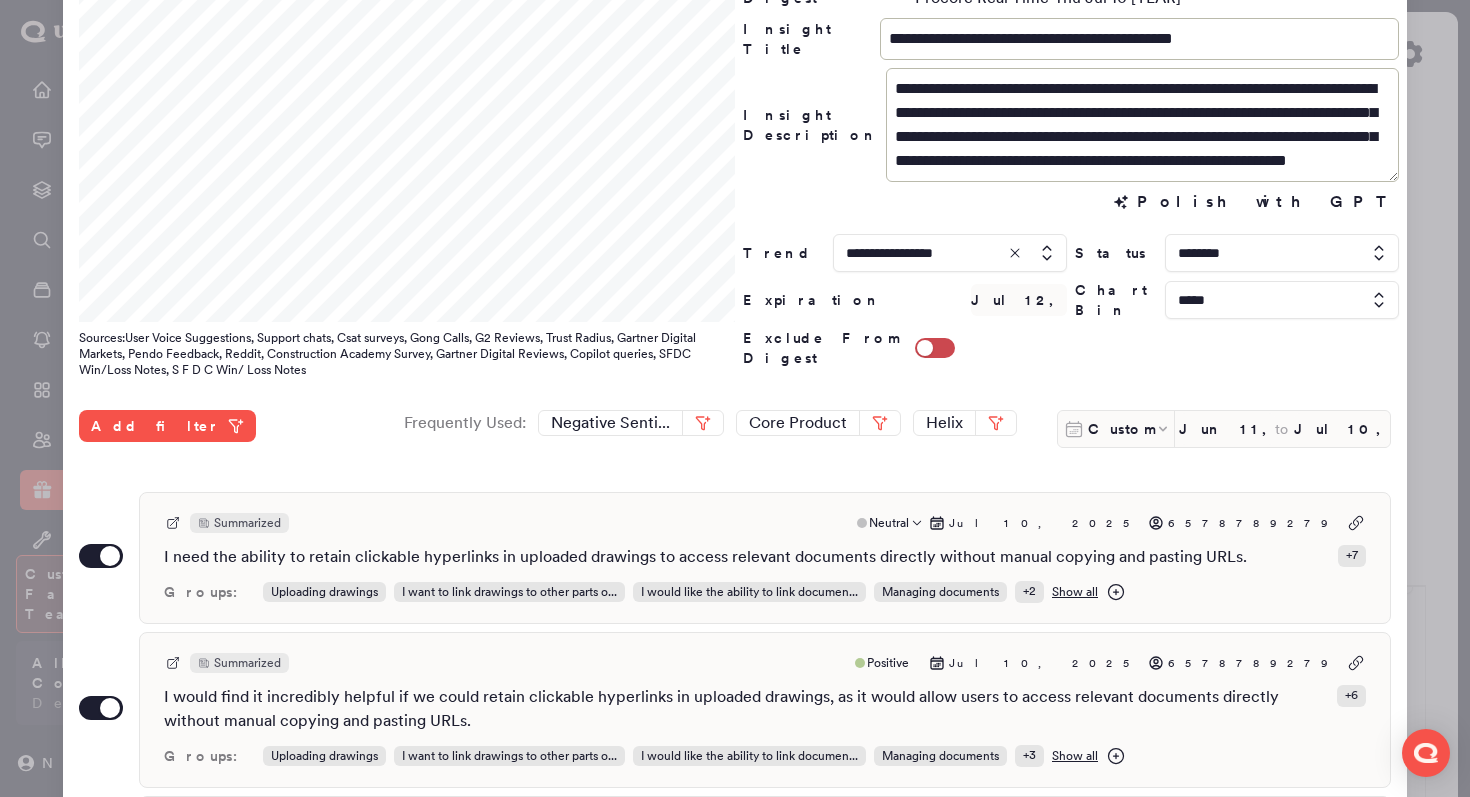 click at bounding box center [735, 398] 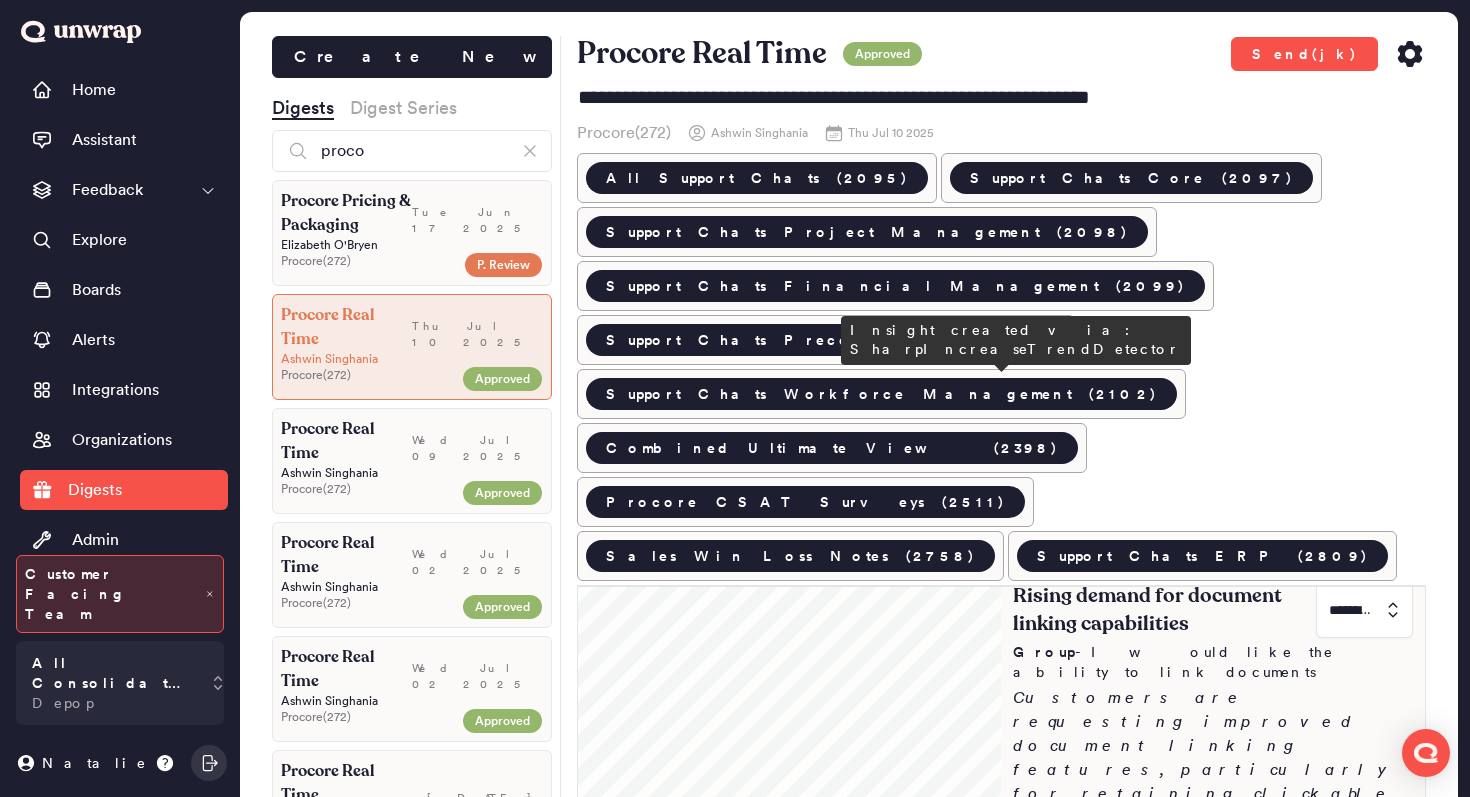scroll, scrollTop: 0, scrollLeft: 0, axis: both 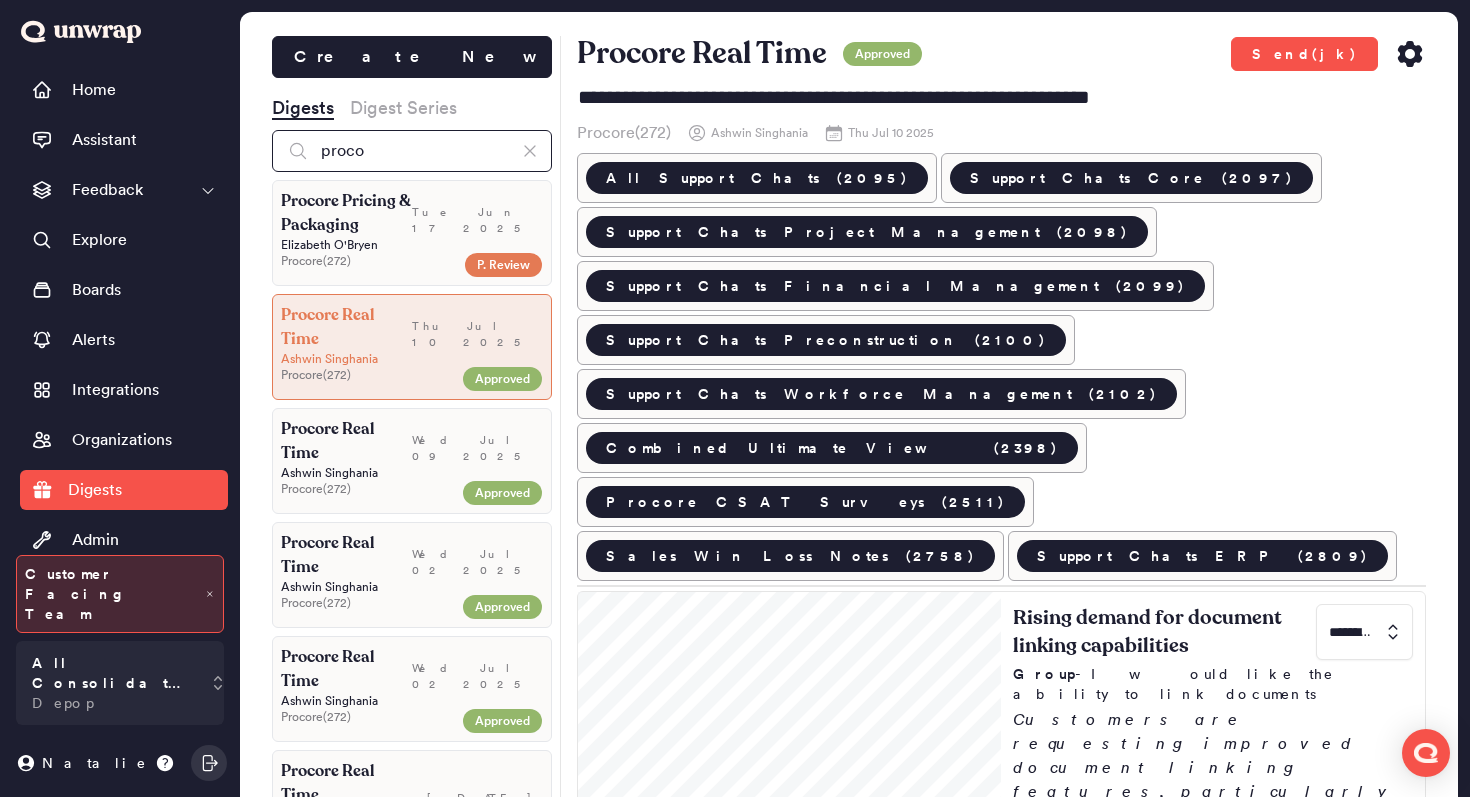 click on "proco" at bounding box center [412, 151] 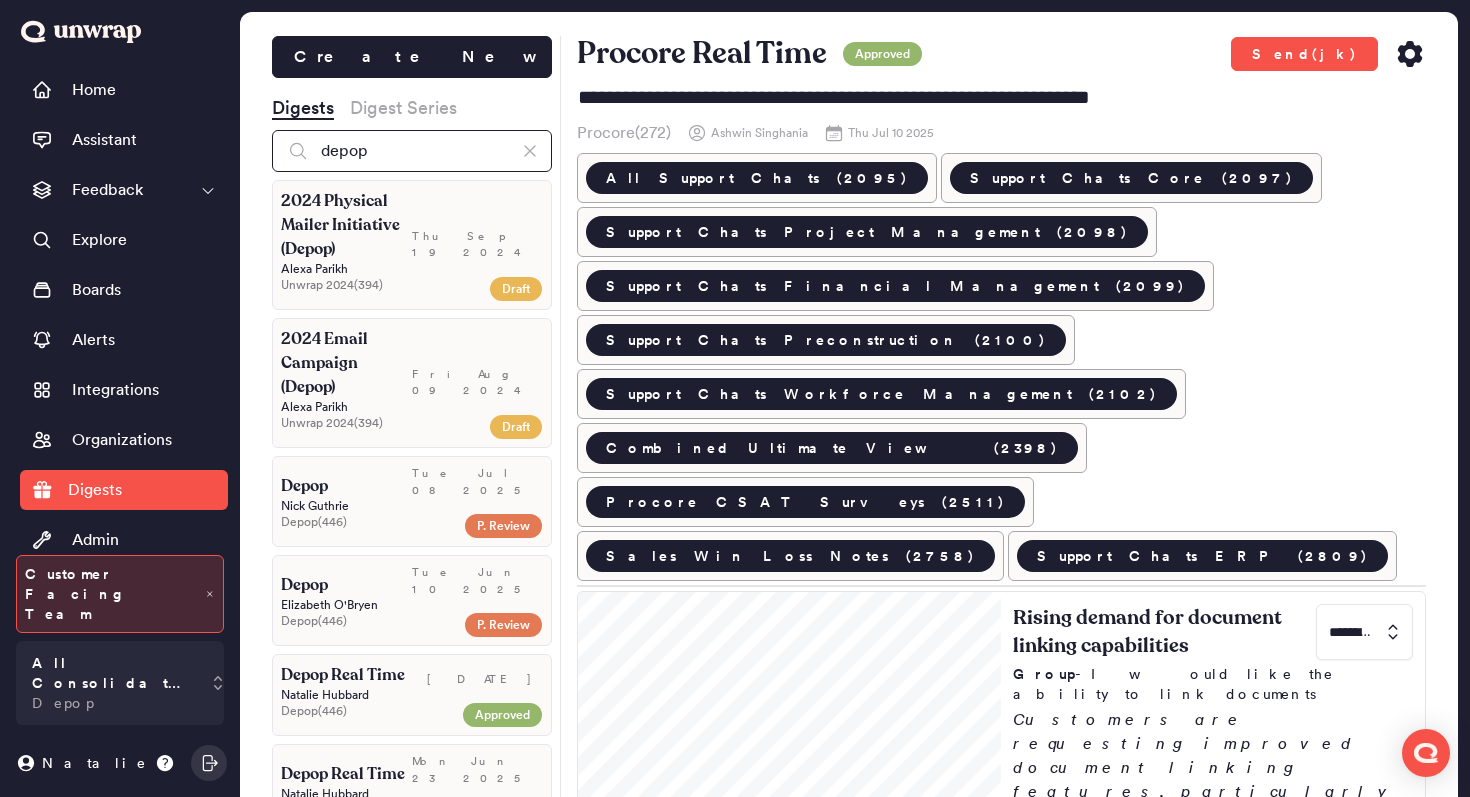 type on "depop" 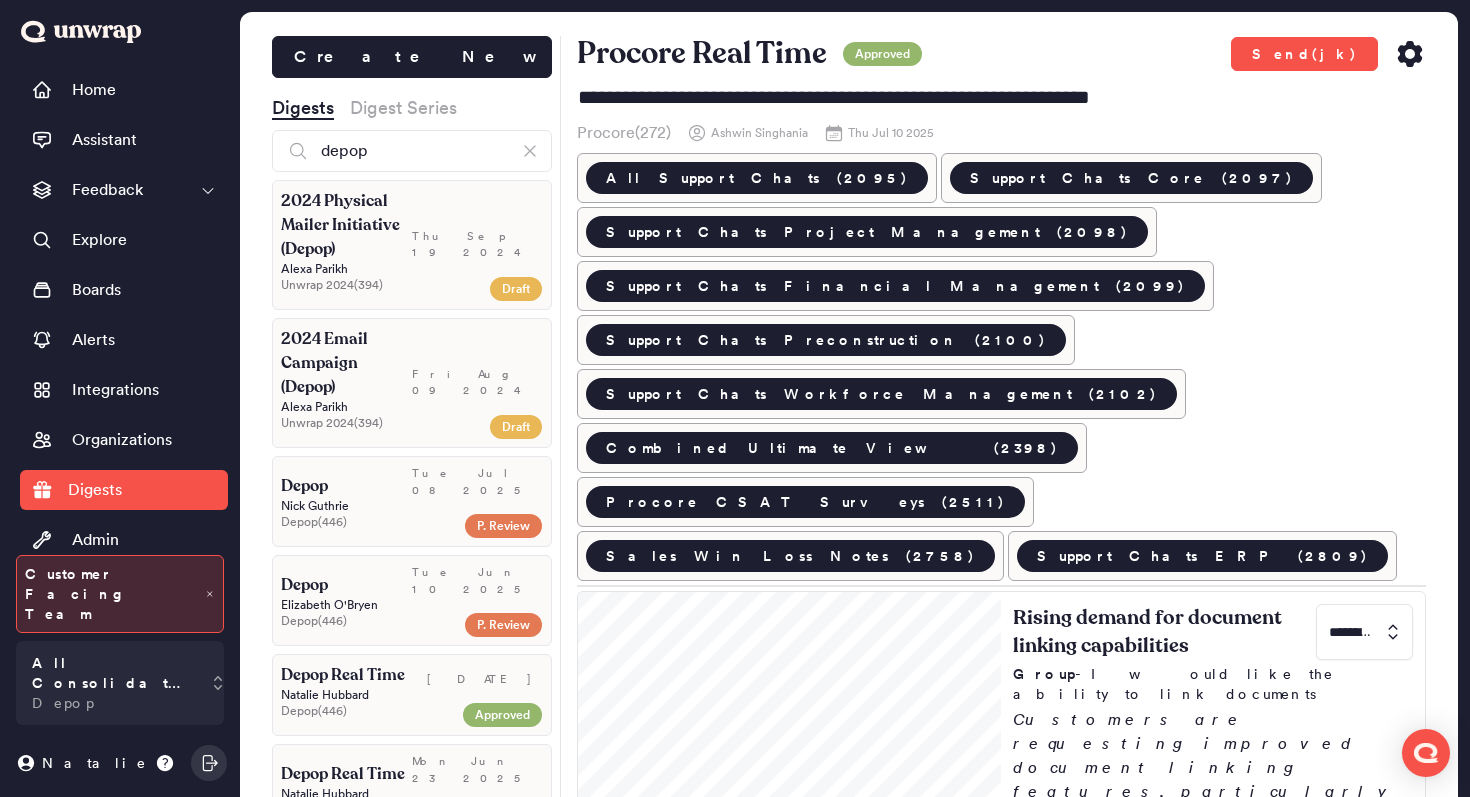 click on "Depop" at bounding box center [346, 486] 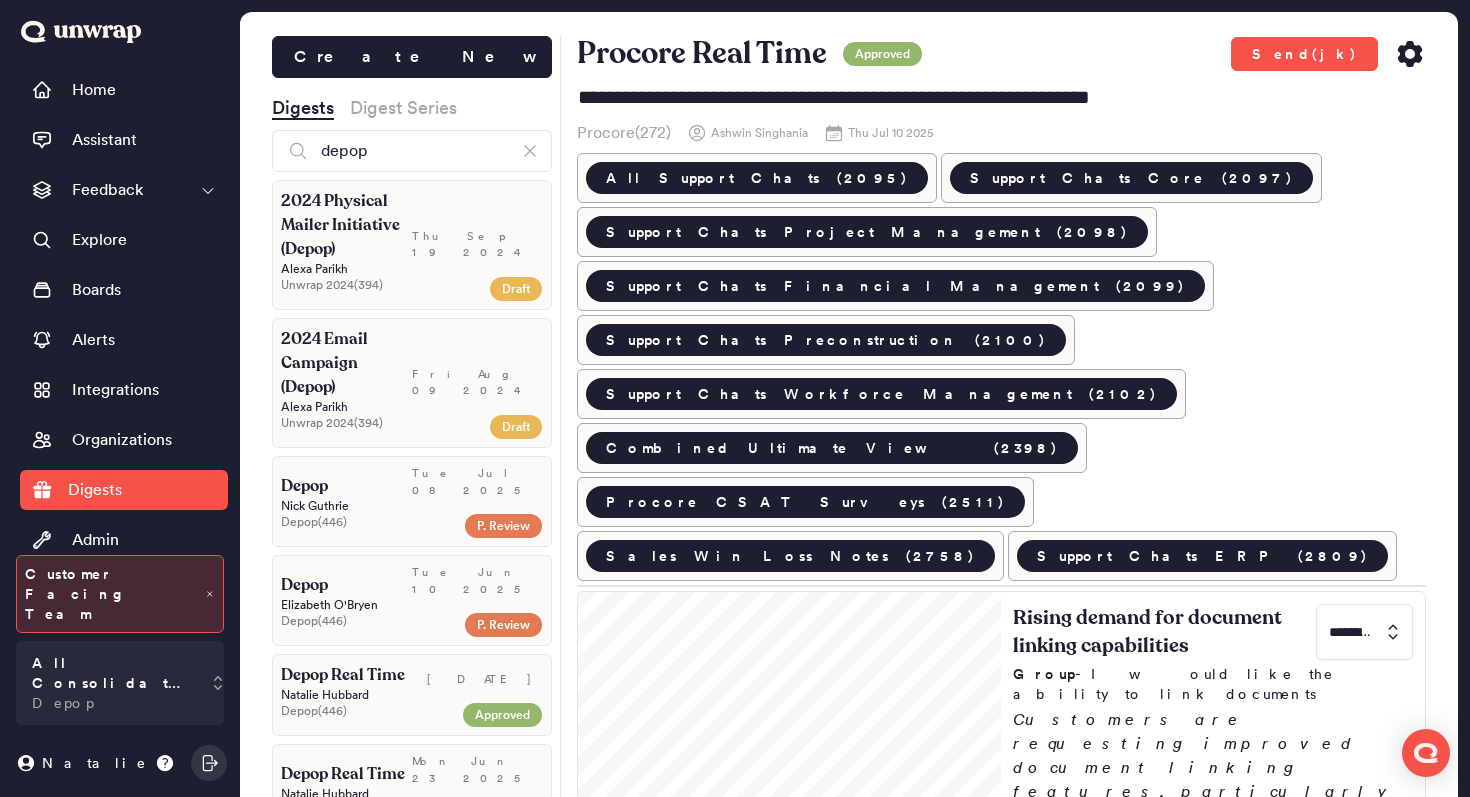 type 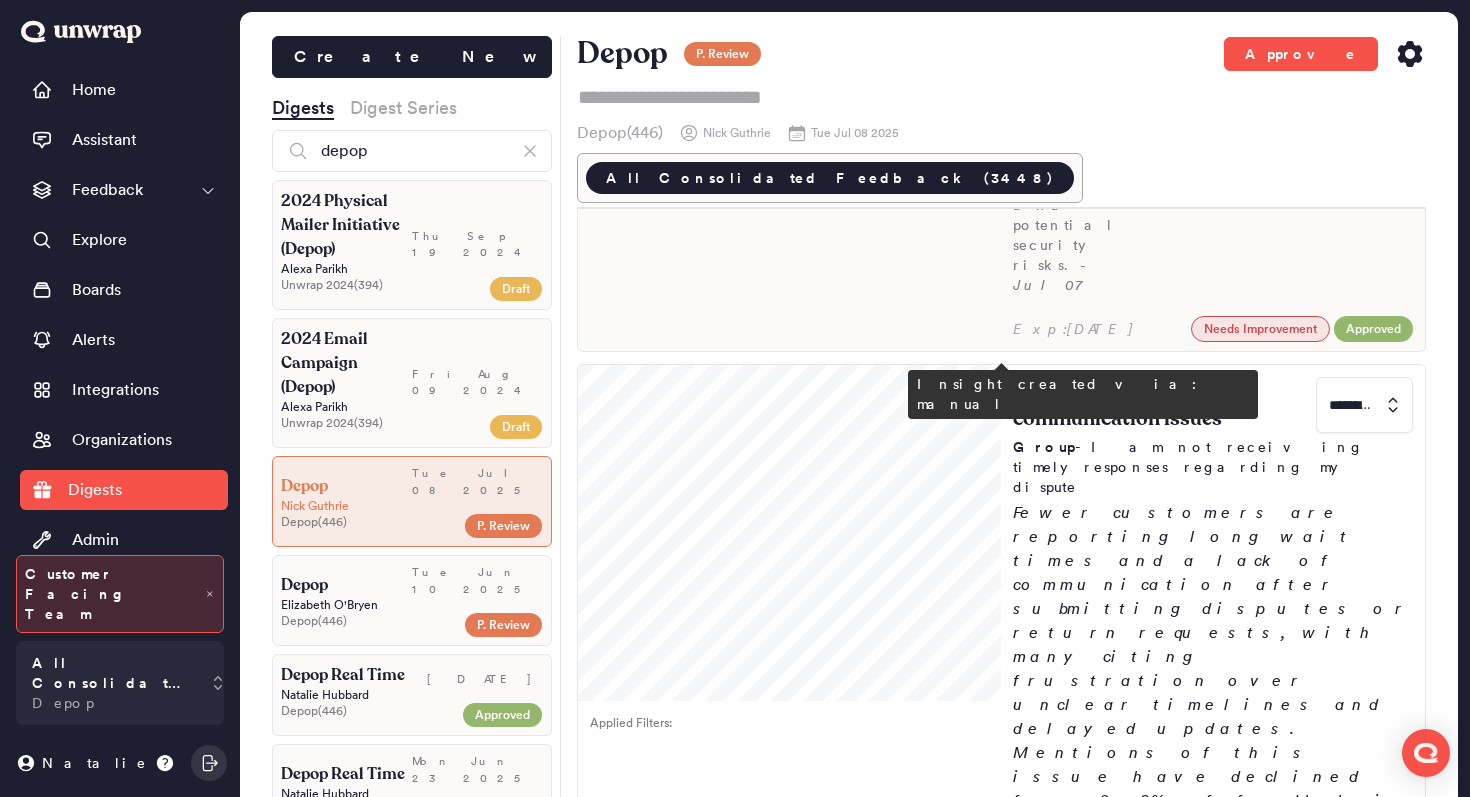 scroll, scrollTop: 954, scrollLeft: 0, axis: vertical 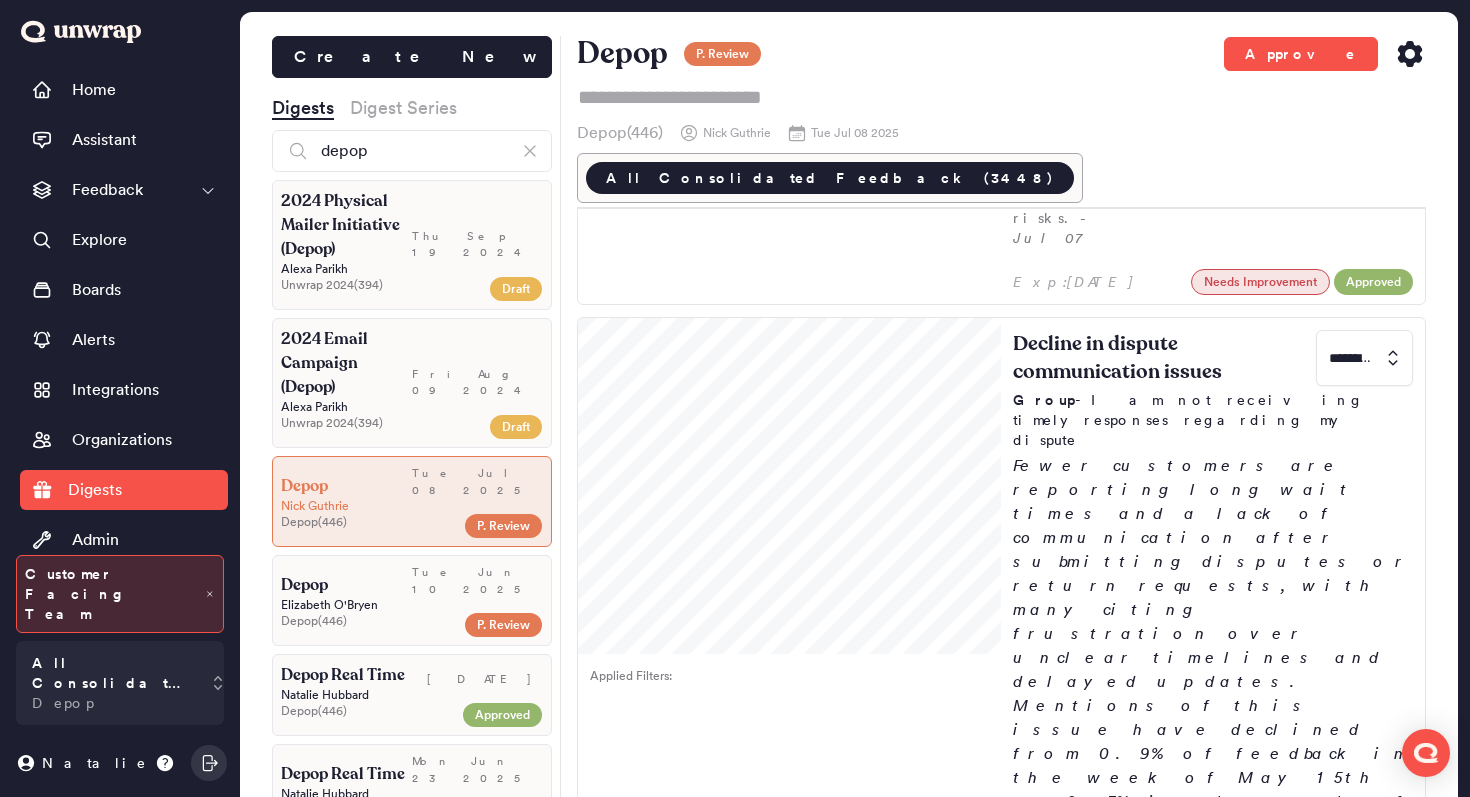 click 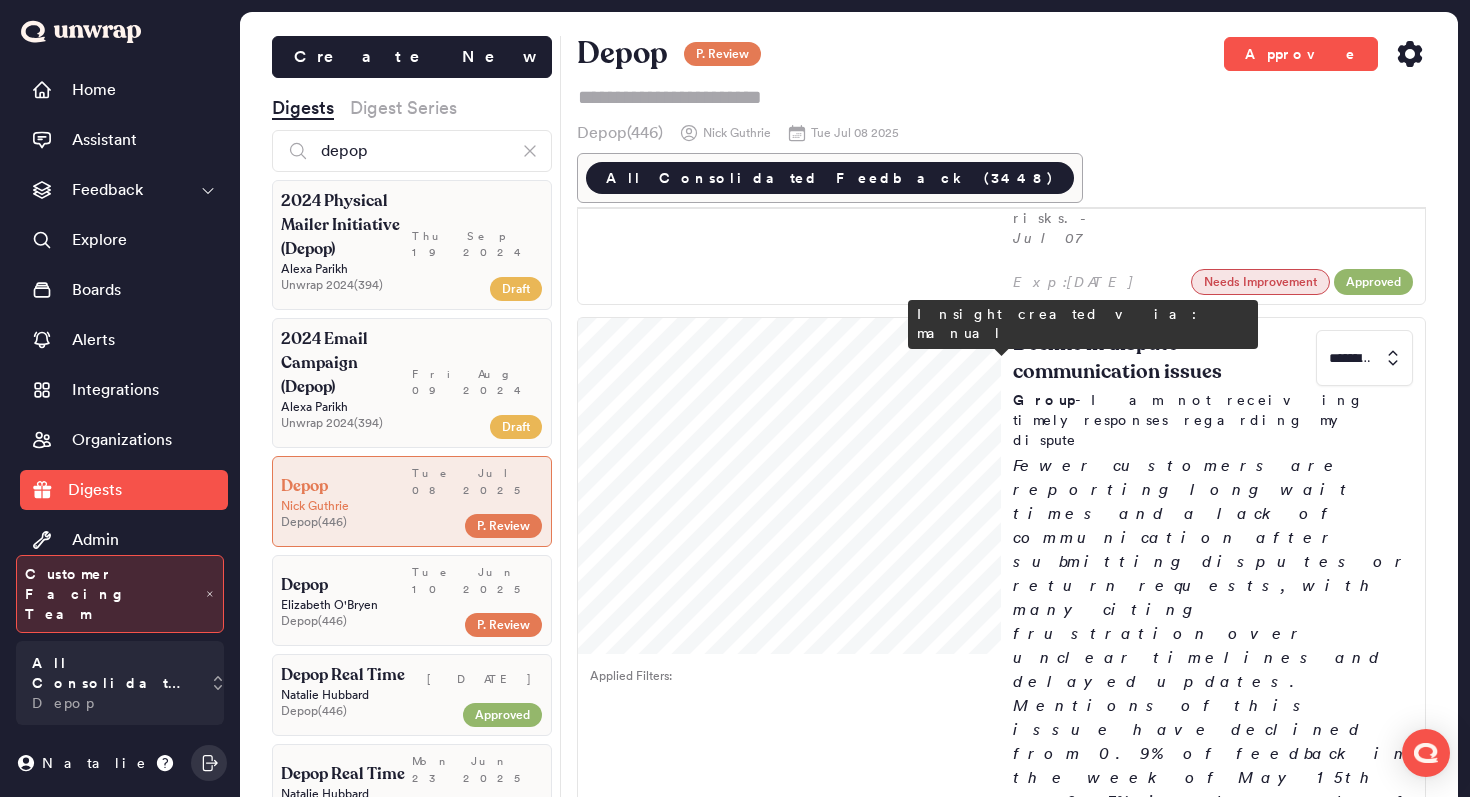 type on "*" 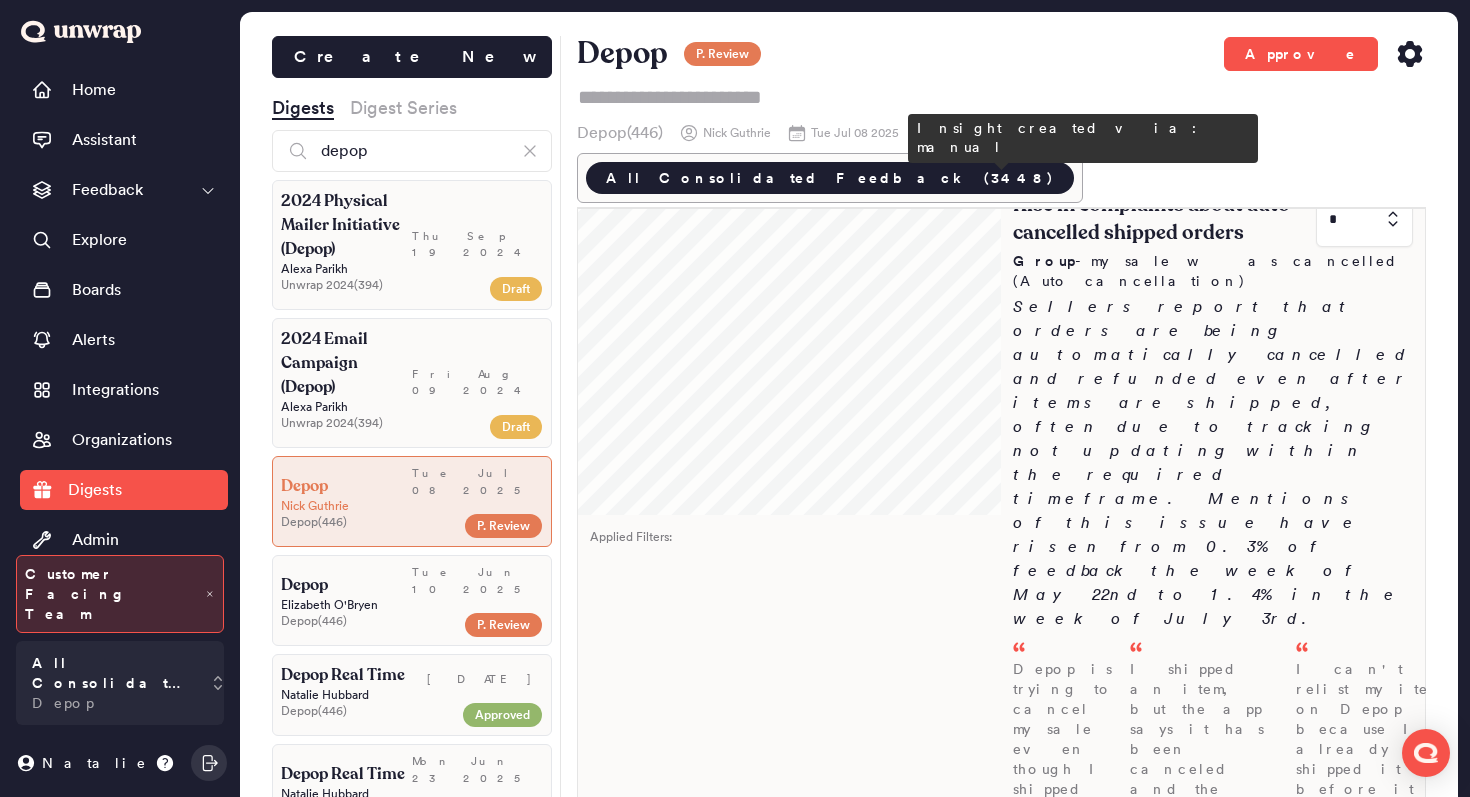 type on "*" 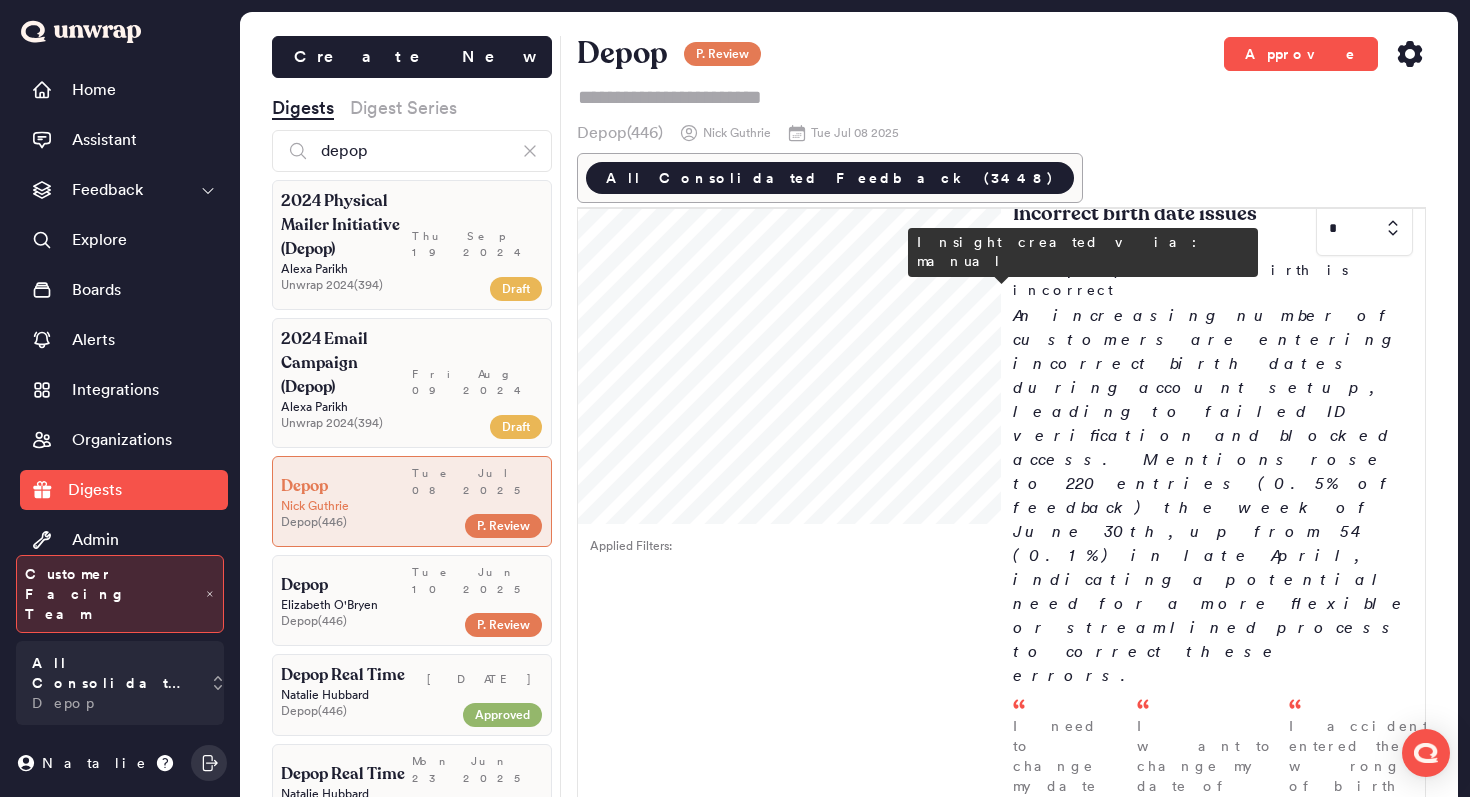 scroll, scrollTop: 1006, scrollLeft: 0, axis: vertical 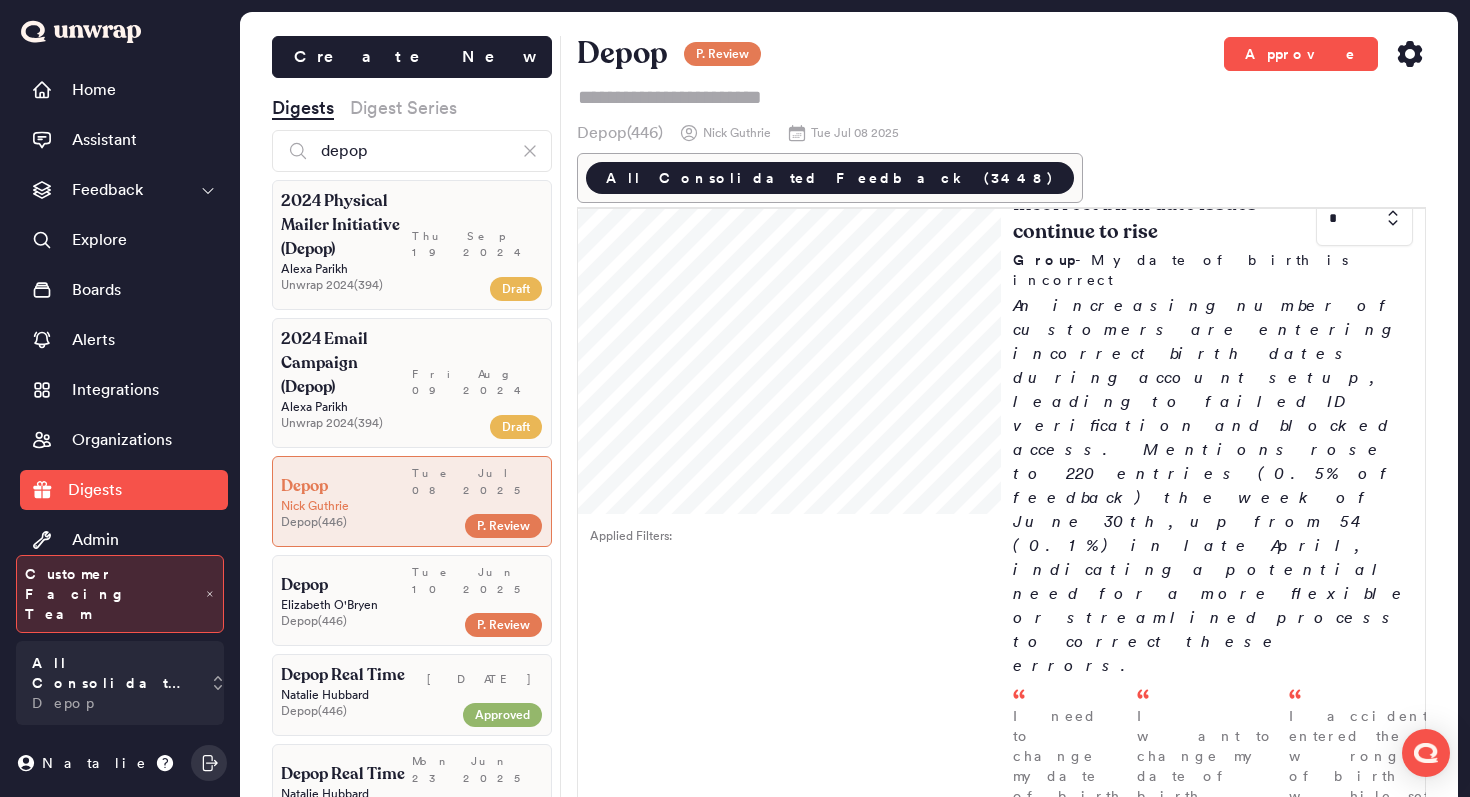 click at bounding box center [1364, 1276] 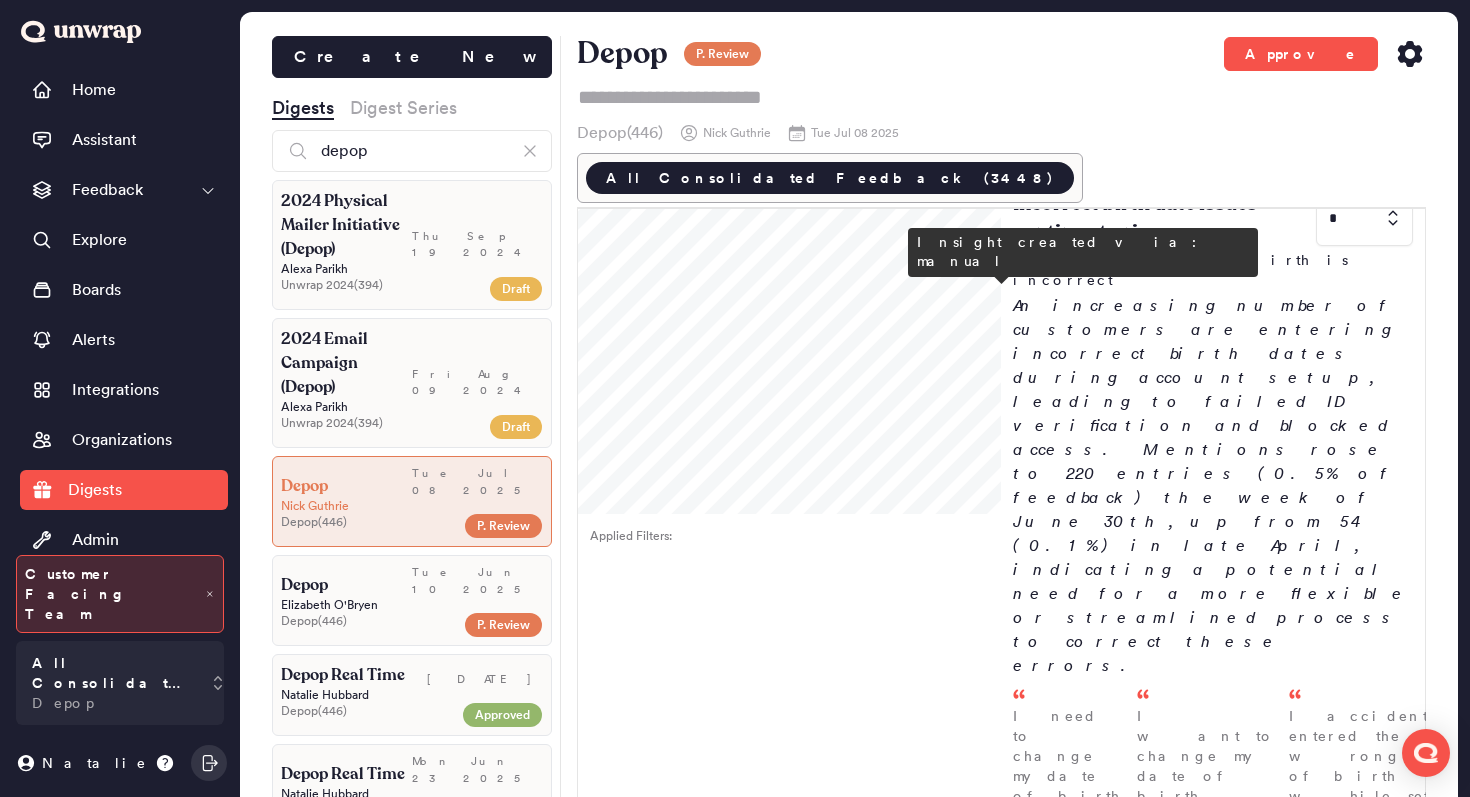 type on "*" 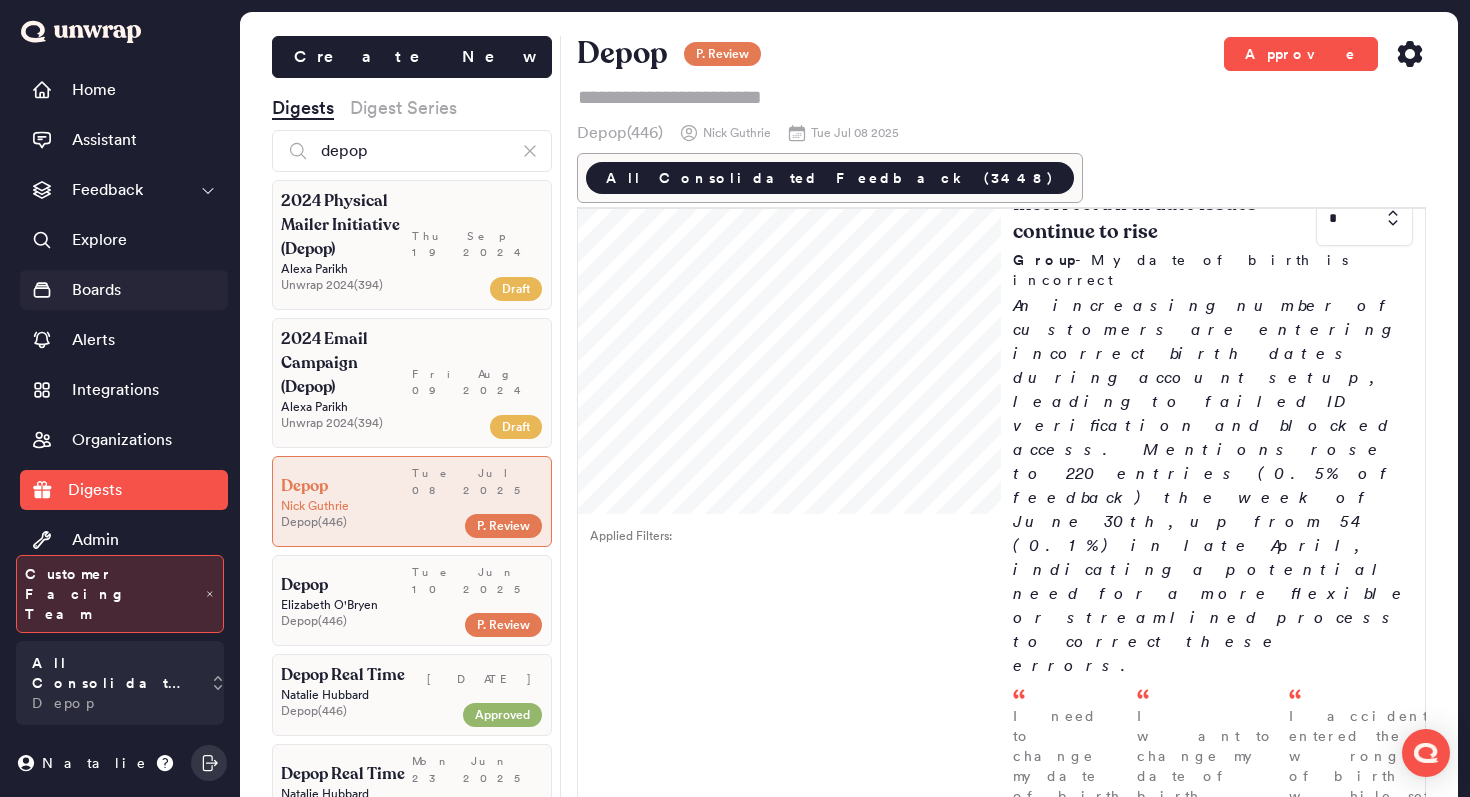 click on "Boards" at bounding box center (96, 290) 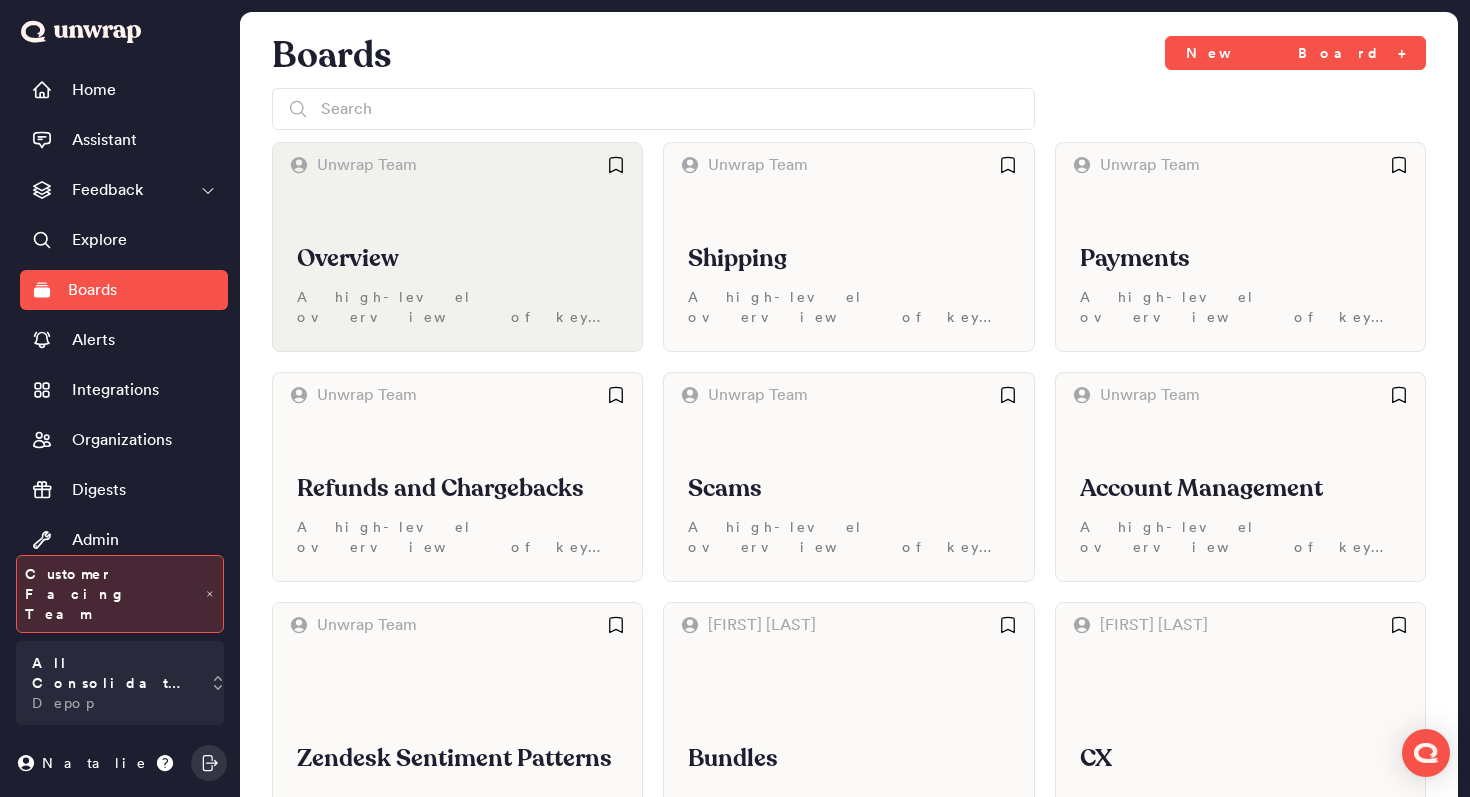 click on "A high-level overview of key trends across Zendesk" at bounding box center (457, 307) 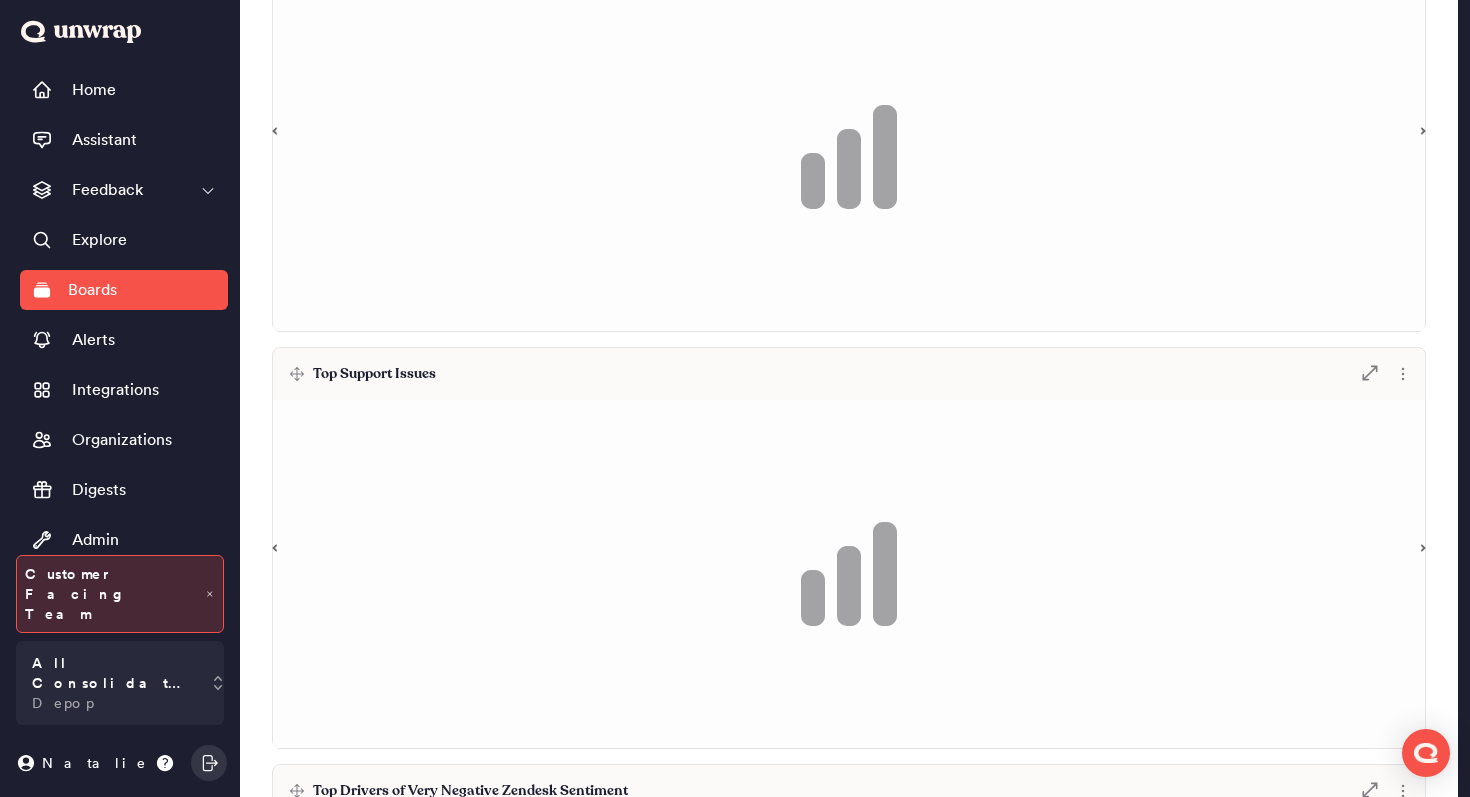 scroll, scrollTop: 384, scrollLeft: 0, axis: vertical 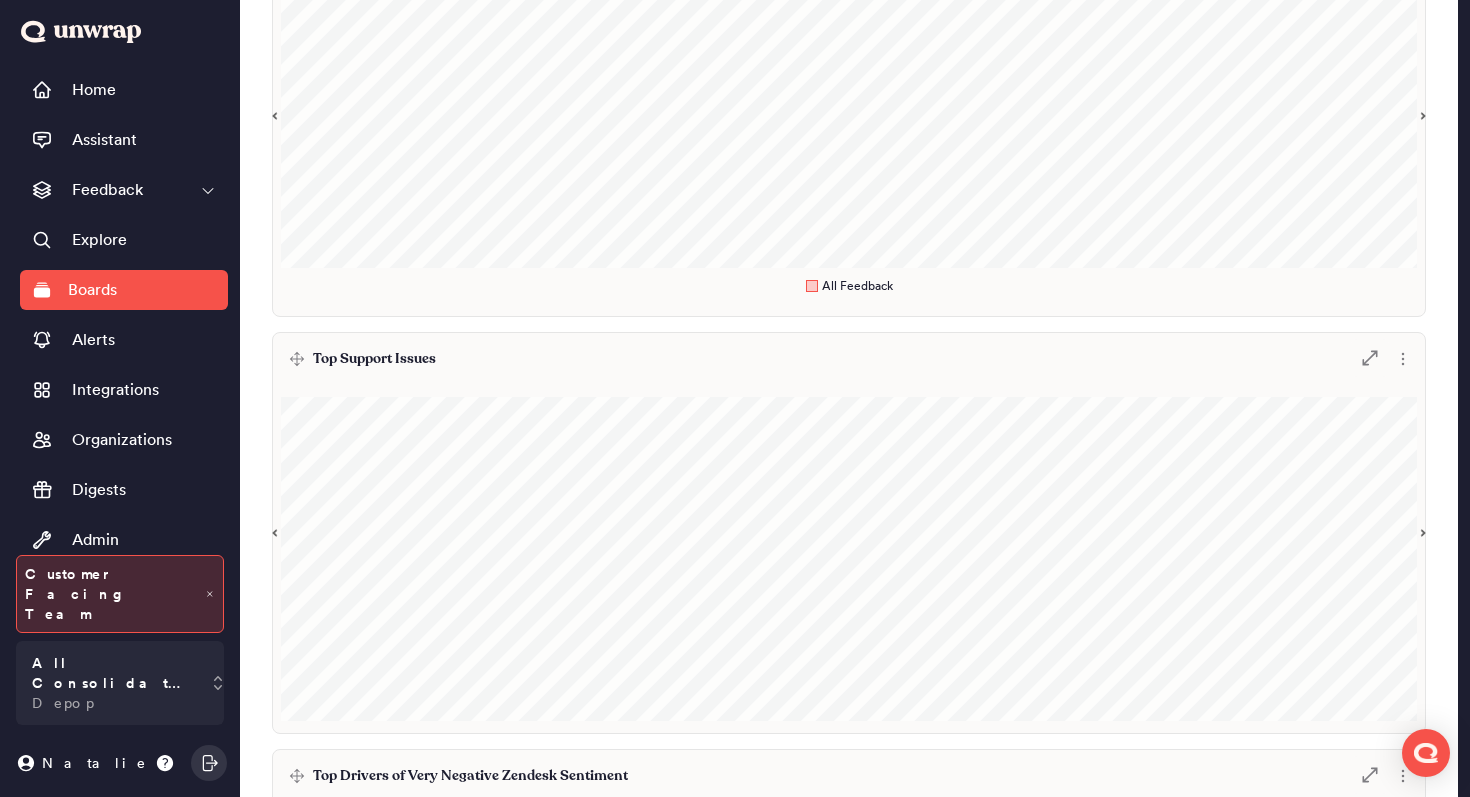 click on "Top Support Issues
.st0 {
fill: #7e7d82;
}" at bounding box center (849, 359) 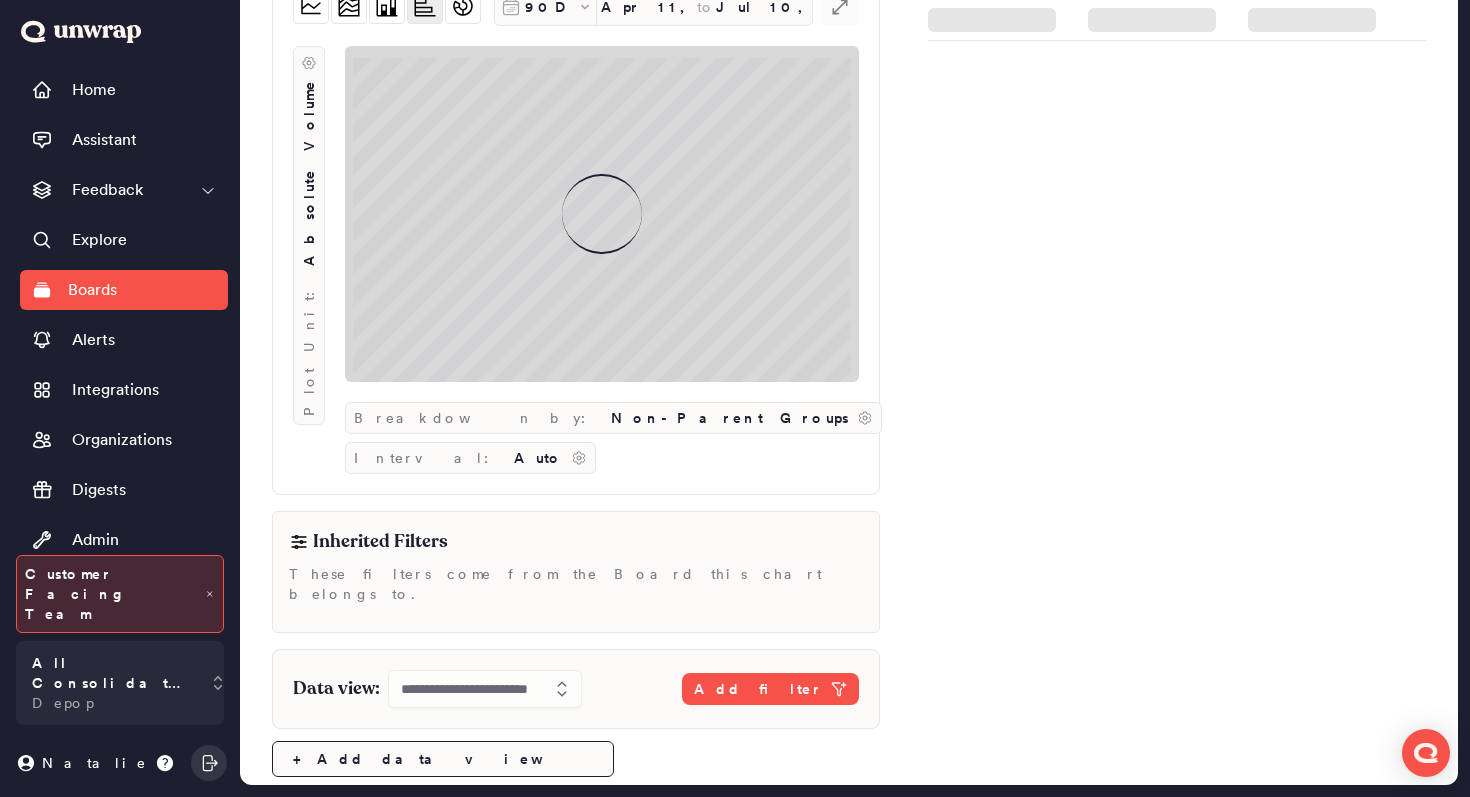 scroll, scrollTop: 107, scrollLeft: 0, axis: vertical 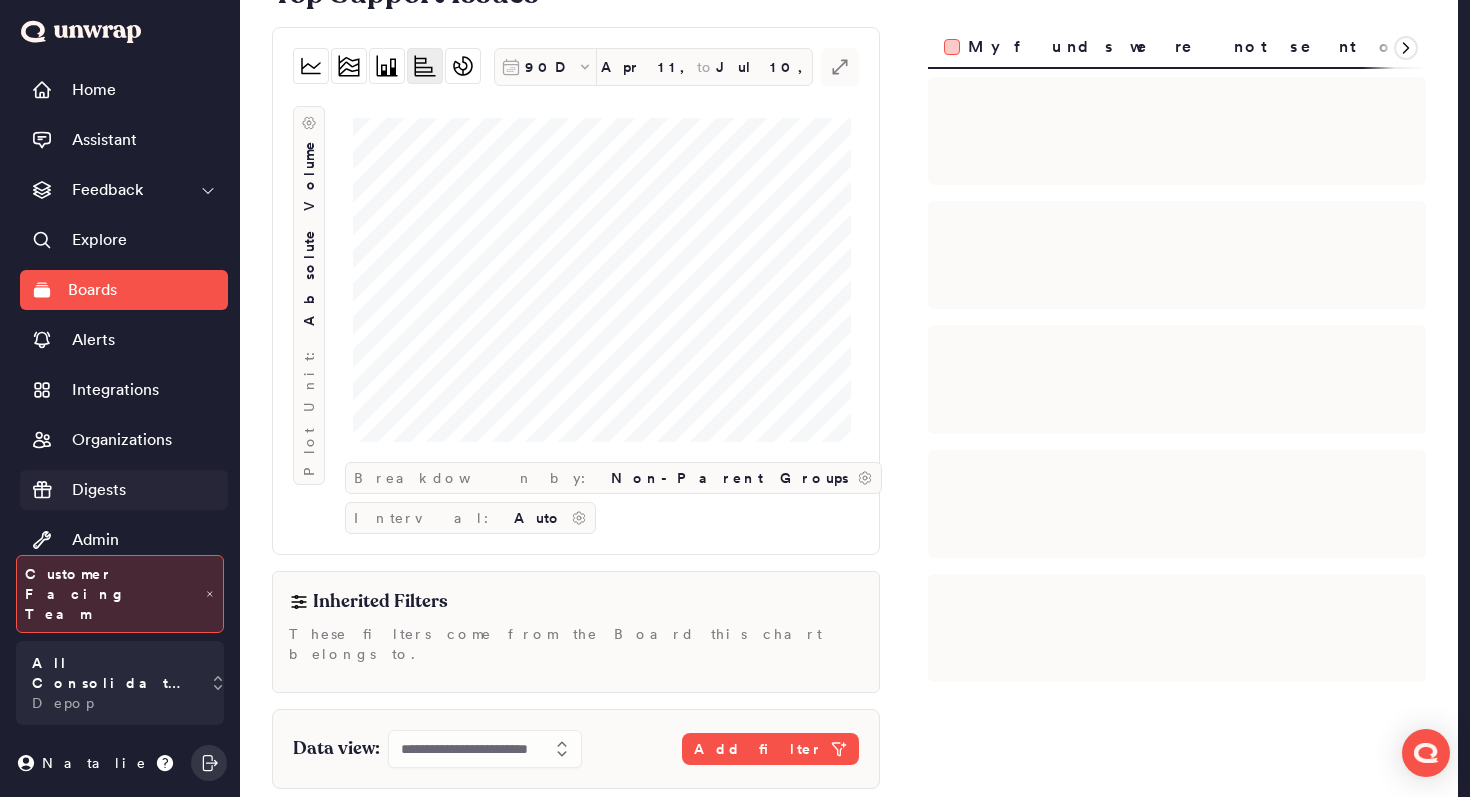 click on "Digests" at bounding box center [99, 490] 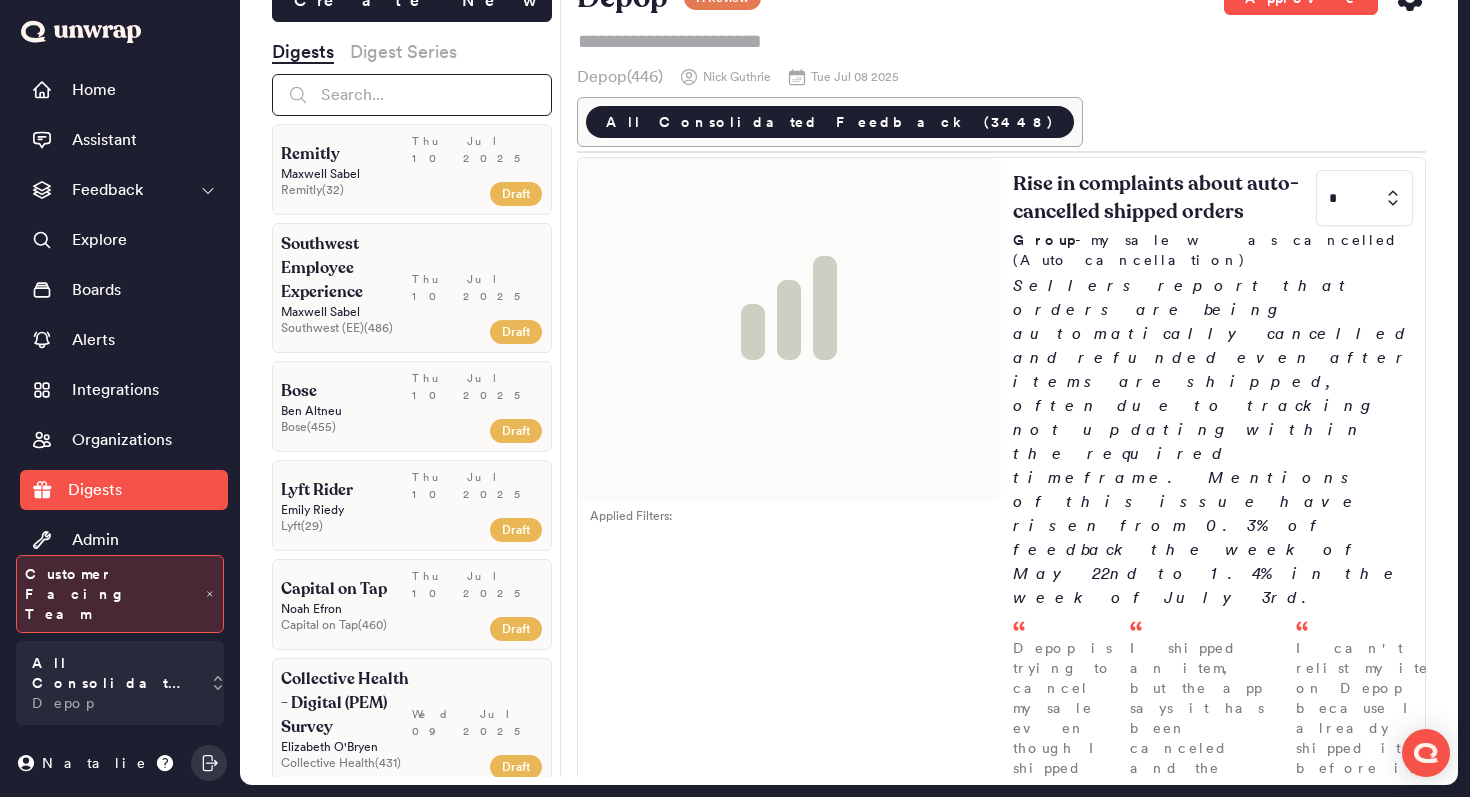 click at bounding box center (412, 95) 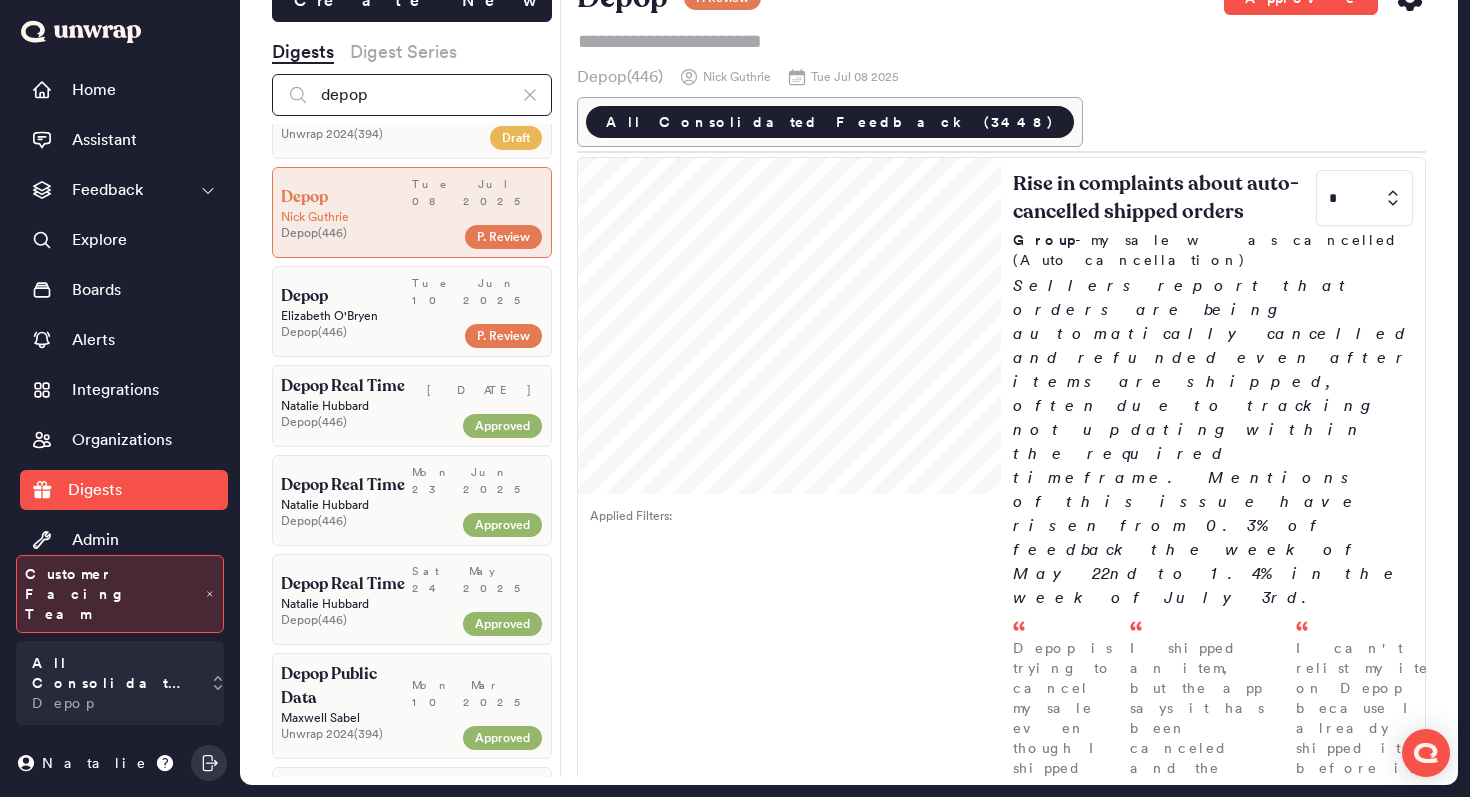 scroll, scrollTop: 252, scrollLeft: 0, axis: vertical 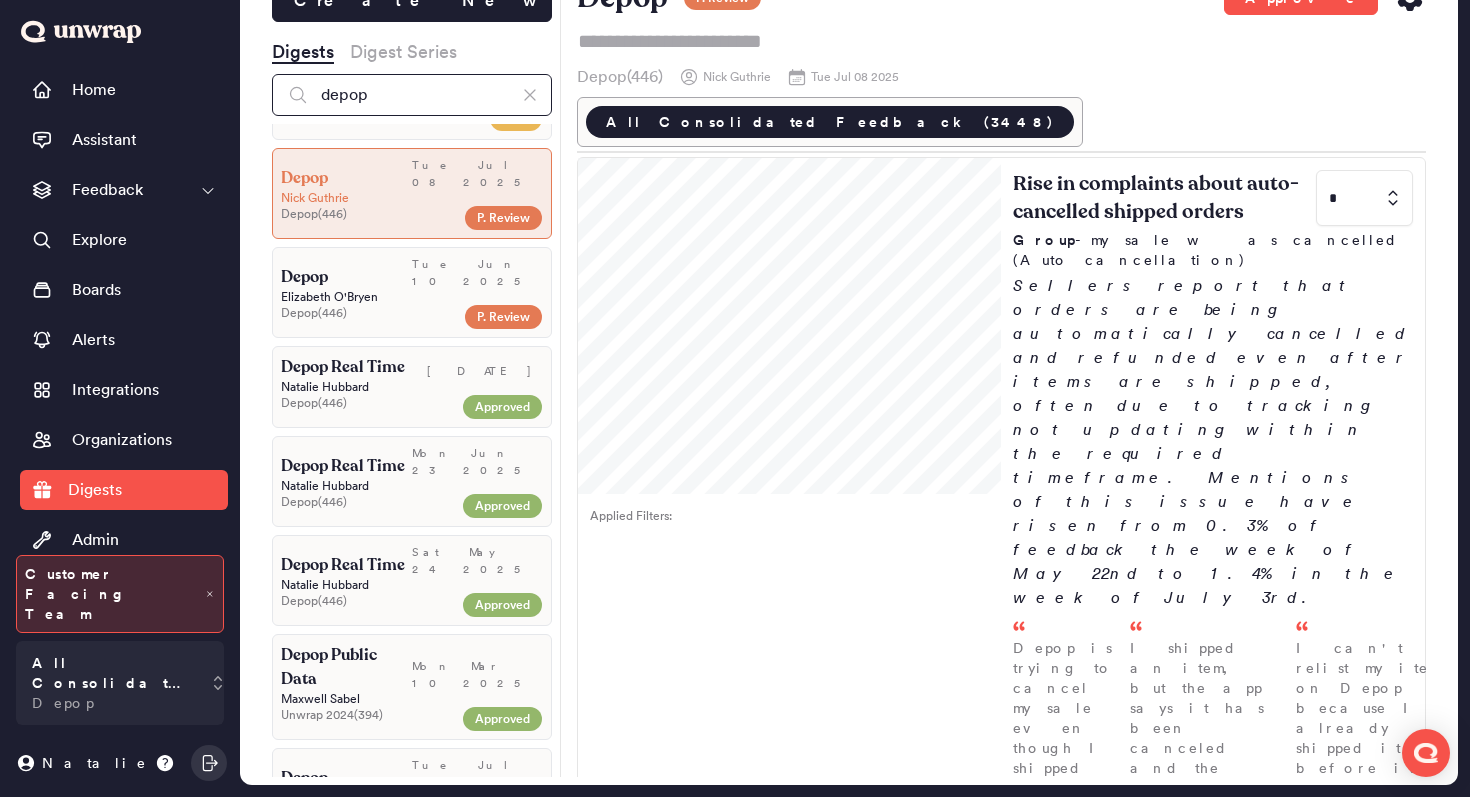type on "depop" 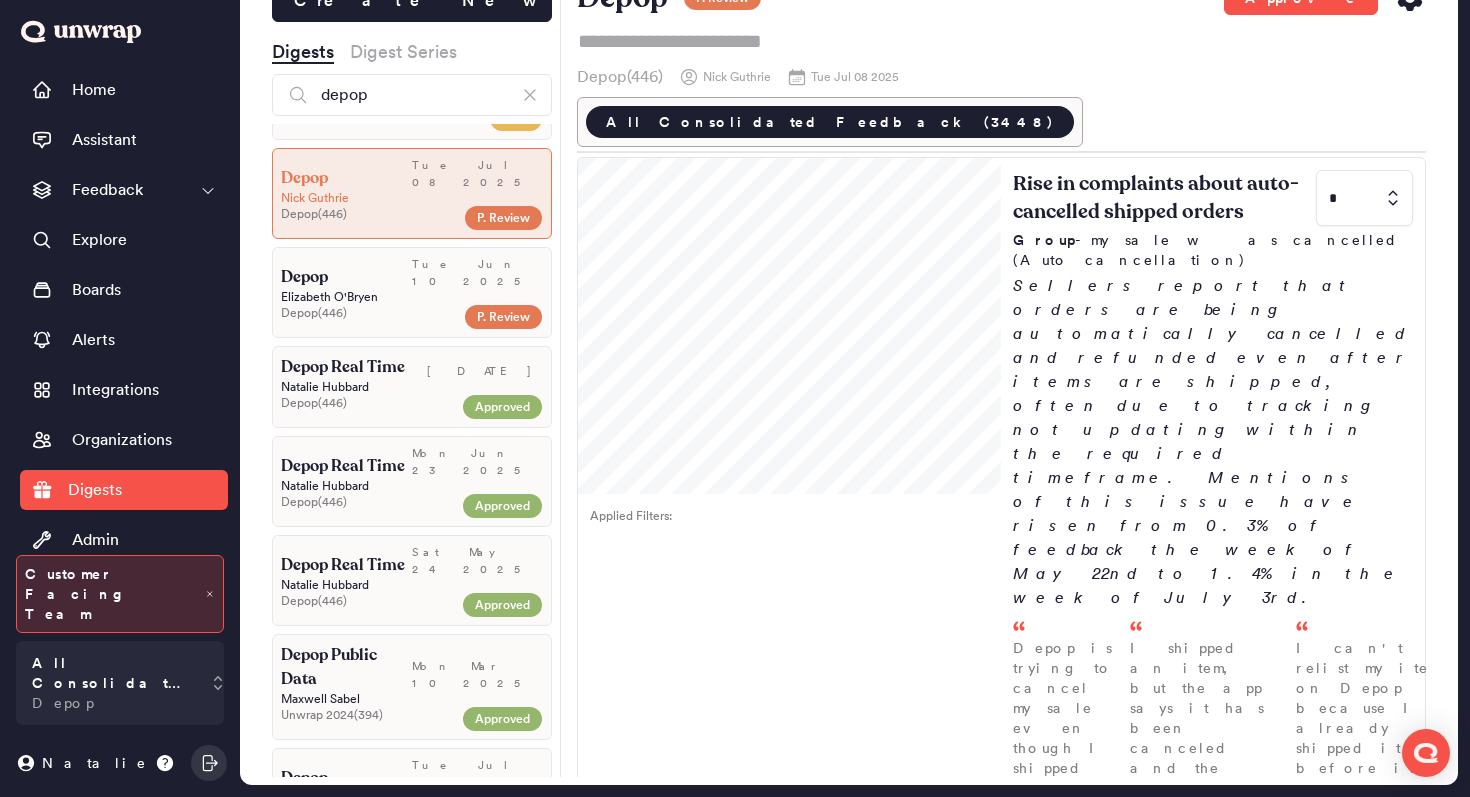 click on "[FIRST] [LAST]" at bounding box center (412, 297) 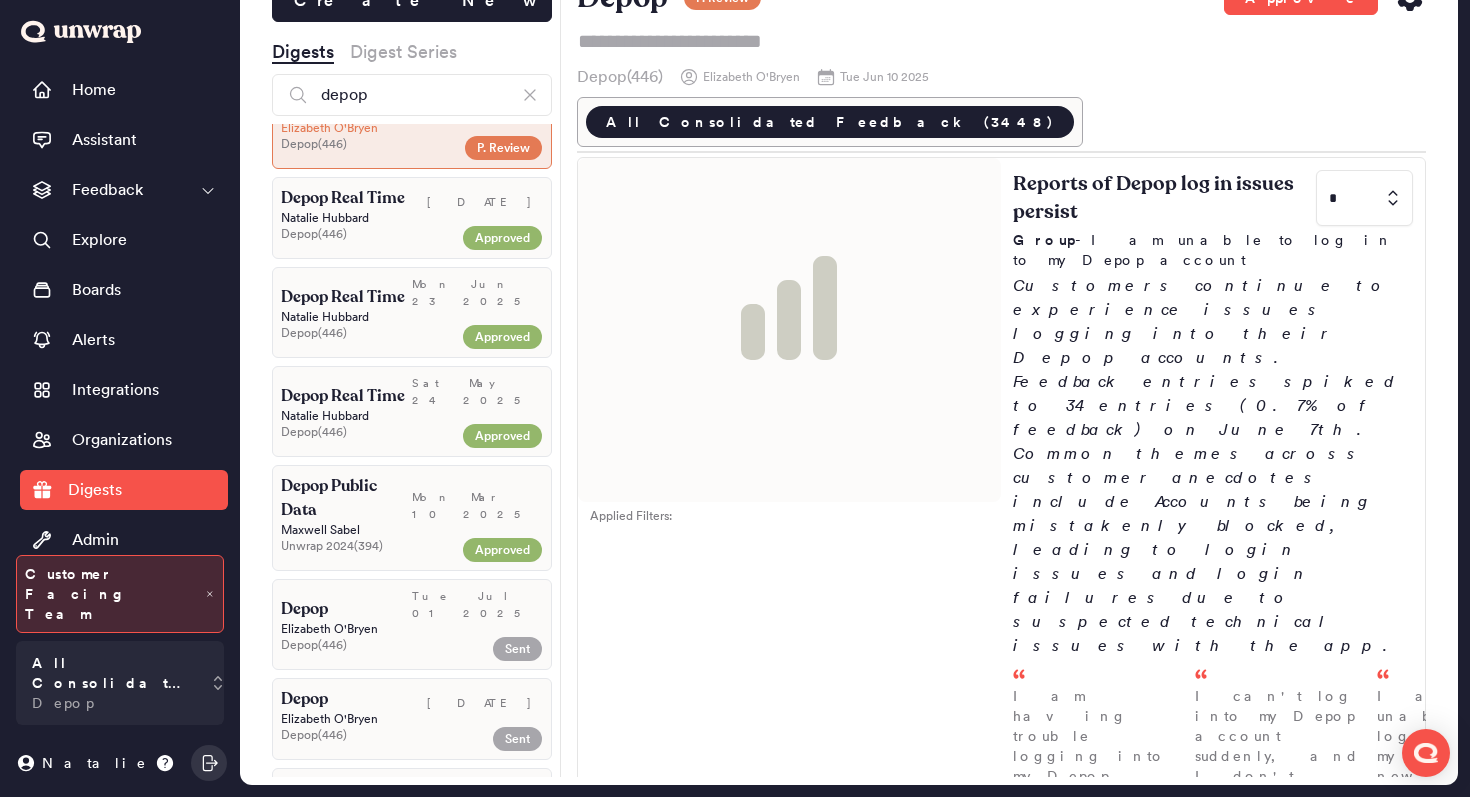 scroll, scrollTop: 546, scrollLeft: 0, axis: vertical 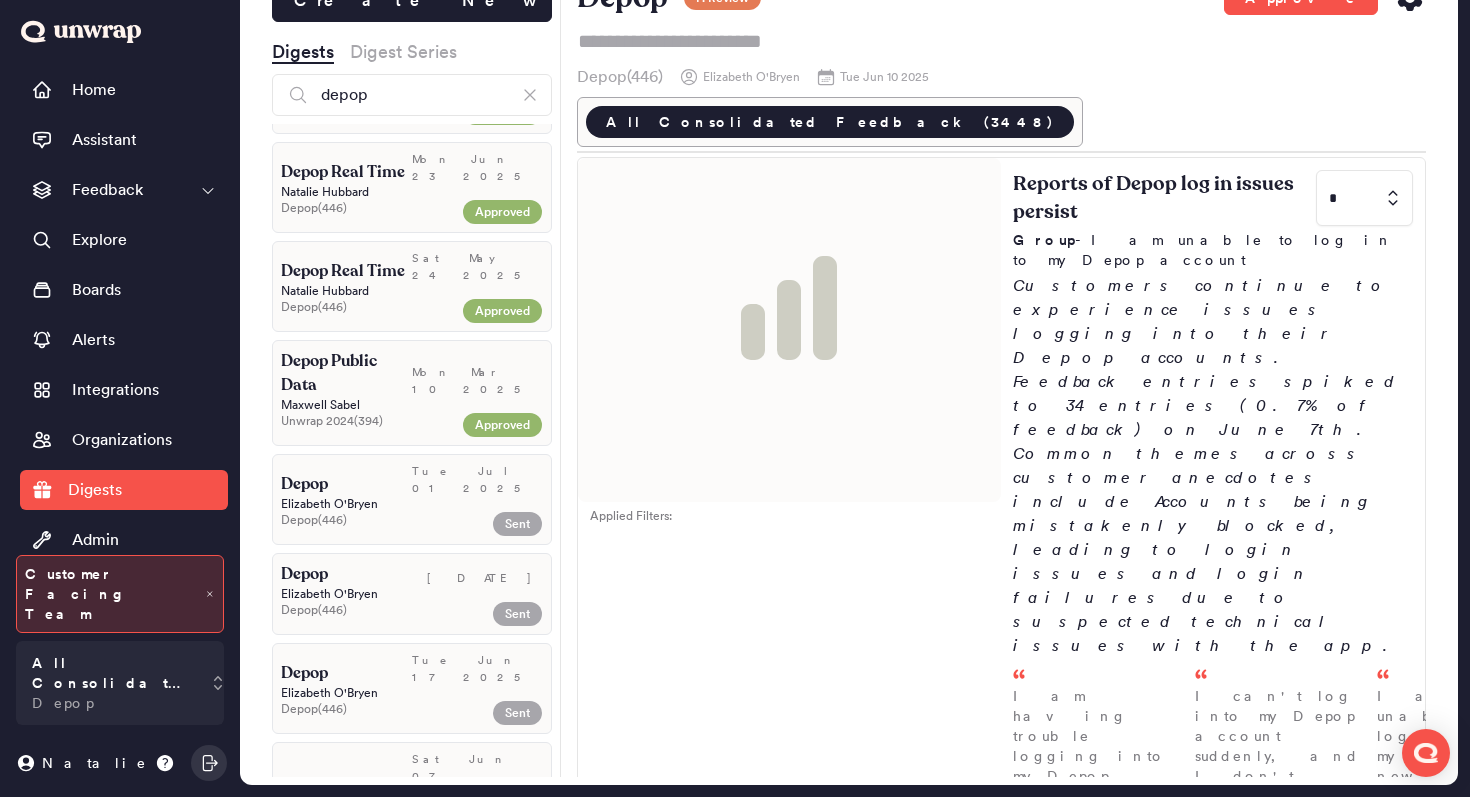 click on "Depop [DATE] [FIRST] [LAST] Depop ( [NUMBER] ) Sent" at bounding box center (412, 499) 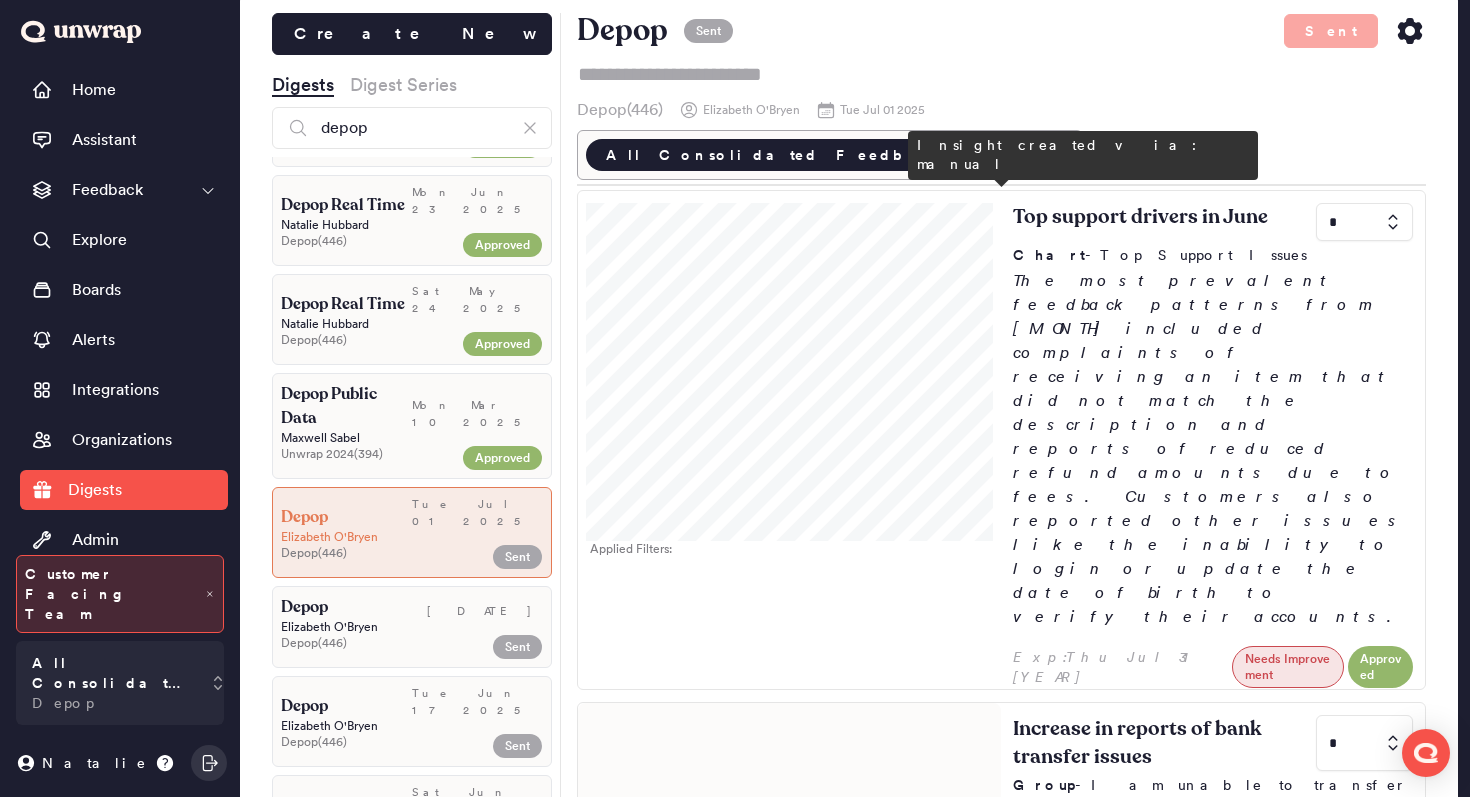 scroll, scrollTop: 21, scrollLeft: 0, axis: vertical 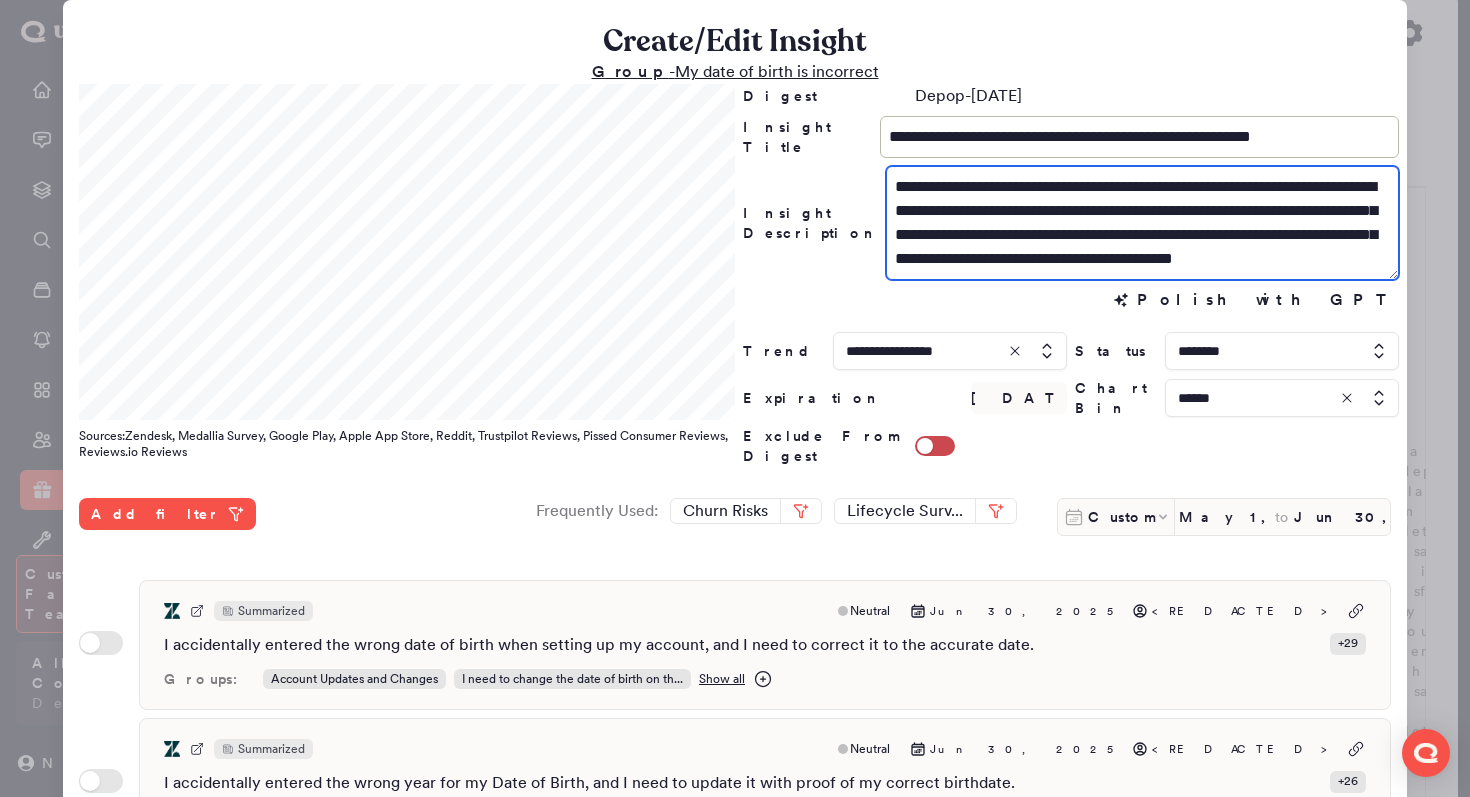 drag, startPoint x: 1087, startPoint y: 263, endPoint x: 819, endPoint y: 75, distance: 327.36523 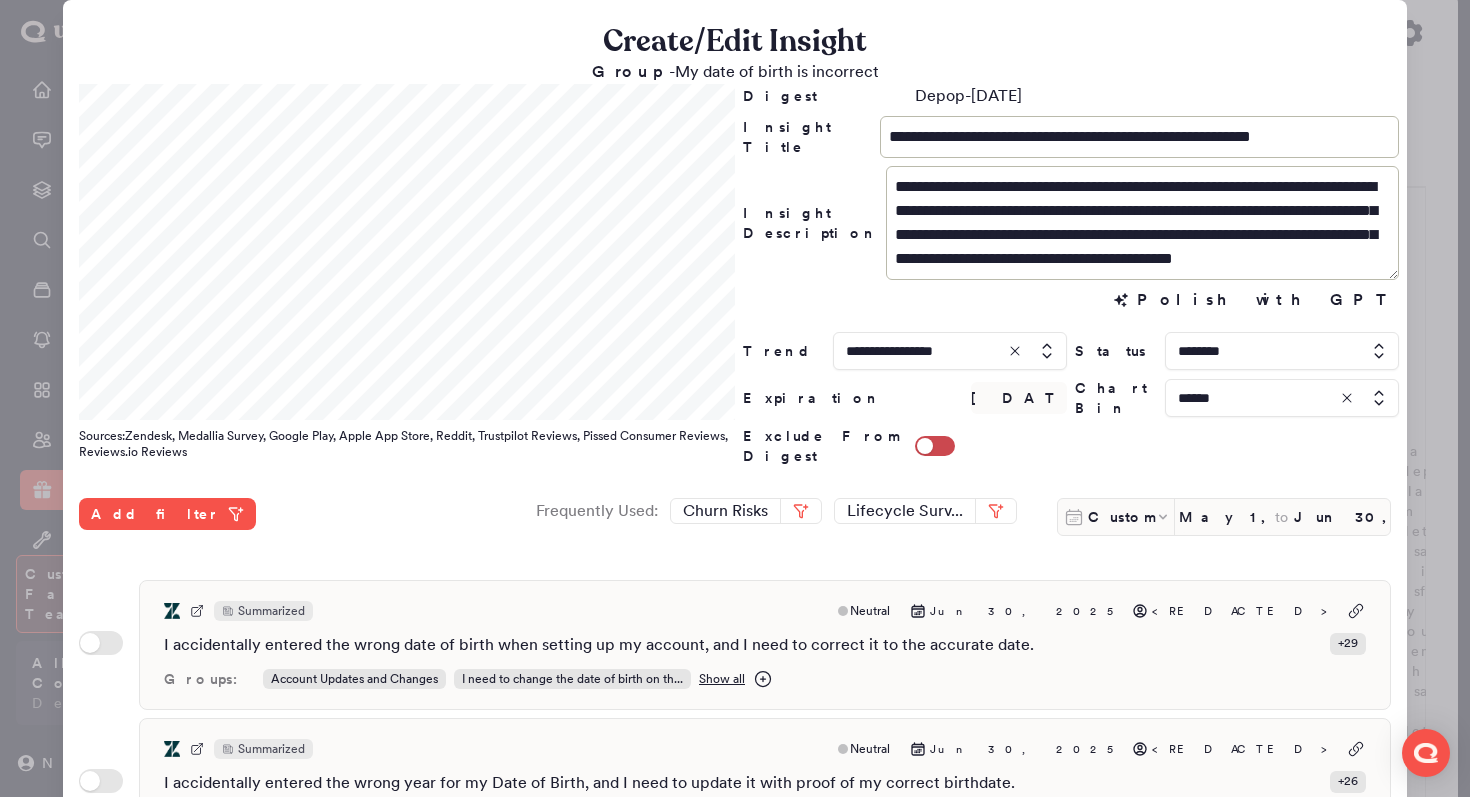 click at bounding box center [735, 398] 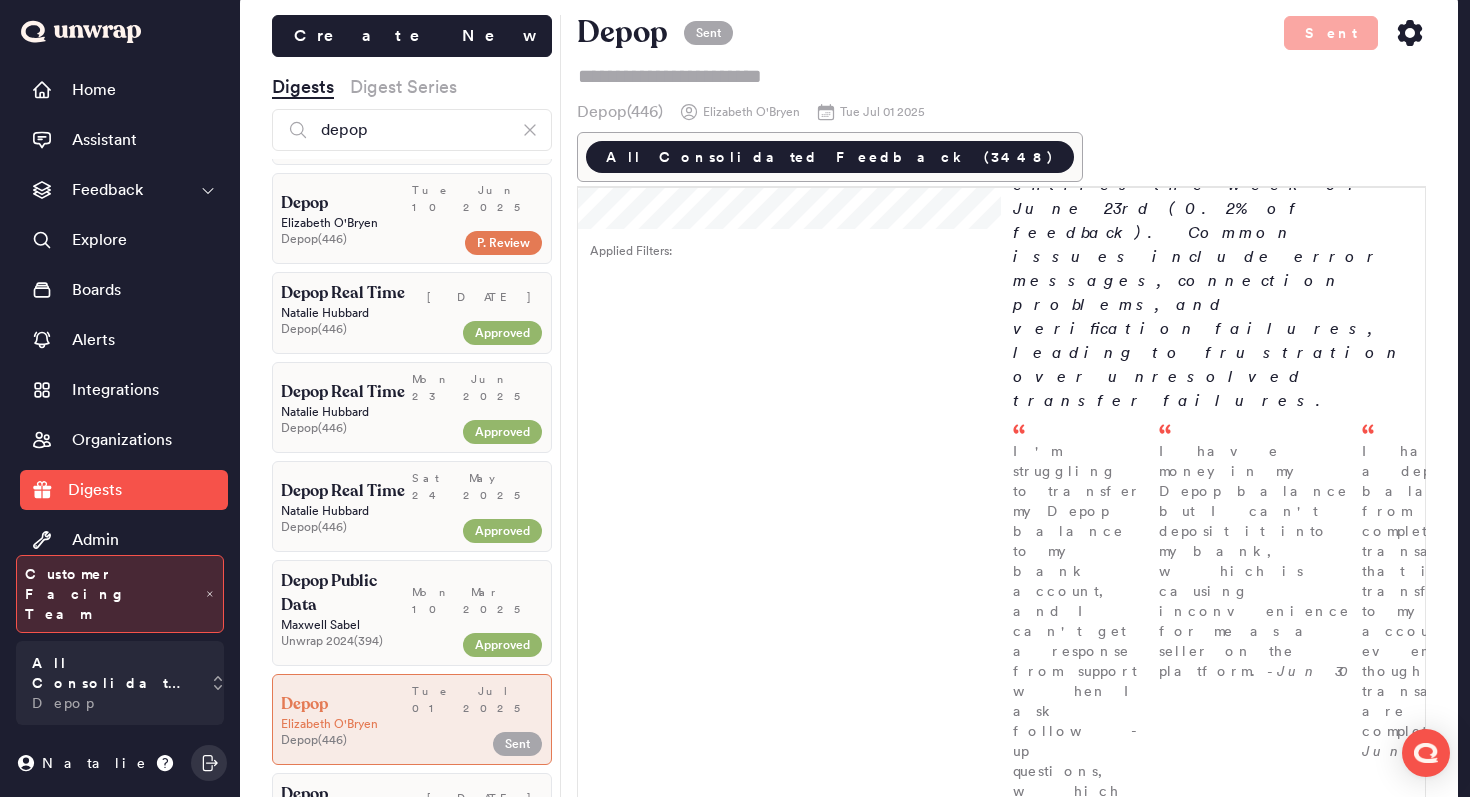 scroll, scrollTop: 0, scrollLeft: 0, axis: both 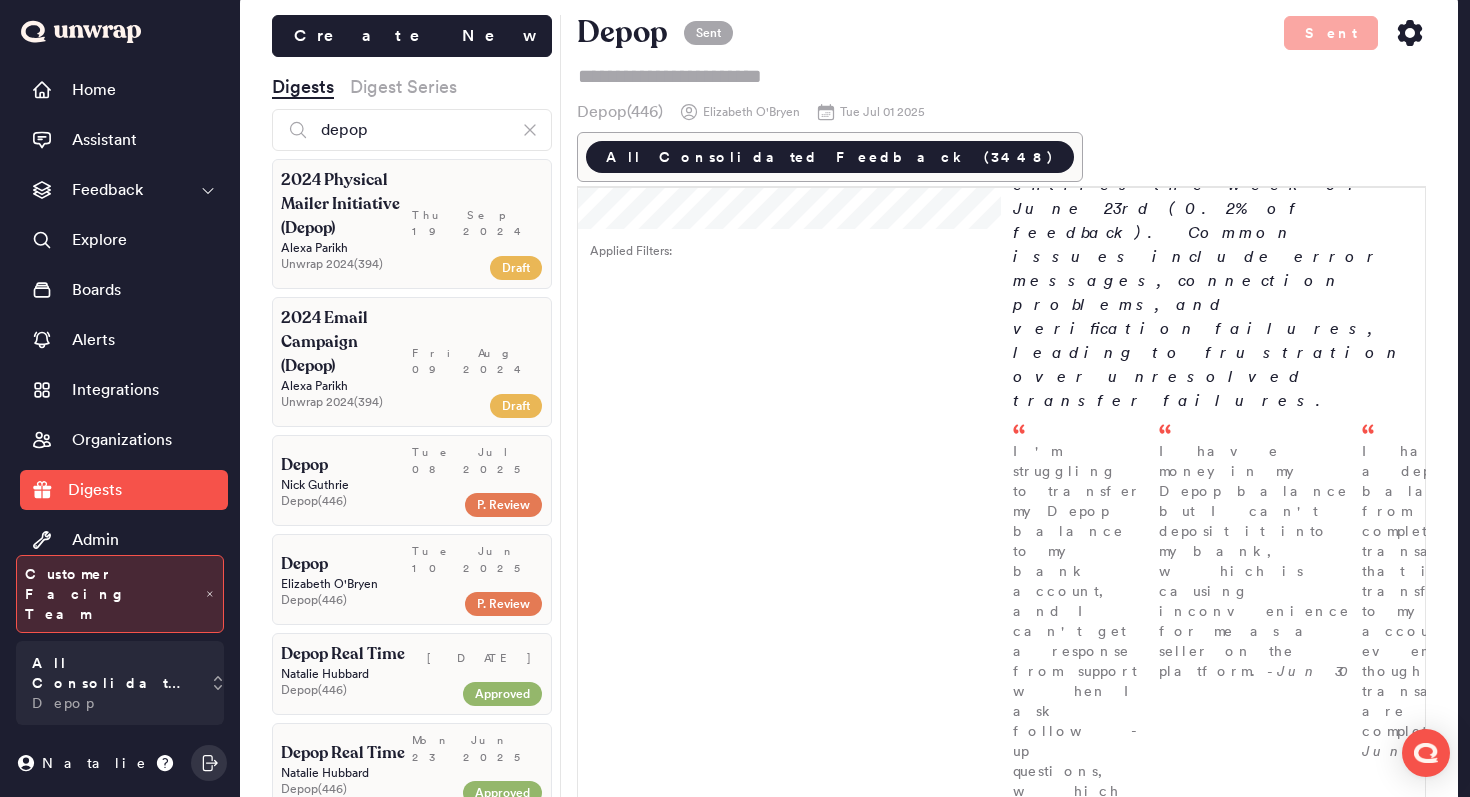 click on "Tue Jul 08 2025" at bounding box center [477, 460] 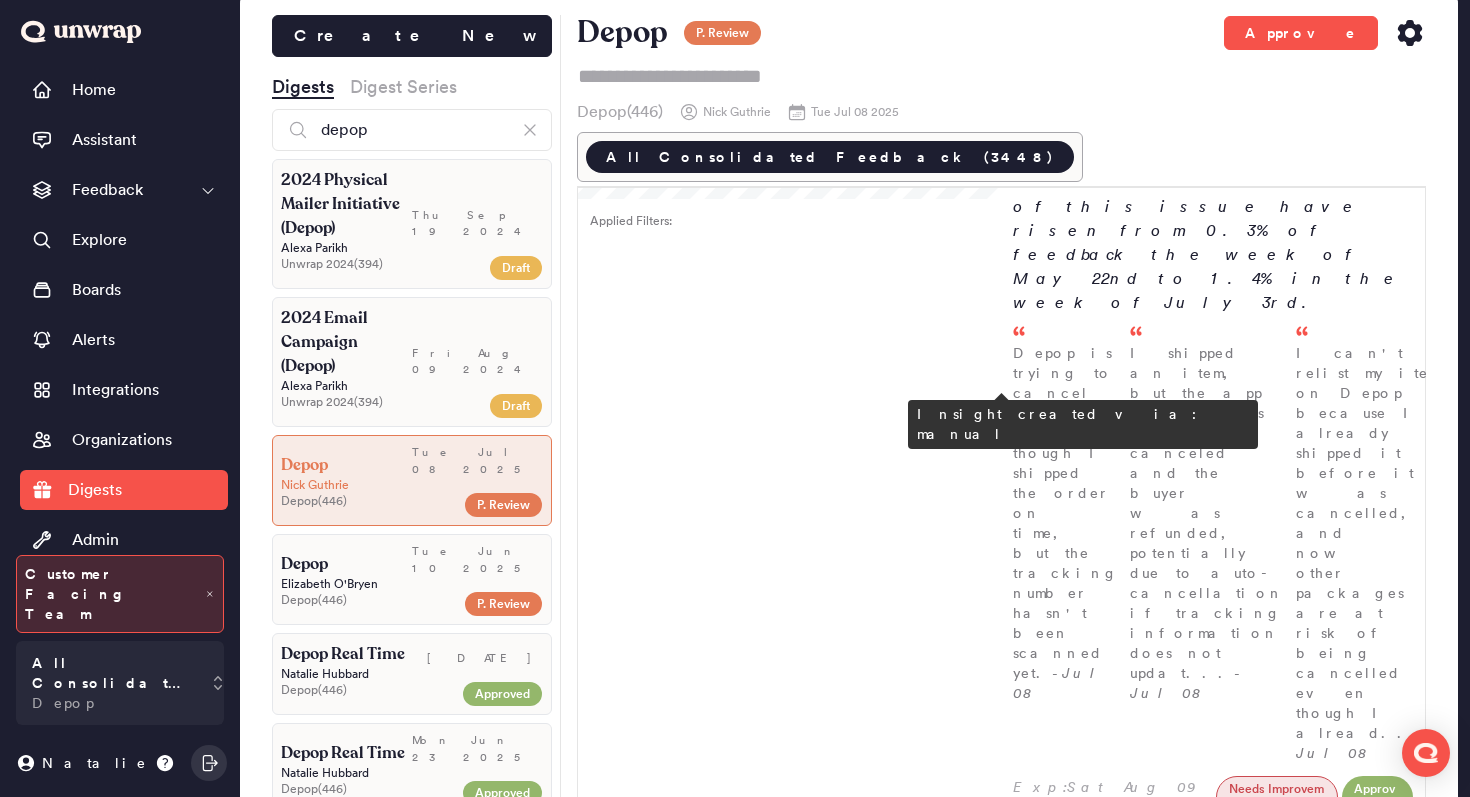scroll, scrollTop: 333, scrollLeft: 0, axis: vertical 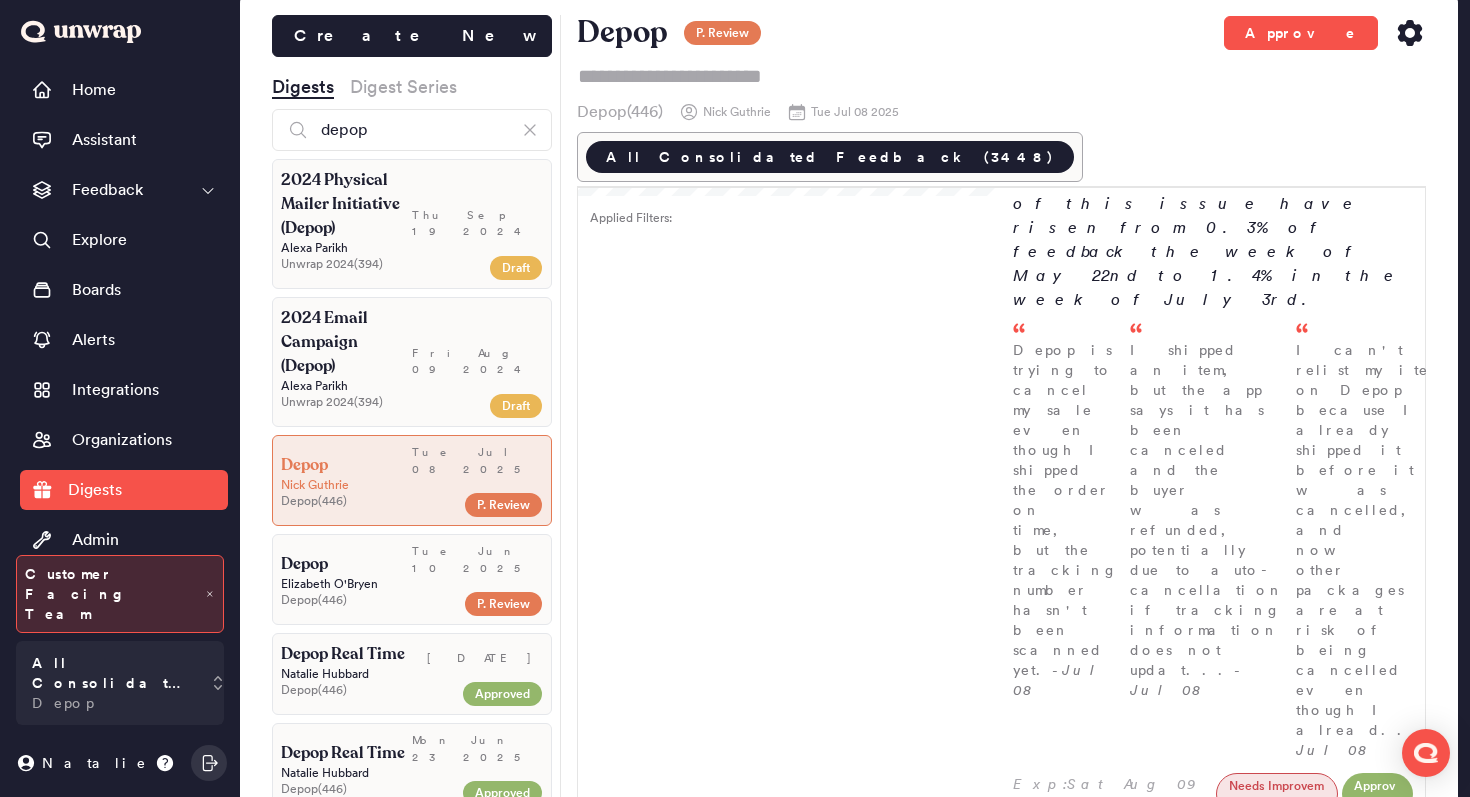 click on "Incorrect birth date issues continue to rise * Group - My date of birth is incorrect An increasing number of customers are entering incorrect birth dates during account setup, leading to failed ID verification and blocked access. Mentions rose to [NUMBER] entries ([PERCENT] of feedback) the week of [DATE], up from [NUMBER] ([PERCENT]) in late April, indicating a potential need for a more flexible or streamlined process to correct these errors. I need to change my date of birth on my account because it currently shows the wrong date, which is causing confusion and potential security risks. - [DATE] I want to change my date of birth because it was entered incorrectly. - [DATE] I accidentally entered the wrong date of birth while setting up my account, causing it to not match the ID needed for verification, and I need a way to change i... - [DATE]" at bounding box center [1213, 1330] 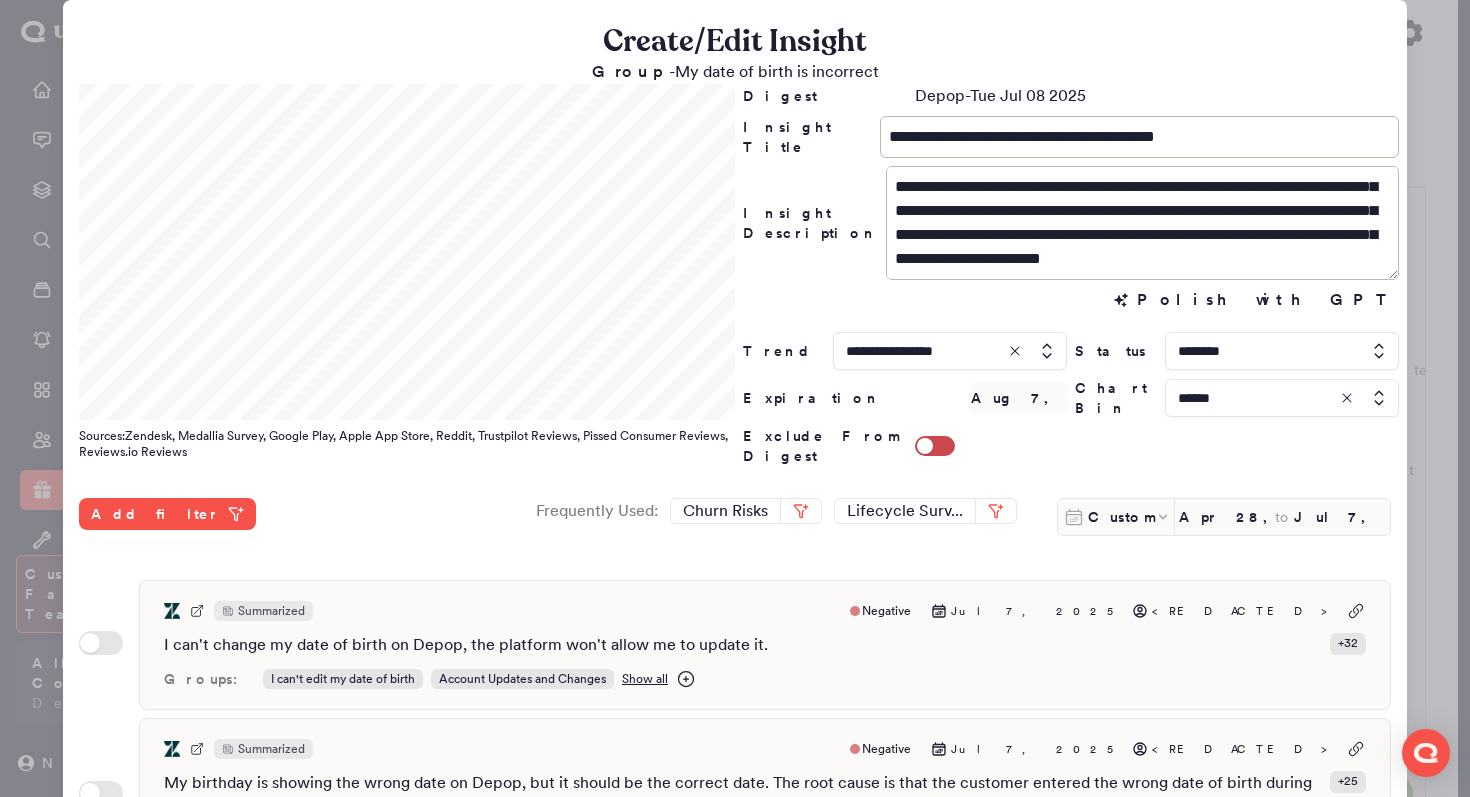scroll, scrollTop: 0, scrollLeft: 0, axis: both 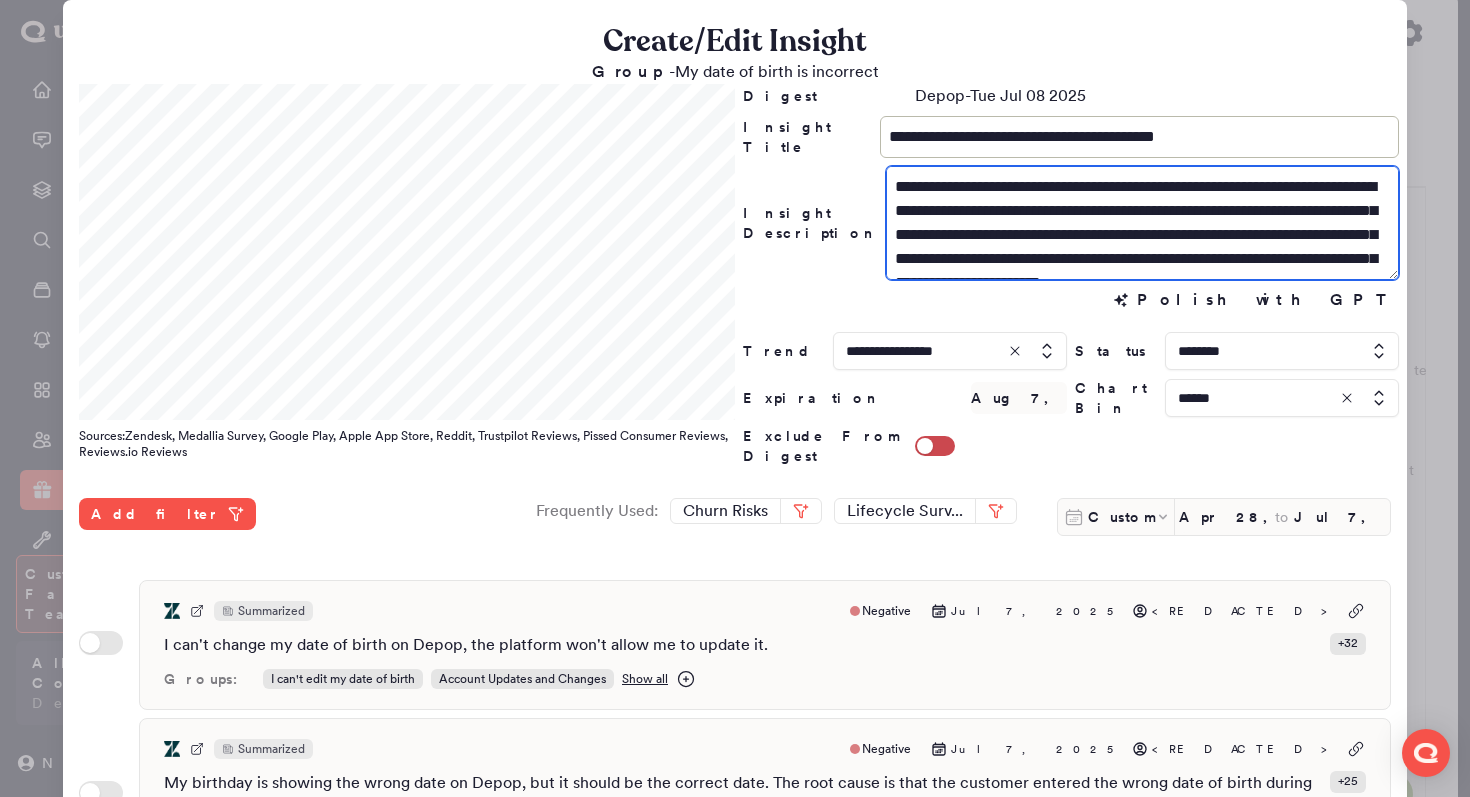 click on "**********" at bounding box center (1142, 223) 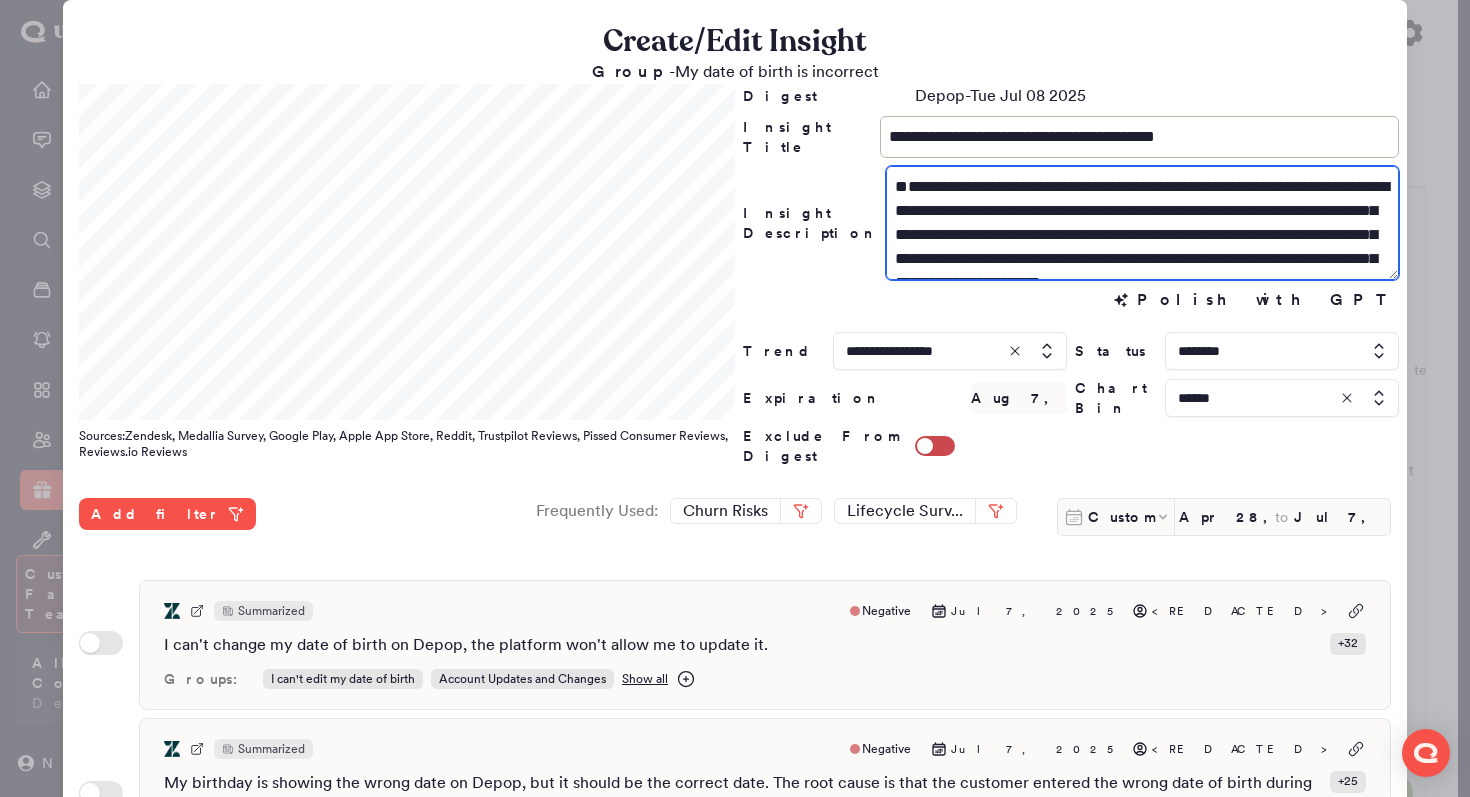 paste on "**********" 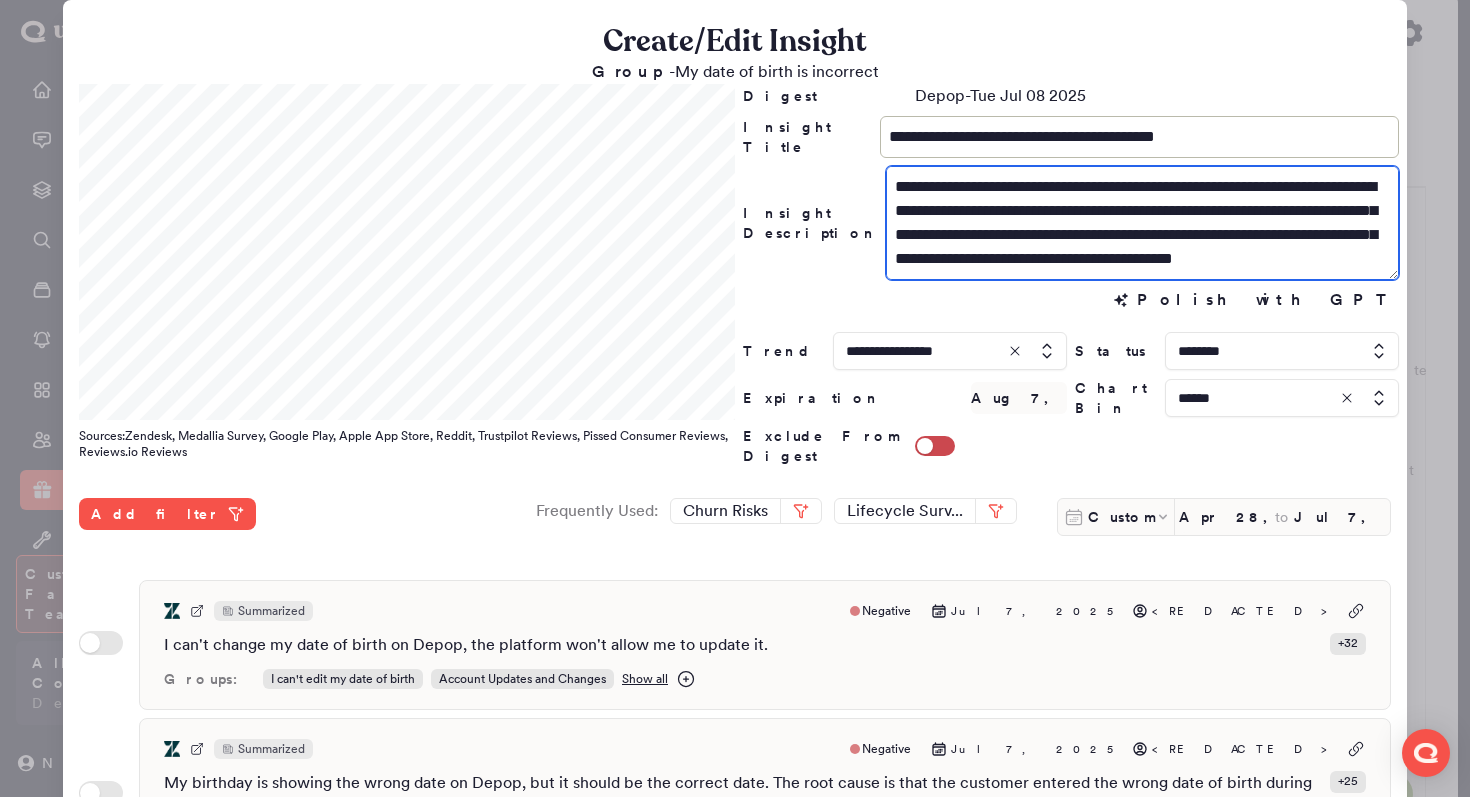scroll, scrollTop: 13, scrollLeft: 0, axis: vertical 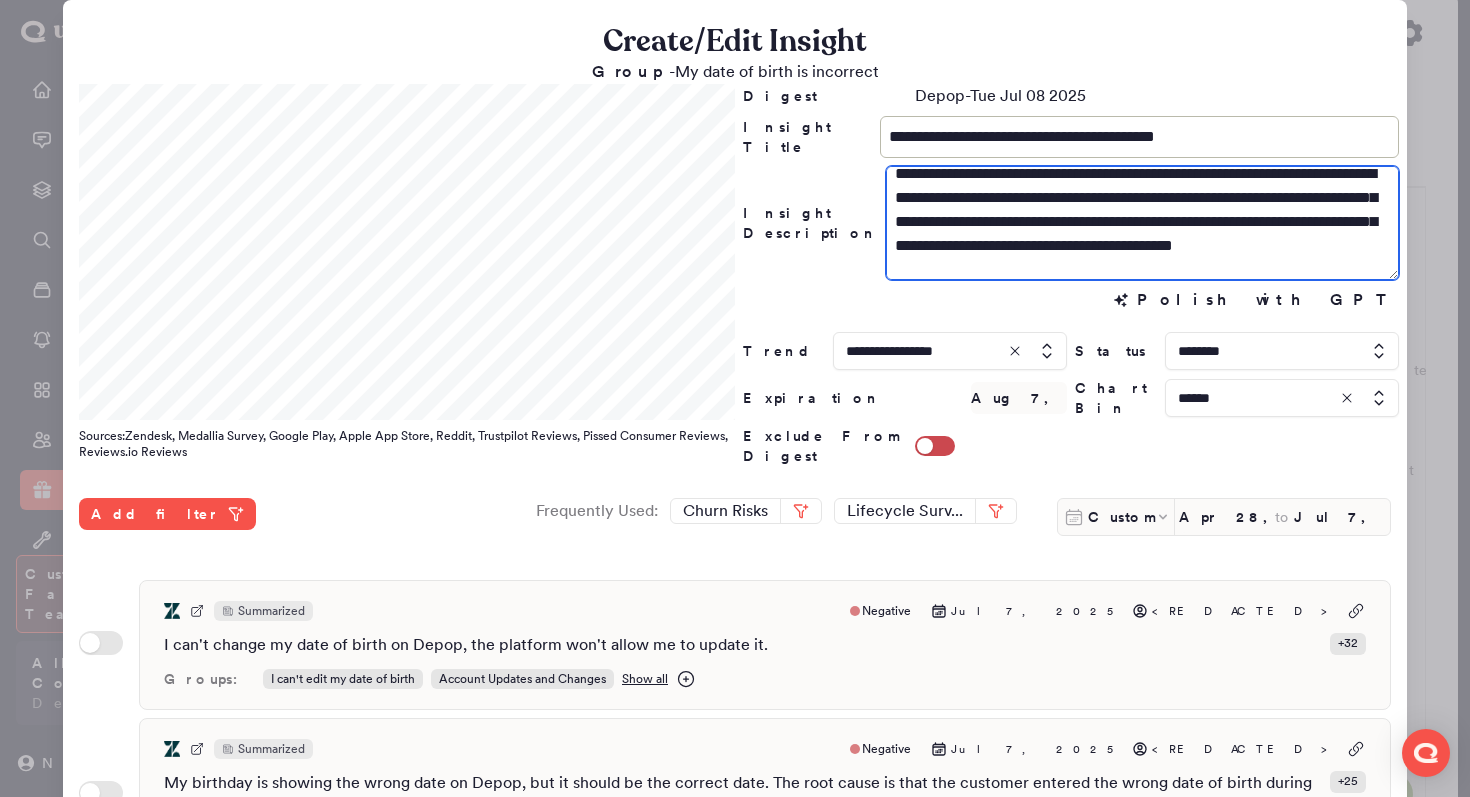 type on "**********" 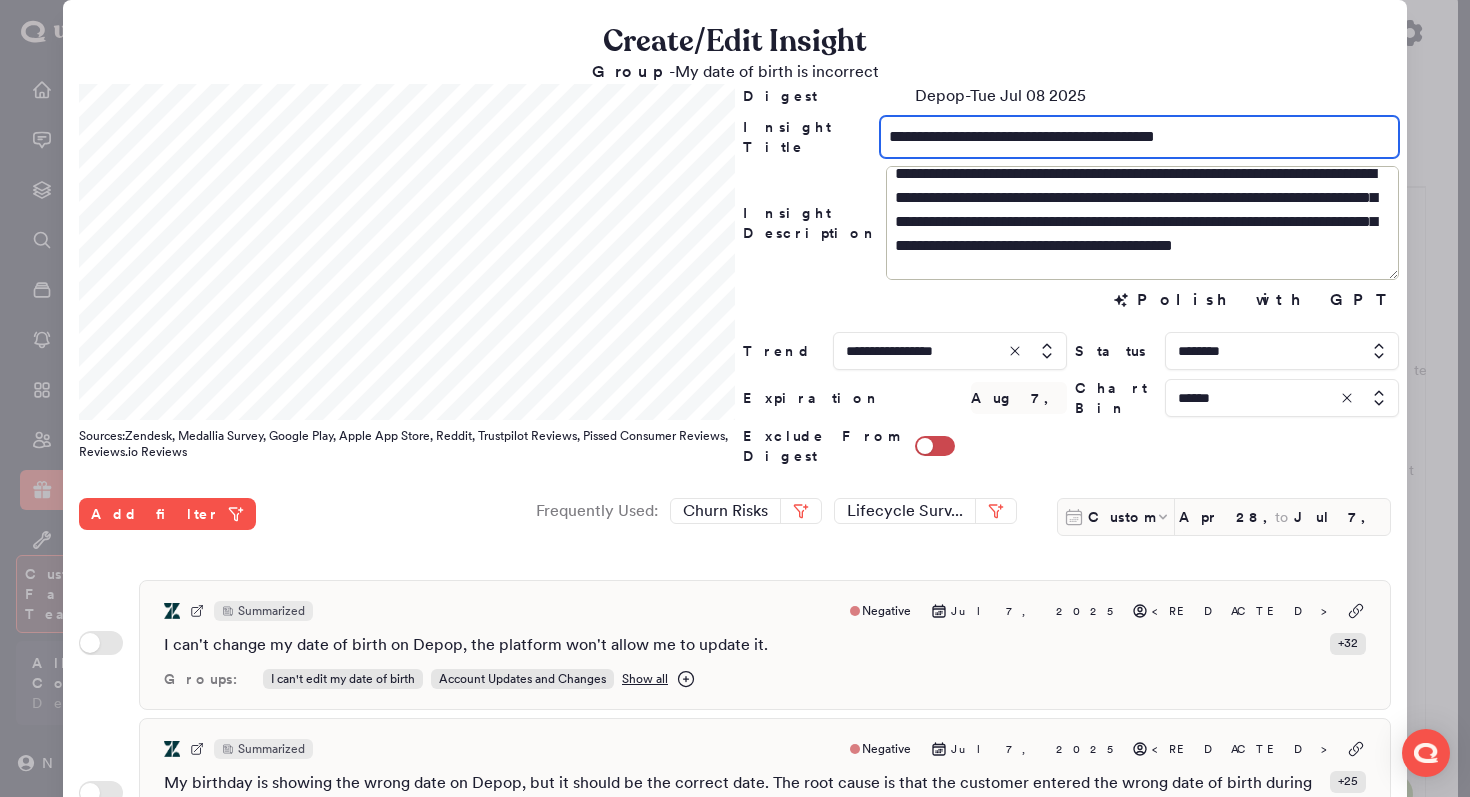 click on "**********" at bounding box center (1139, 137) 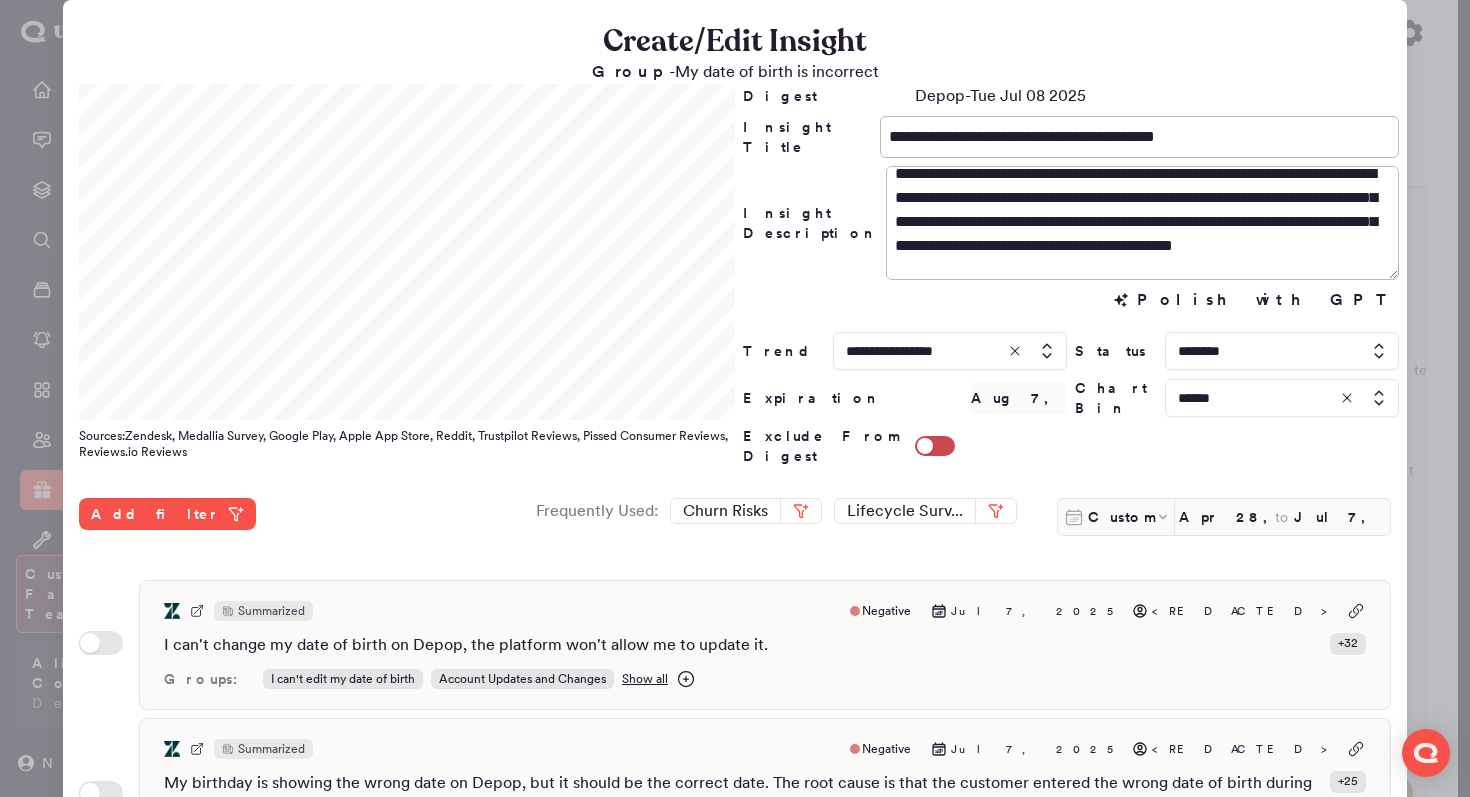 click at bounding box center (735, 398) 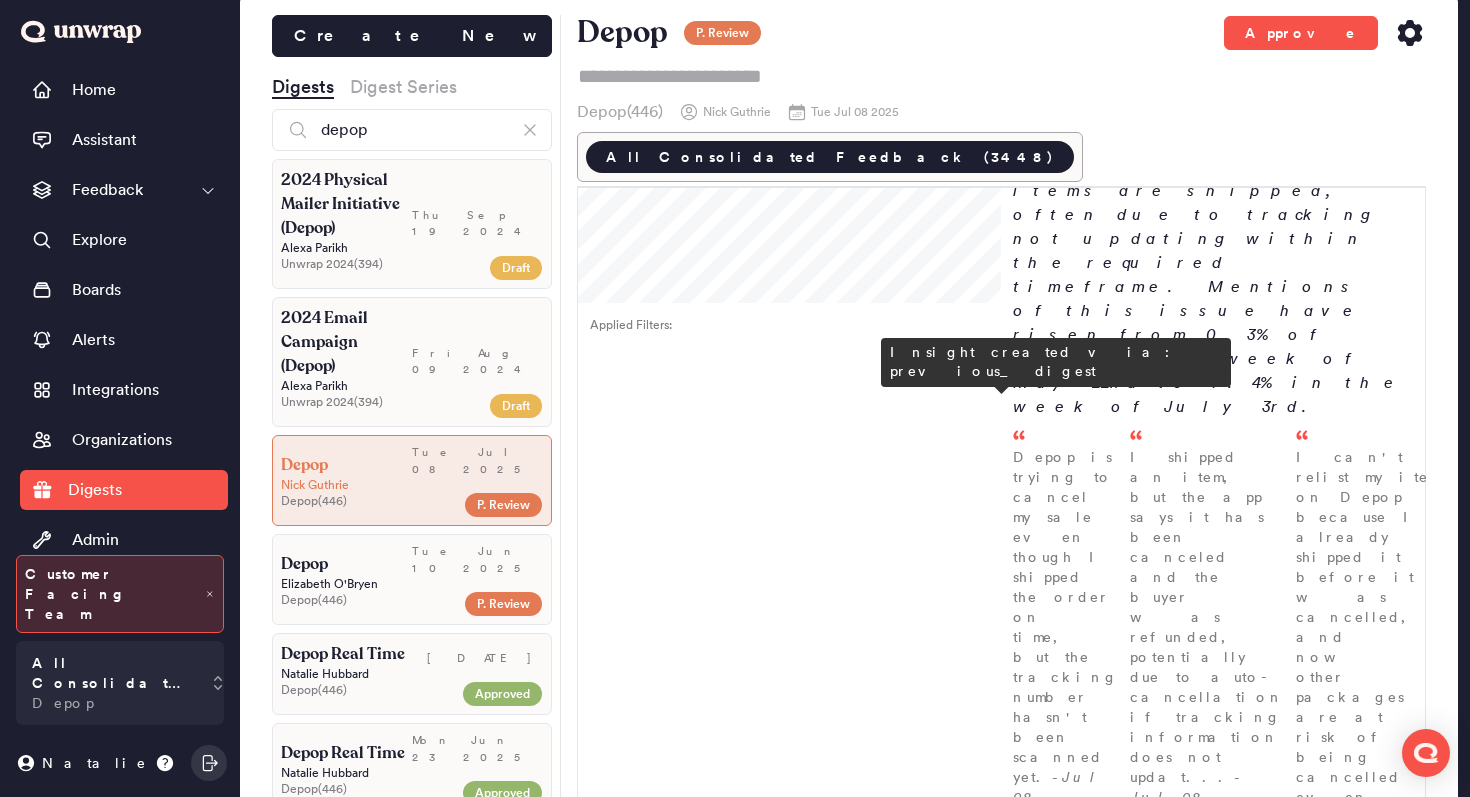 scroll, scrollTop: 0, scrollLeft: 0, axis: both 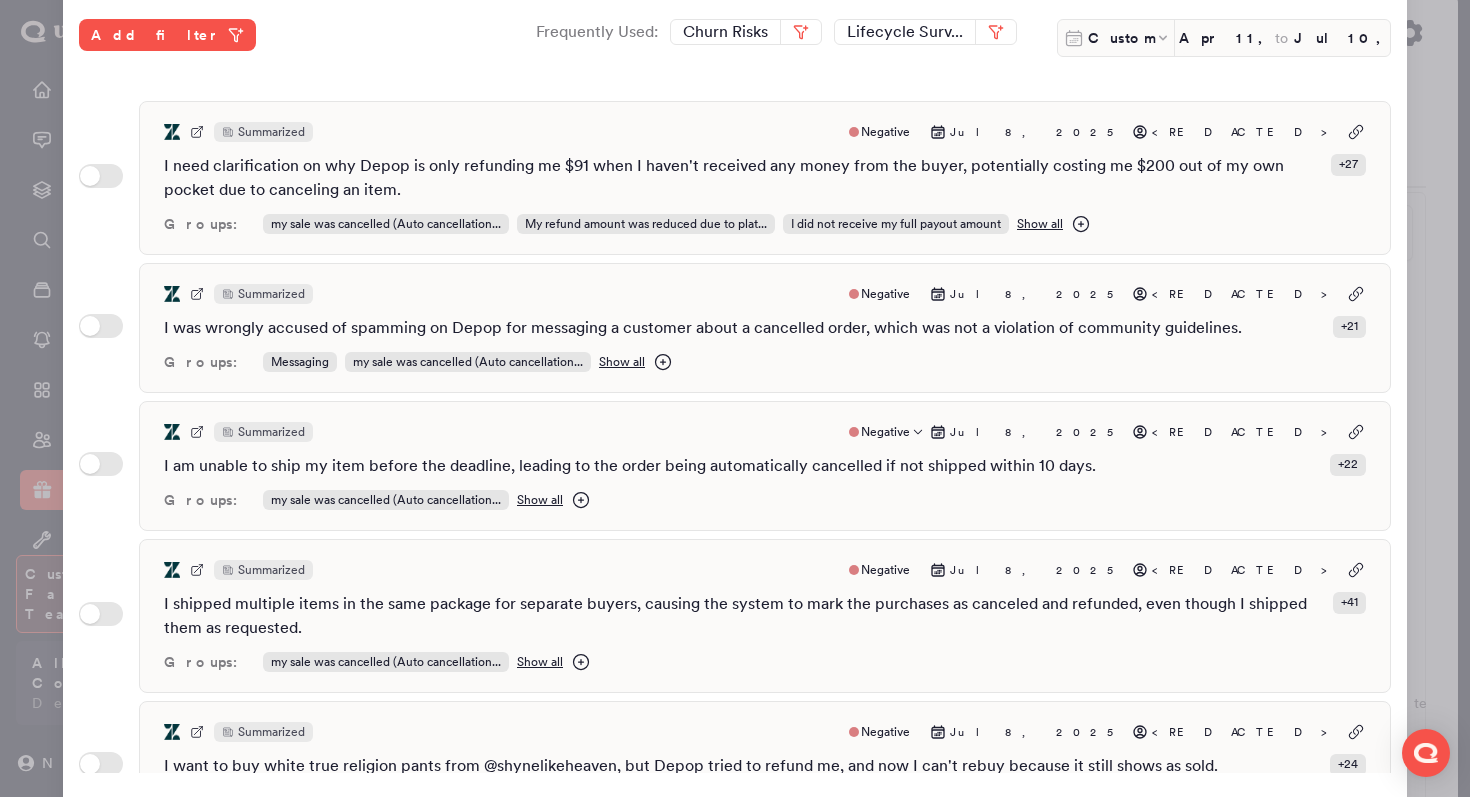 click on "Summarized Negative [DATE] [REDACTED] I am unable to ship my item before the deadline, leading to the order being automatically cancelled if not shipped within 10 days. + [NUMBER] Groups: my sale was cancelled (Auto cancellation... Show all" at bounding box center (765, 466) 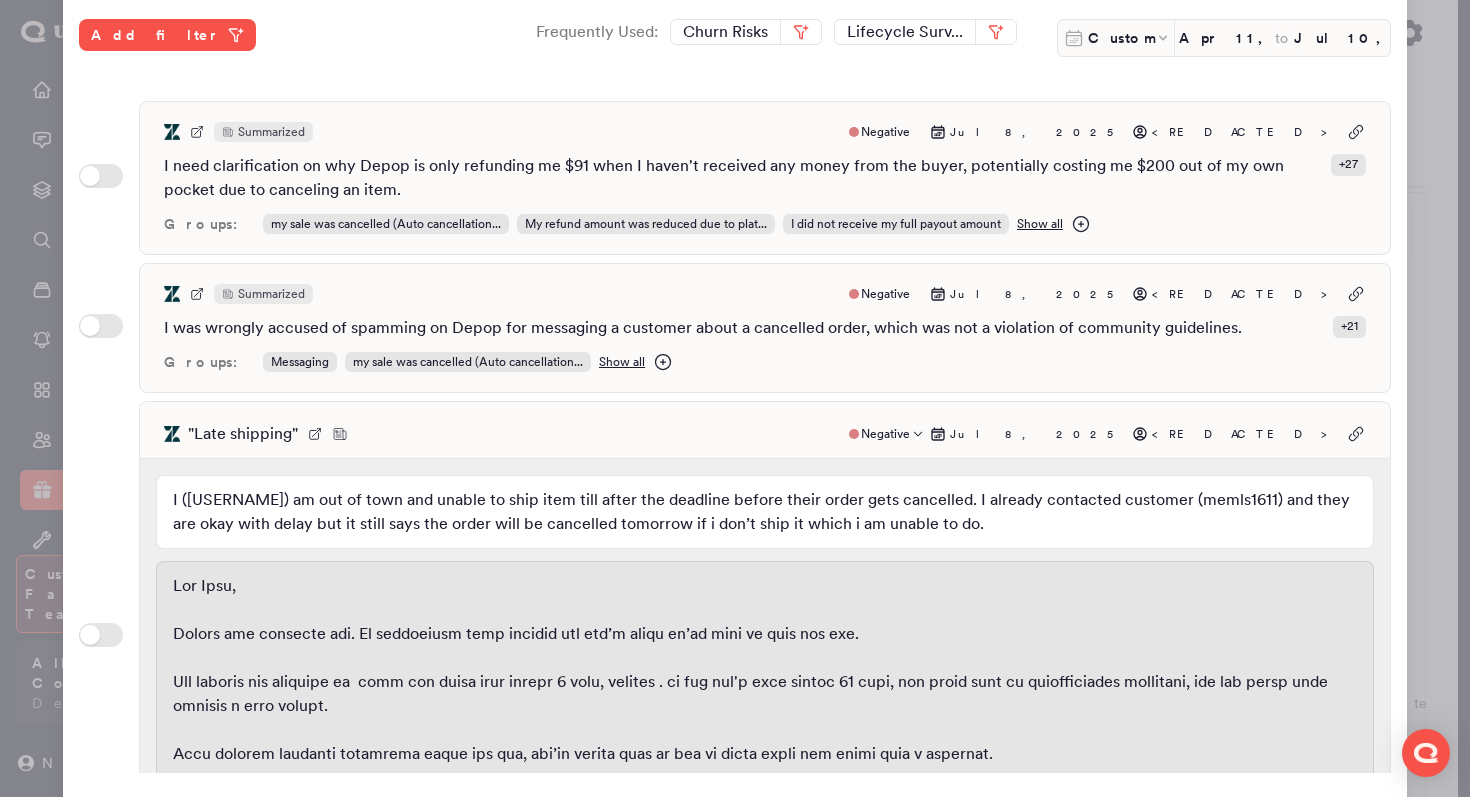 click on "" Late shipping " Negative [DATE] [REDACTED]" at bounding box center (765, 434) 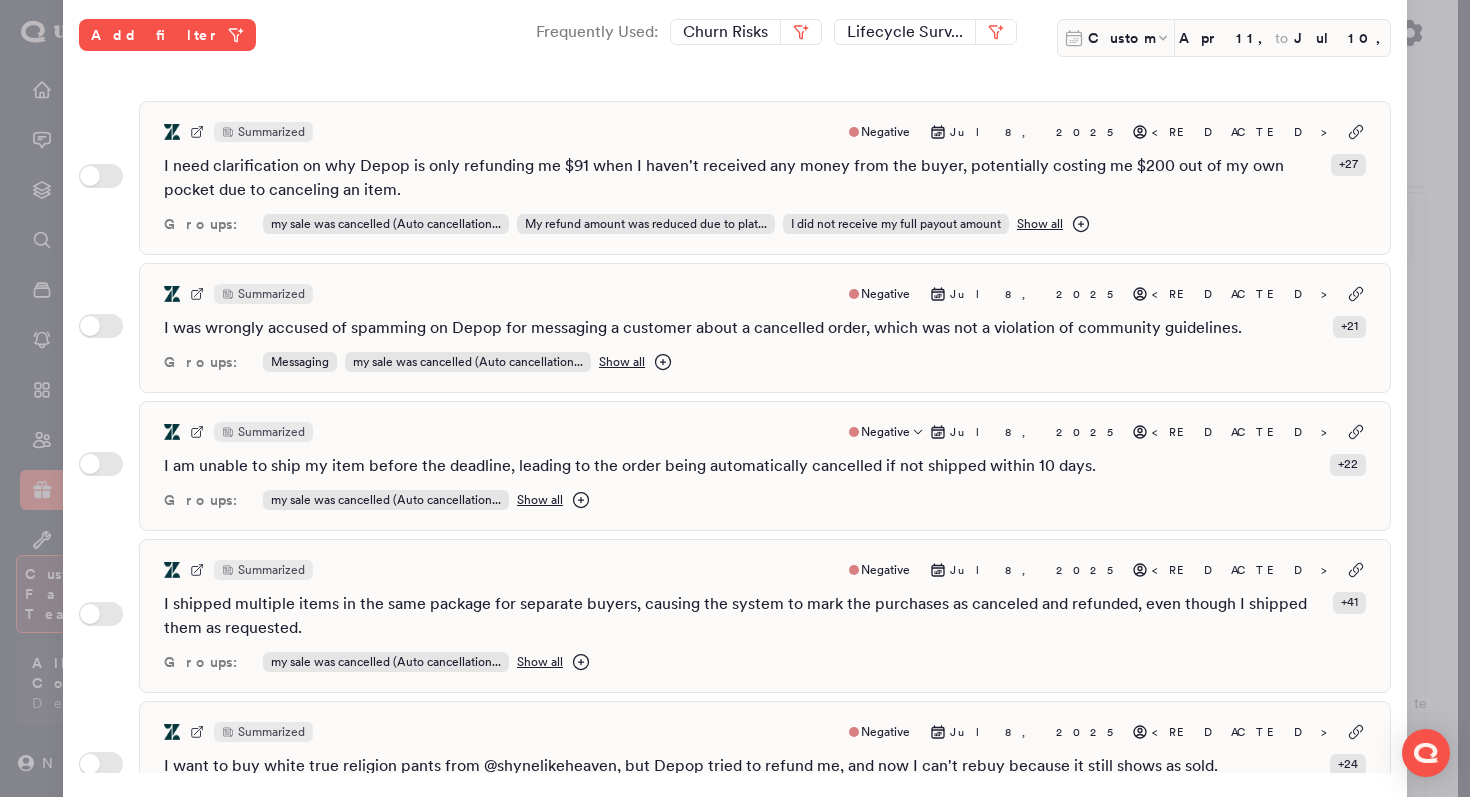 click on "Summarized Negative [DATE] [REDACTED] I am unable to ship my item before the deadline, leading to the order being automatically cancelled if not shipped within 10 days. + [NUMBER] Groups: my sale was cancelled (Auto cancellation... Show all" at bounding box center [765, 466] 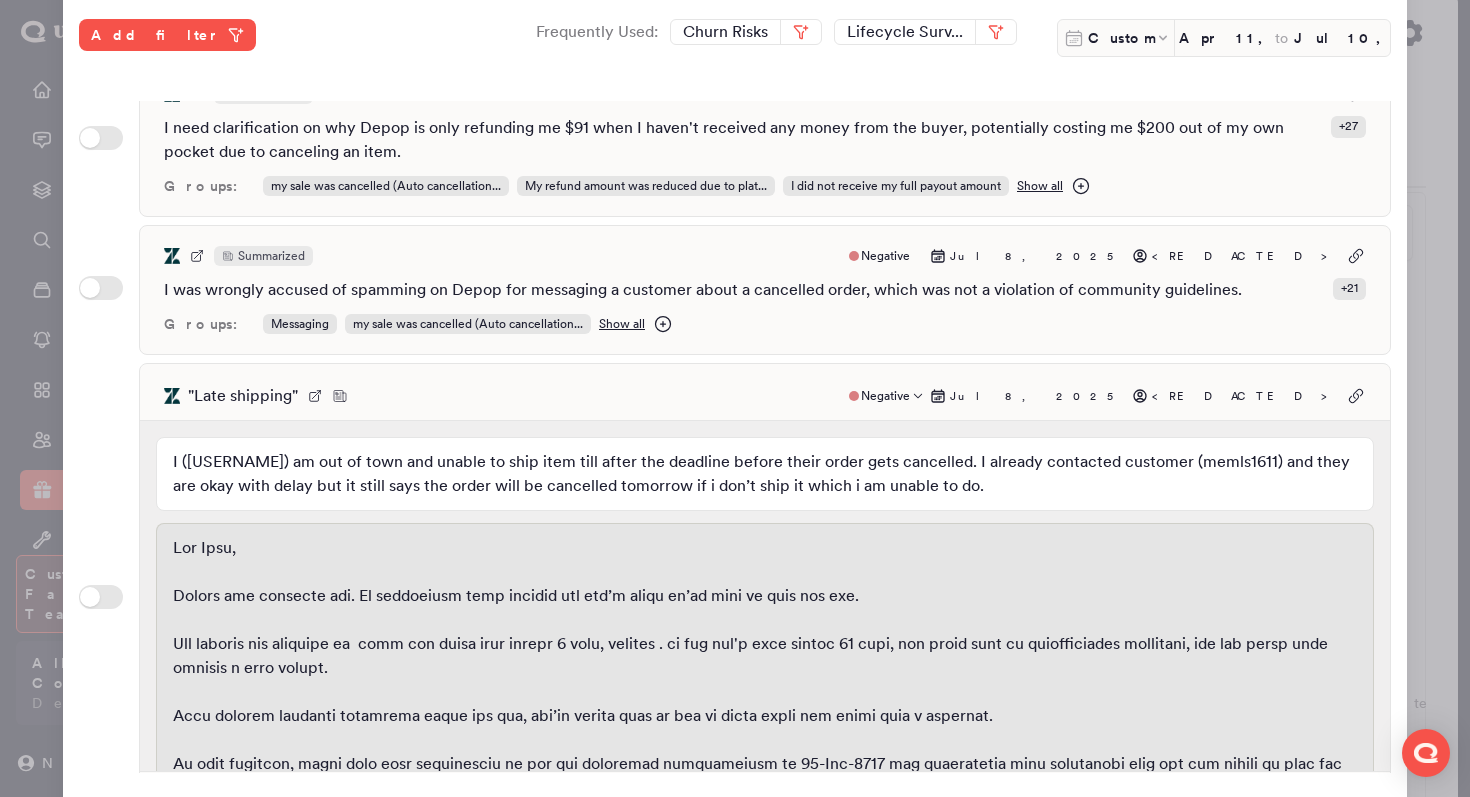 scroll, scrollTop: 49, scrollLeft: 0, axis: vertical 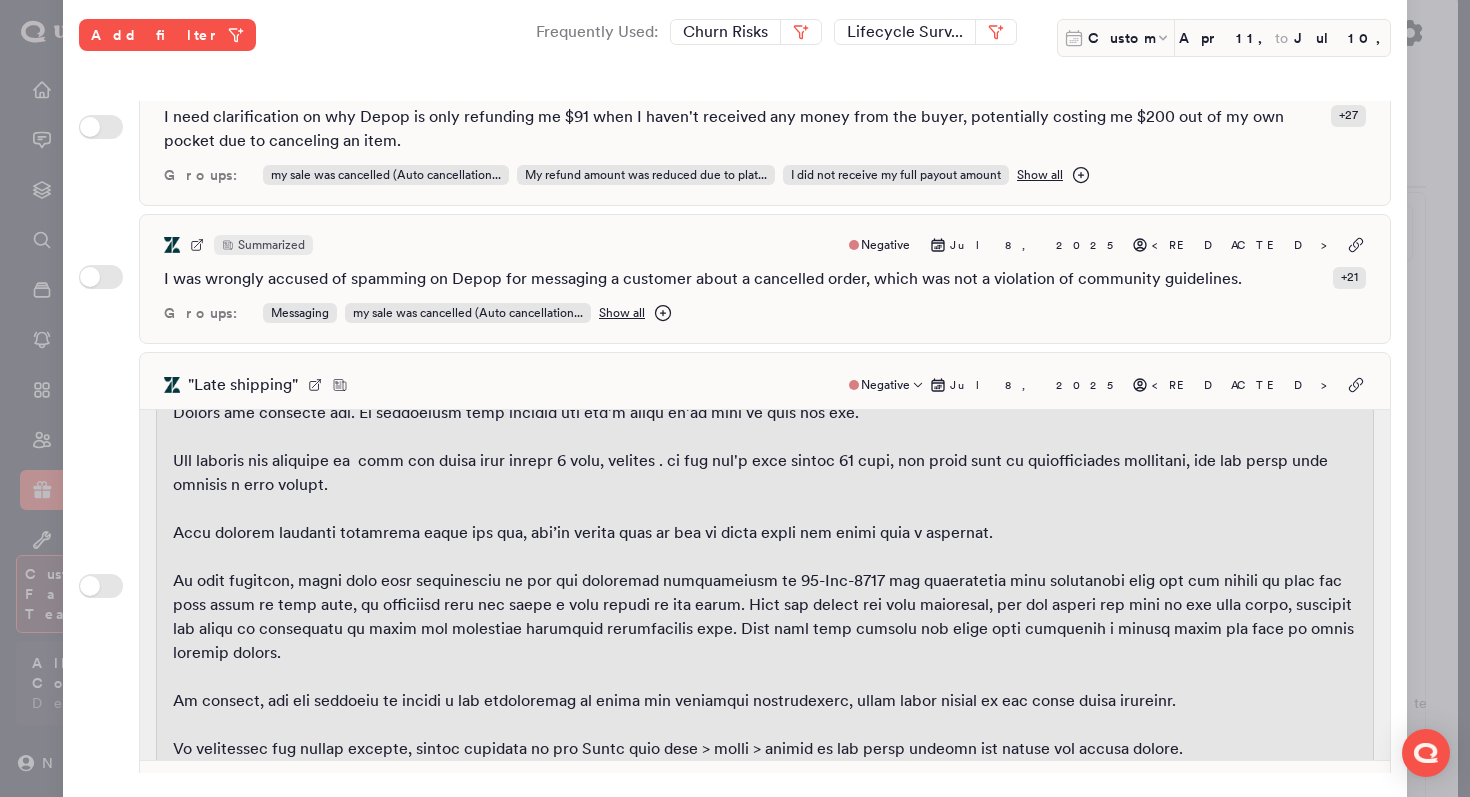 click on "" Late shipping " Negative [DATE] [REDACTED]" at bounding box center [765, 385] 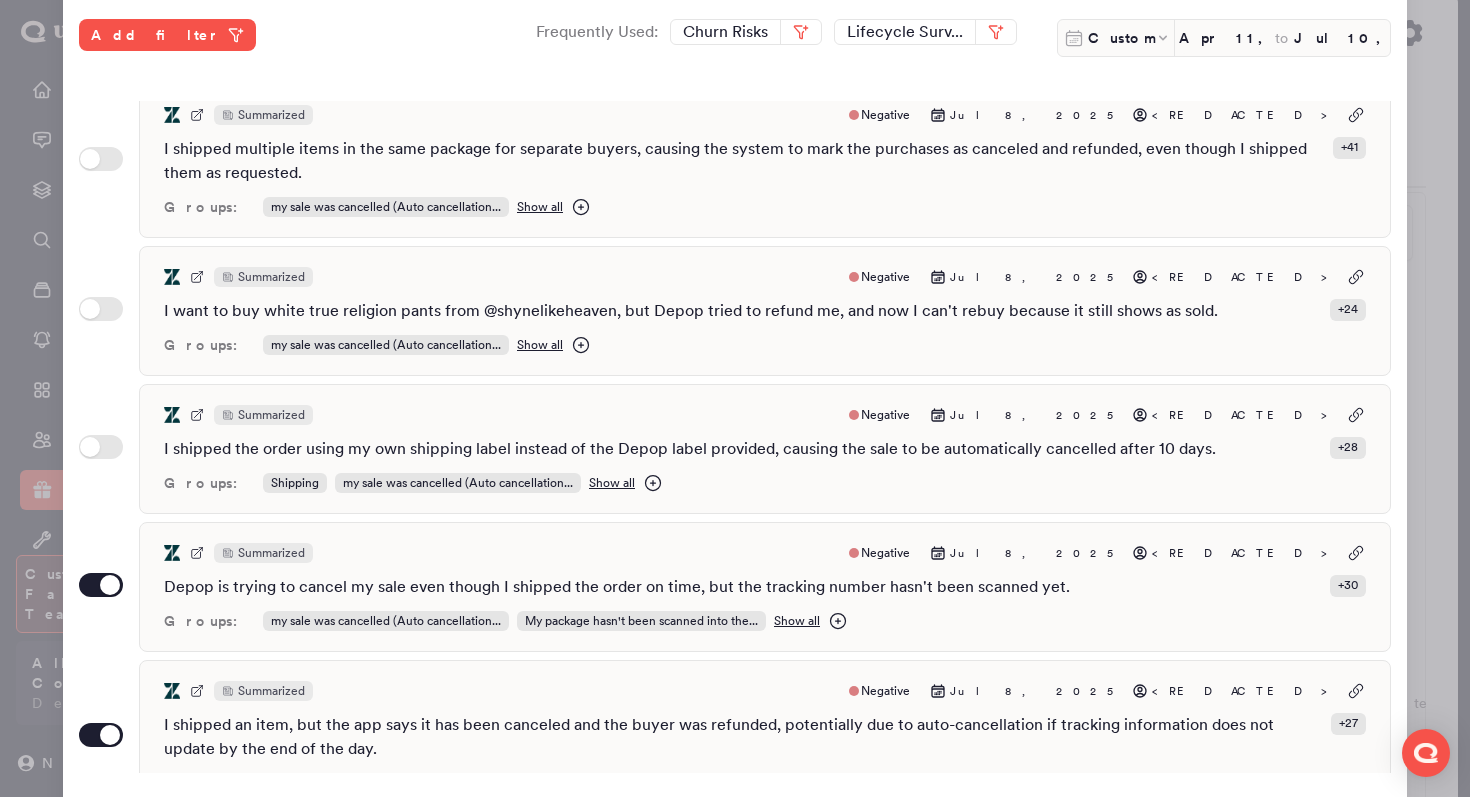 scroll, scrollTop: 490, scrollLeft: 0, axis: vertical 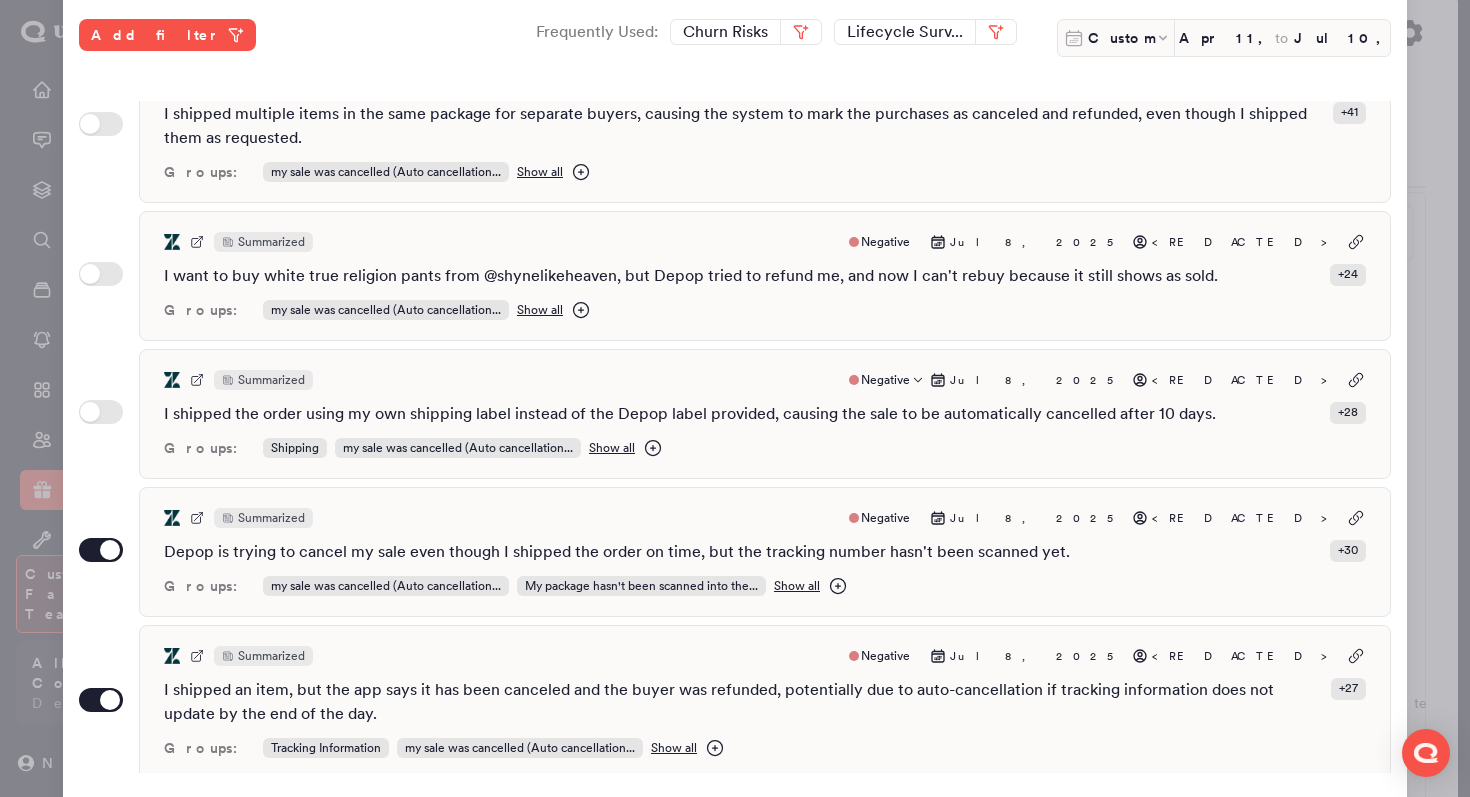 click on "Summarized Negative Jul 8, 2025 <REDACTED>" at bounding box center (765, 380) 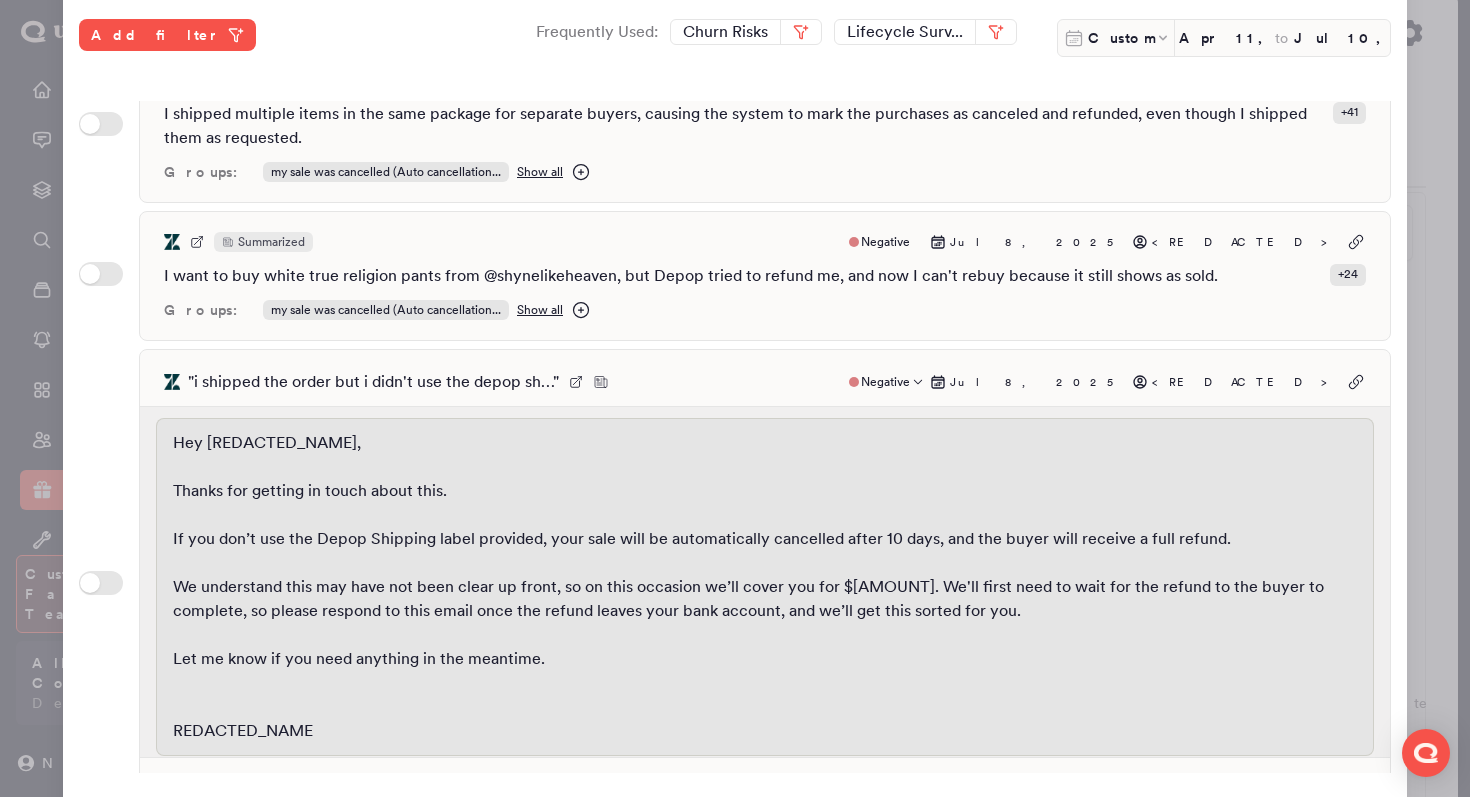 scroll, scrollTop: 118, scrollLeft: 0, axis: vertical 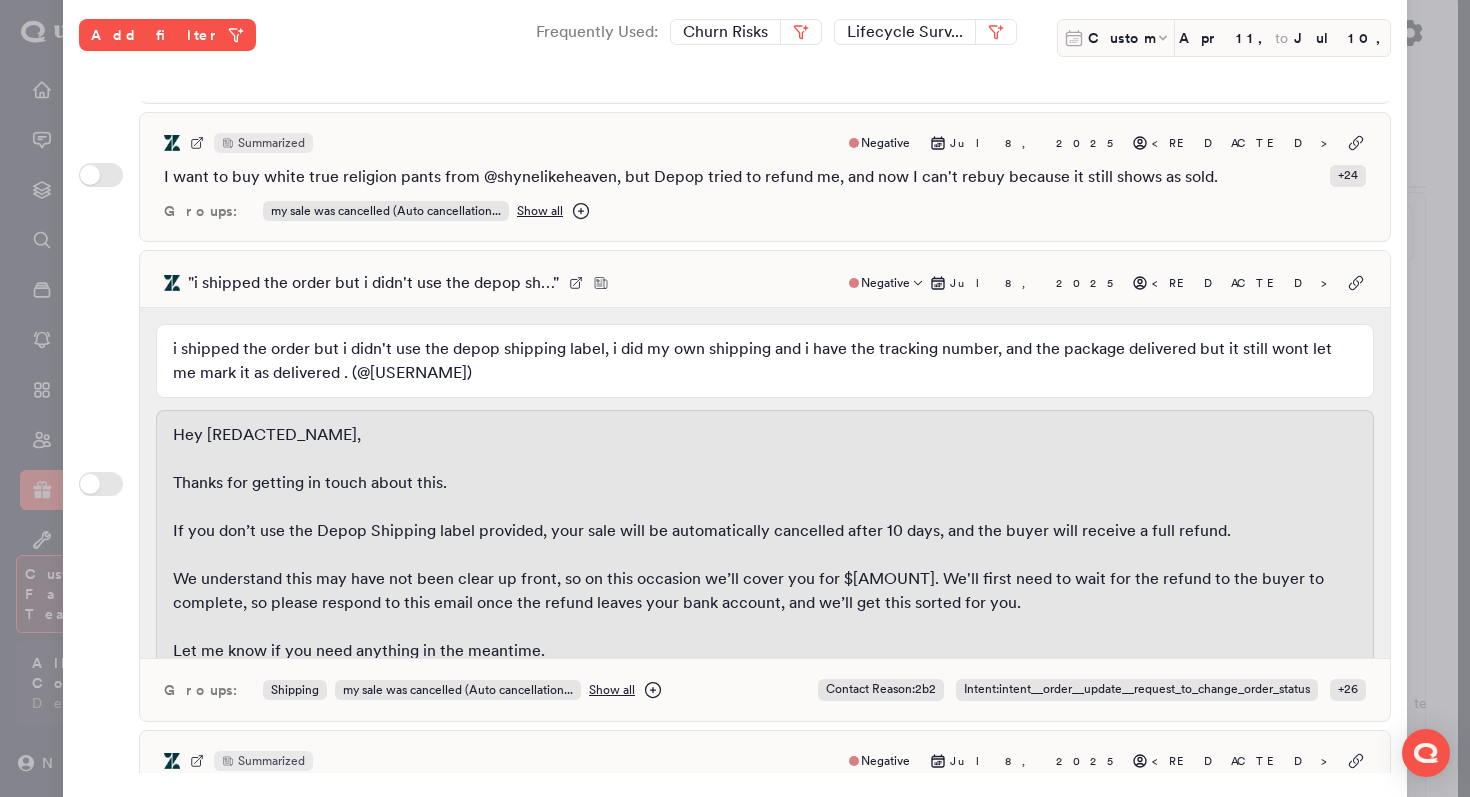 click on "" i shipped the order but i didn't use the depop sh… " Negative Jul 8, [YEAR] <REDACTED> i shipped the order but i didn't use the depop shipping label, i did my own shipping and i have the tracking number, and the package delivered but it still wont let me mark it as delivered . ( @ltszee7 ) Hey [REDACTED_NAME],
Thanks for getting in touch about this.
If you don’t use the Depop Shipping label provided, your sale will be automatically cancelled after 10 days, and the buyer will receive a full refund.
We understand this may have not been clear up front, so on this occasion we’ll cover you for $[AMOUNT]. We'll first need to wait for the refund to the buyer to complete, so please respond to this email once the refund leaves your bank account, and we’ll get this sorted for you.
Let me know if you need anything in the meantime.
[REDACTED_NAME] Groups: Shipping my sale was cancelled (Auto cancellation... Show all Contact Reason :  2b2 Intent :   + 26" at bounding box center [765, 486] 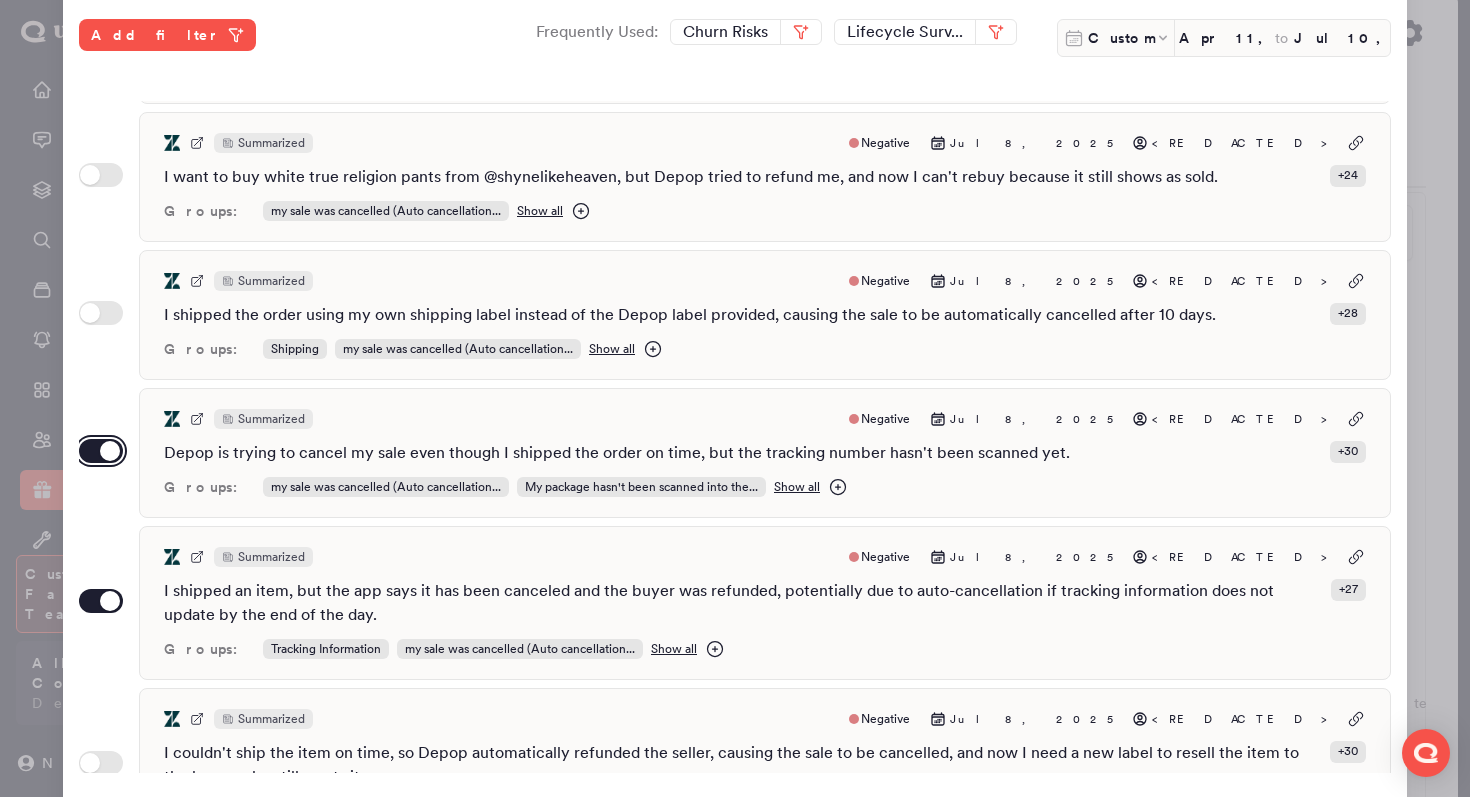 click on "Use setting" at bounding box center (101, 451) 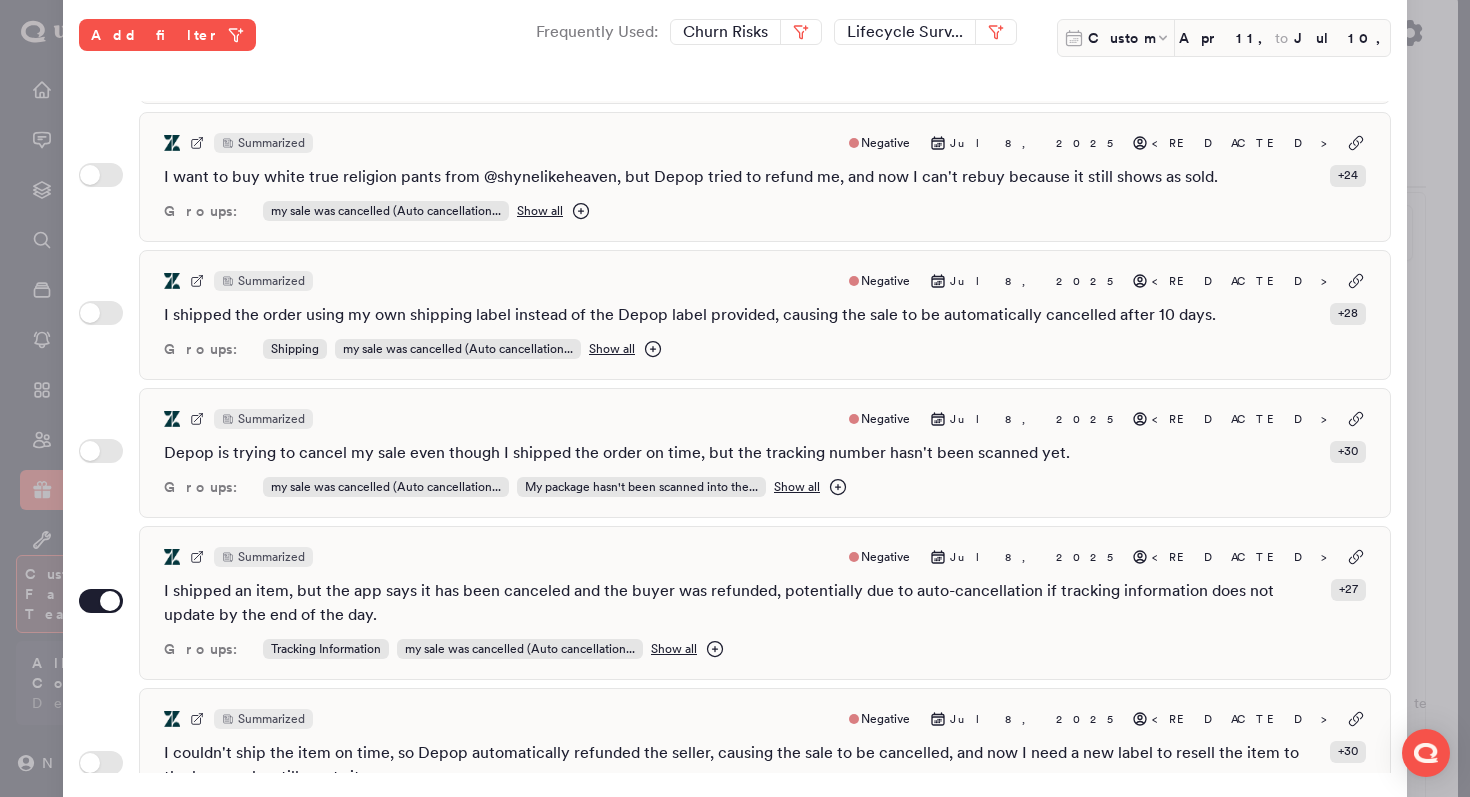 click on "Use setting Summarized Negative Jul 8, [YEAR] <REDACTED> I shipped an item, but the app says it has been canceled and the buyer was refunded, potentially due to auto-cancellation if tracking information does not update by the end of the day.    + 27 Groups: Tracking Information my sale was cancelled (Auto cancellation... Show all" at bounding box center [735, 603] 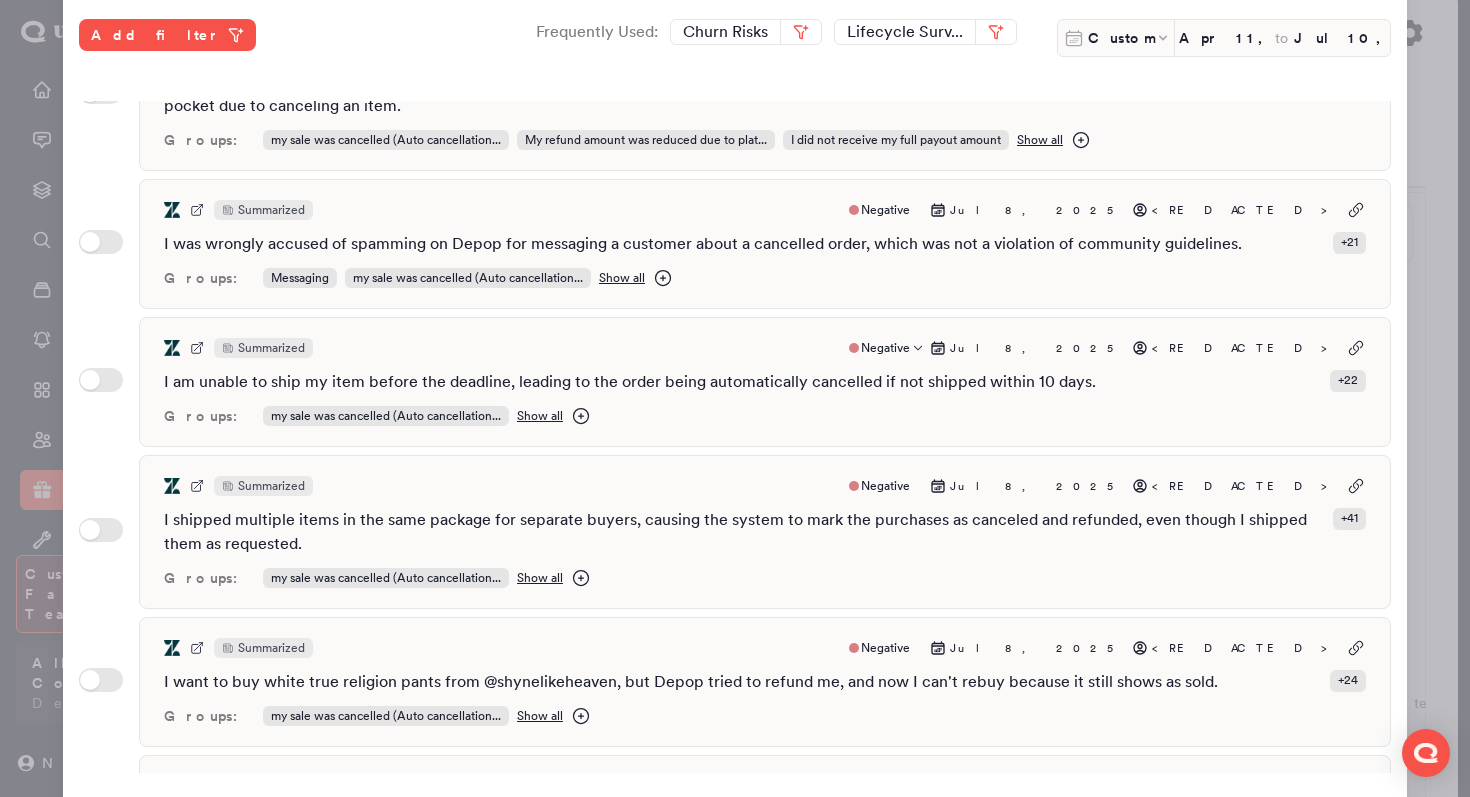 scroll, scrollTop: 0, scrollLeft: 0, axis: both 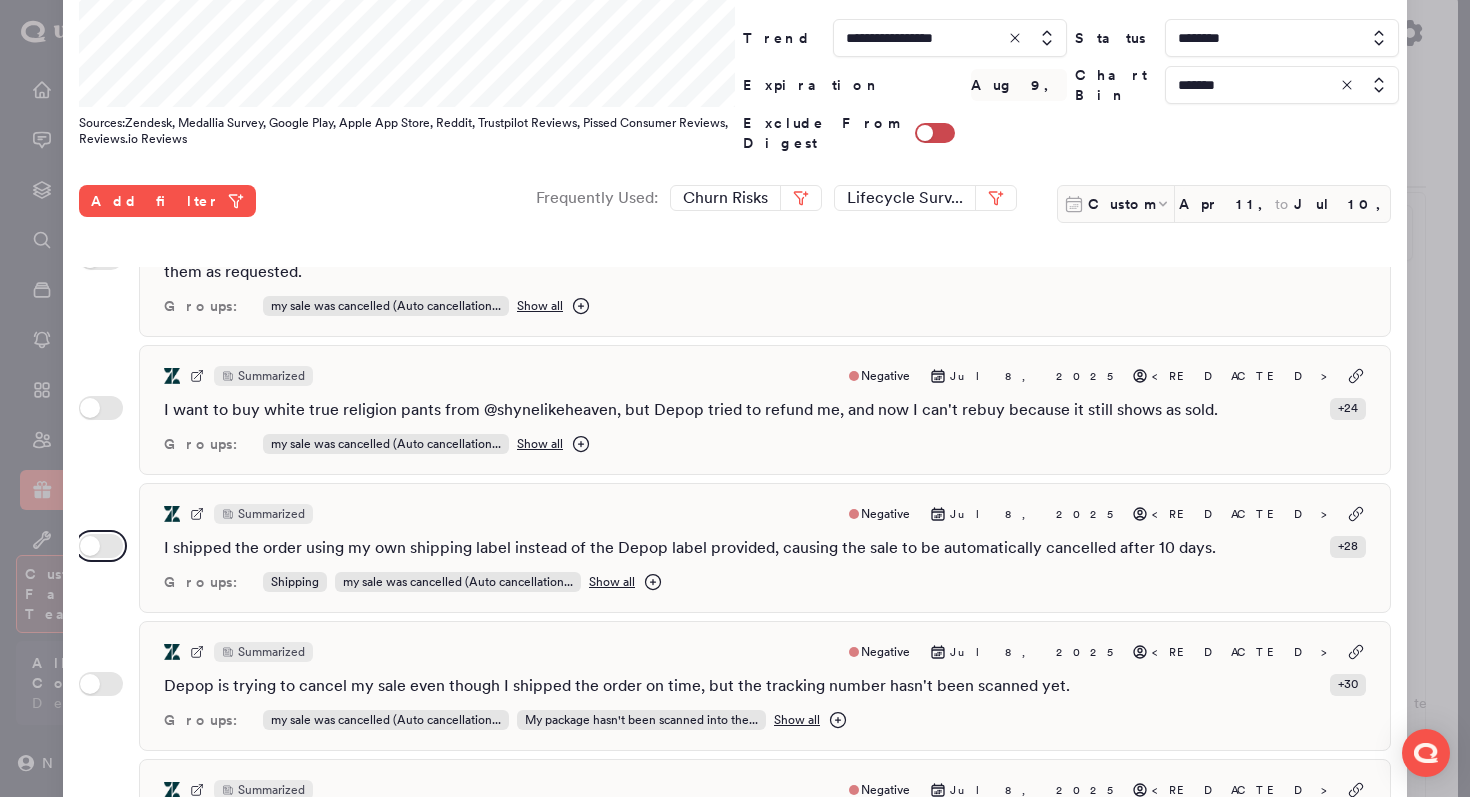 click on "Use setting" at bounding box center [101, 546] 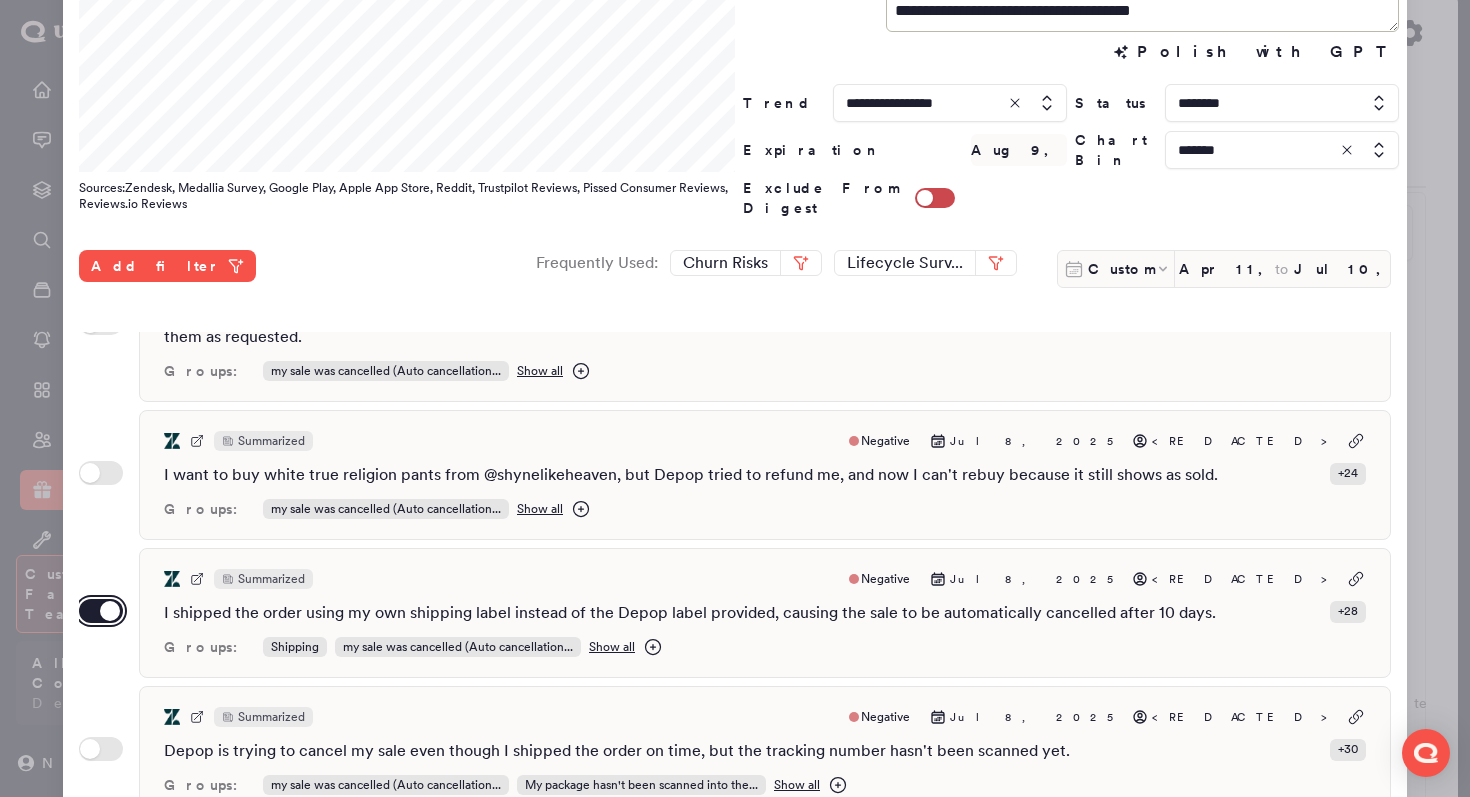 scroll, scrollTop: 249, scrollLeft: 0, axis: vertical 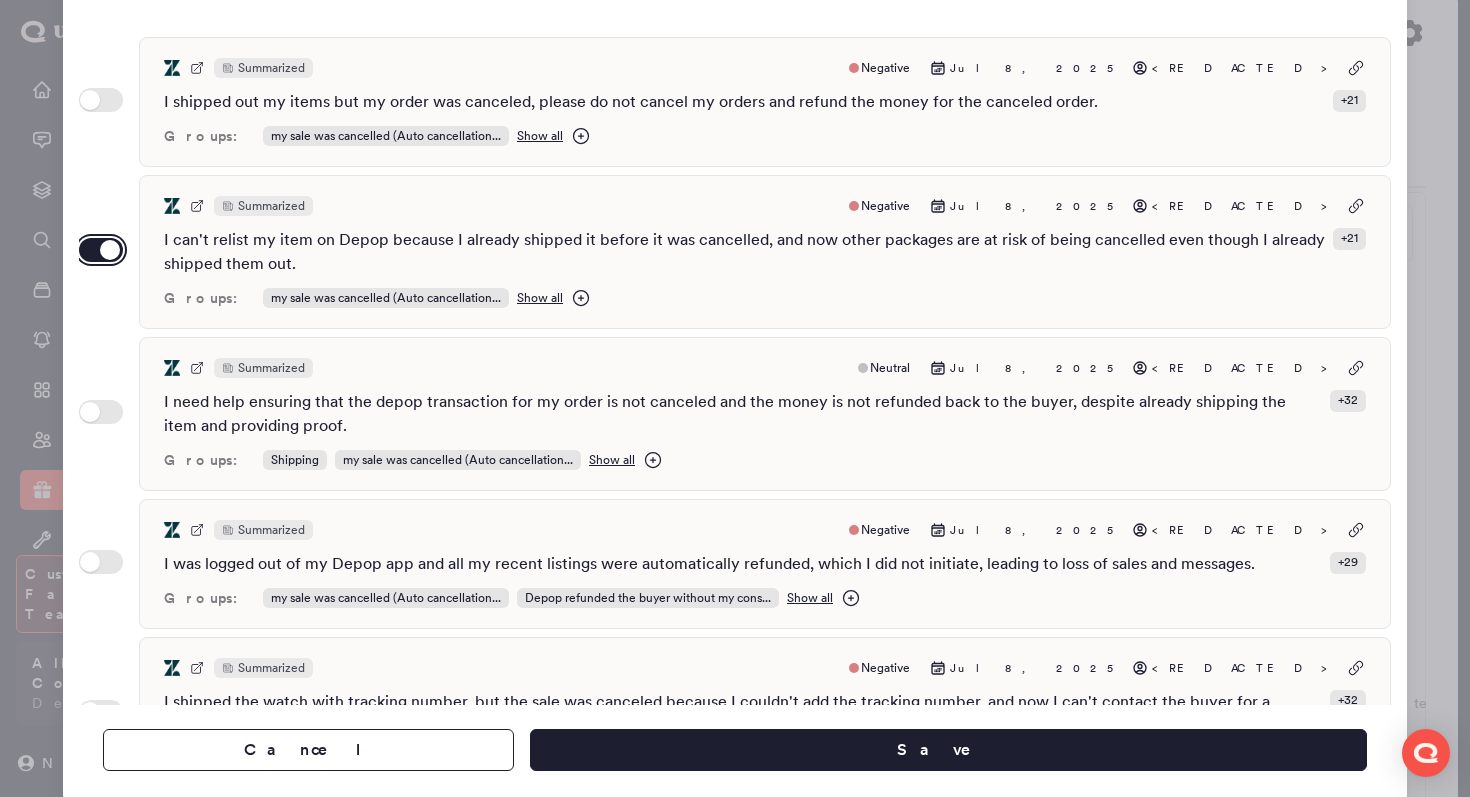 click on "Use setting" at bounding box center [101, 250] 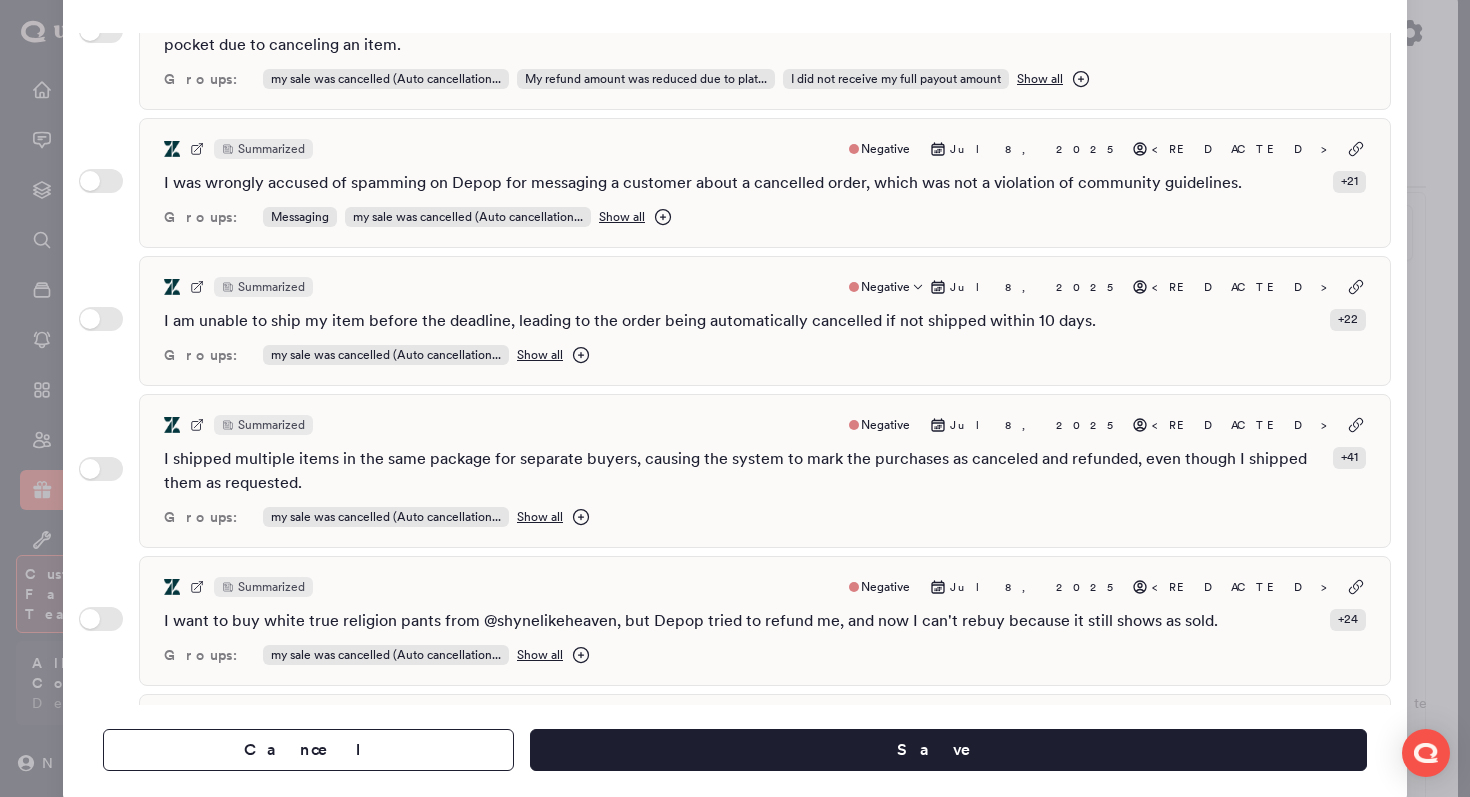 scroll, scrollTop: 0, scrollLeft: 0, axis: both 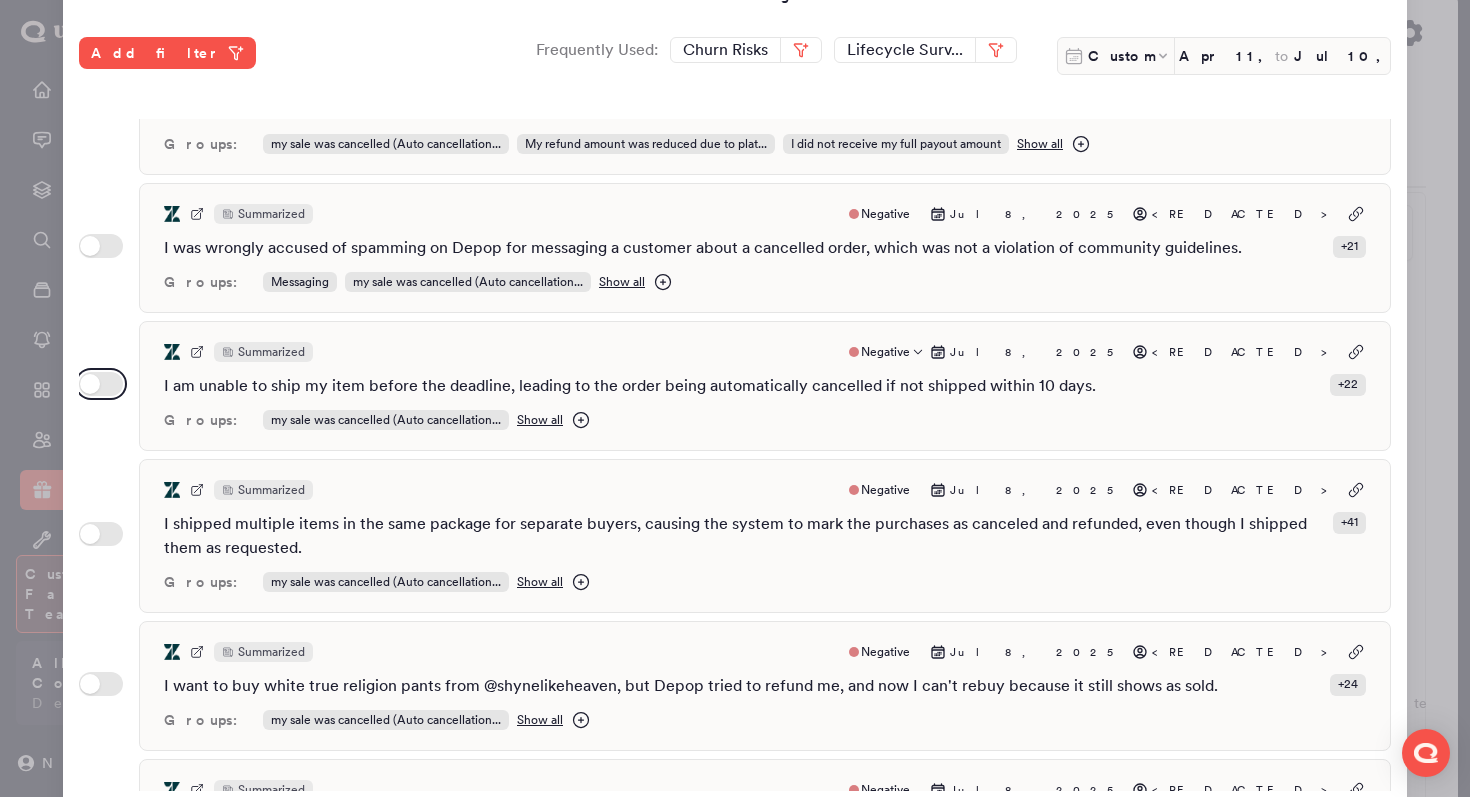 click on "Use setting" at bounding box center [101, 384] 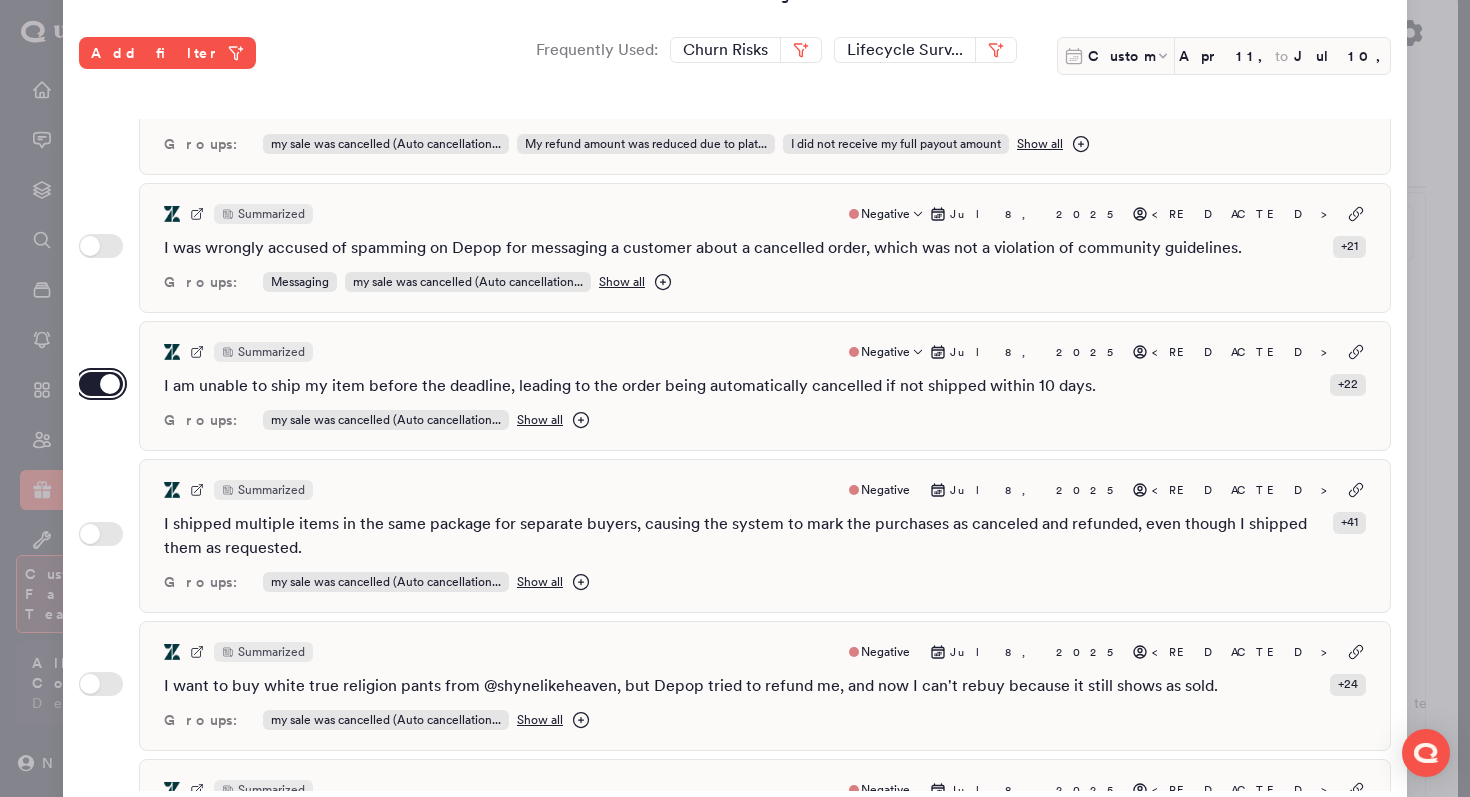 scroll, scrollTop: 0, scrollLeft: 0, axis: both 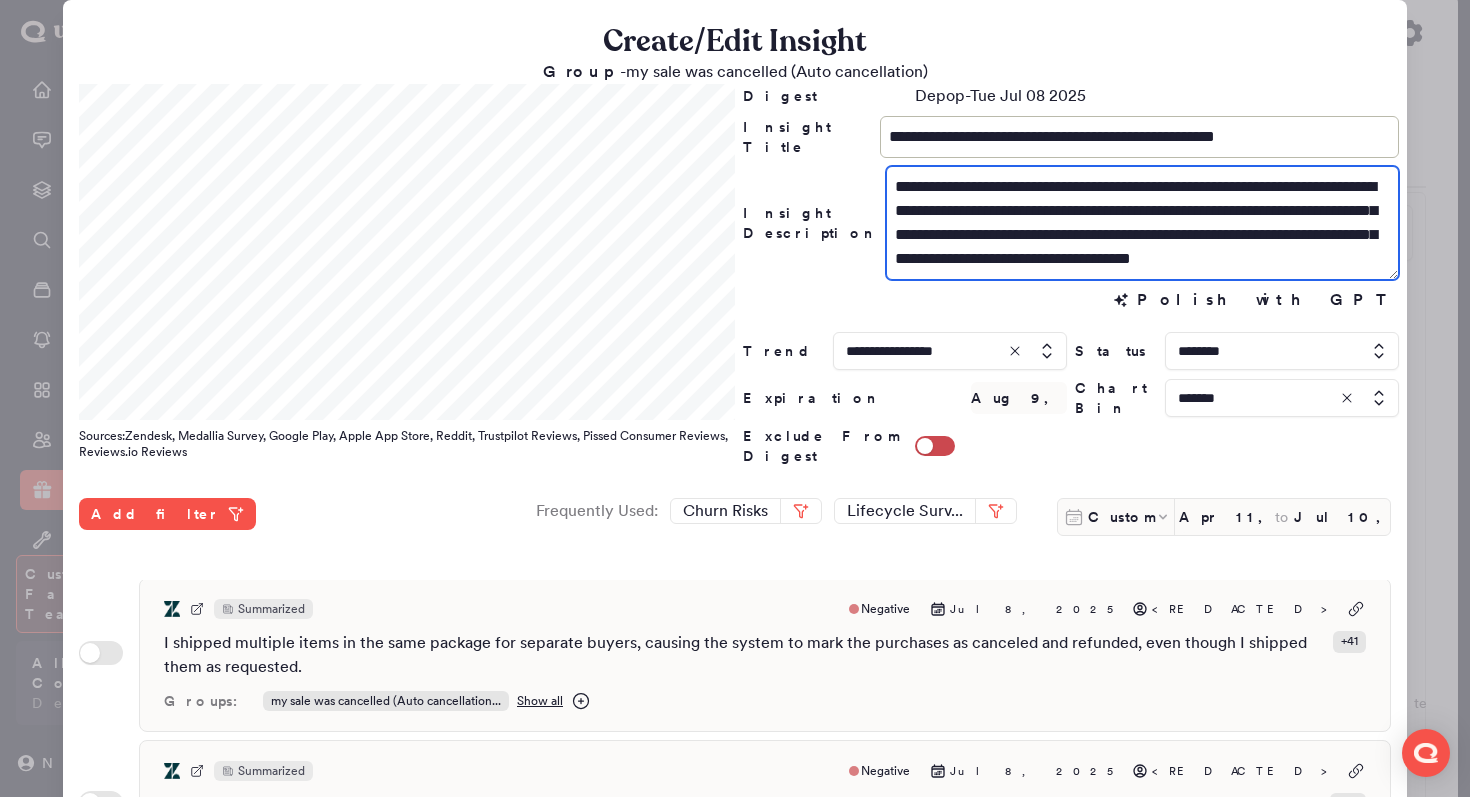 click on "**********" at bounding box center (1142, 223) 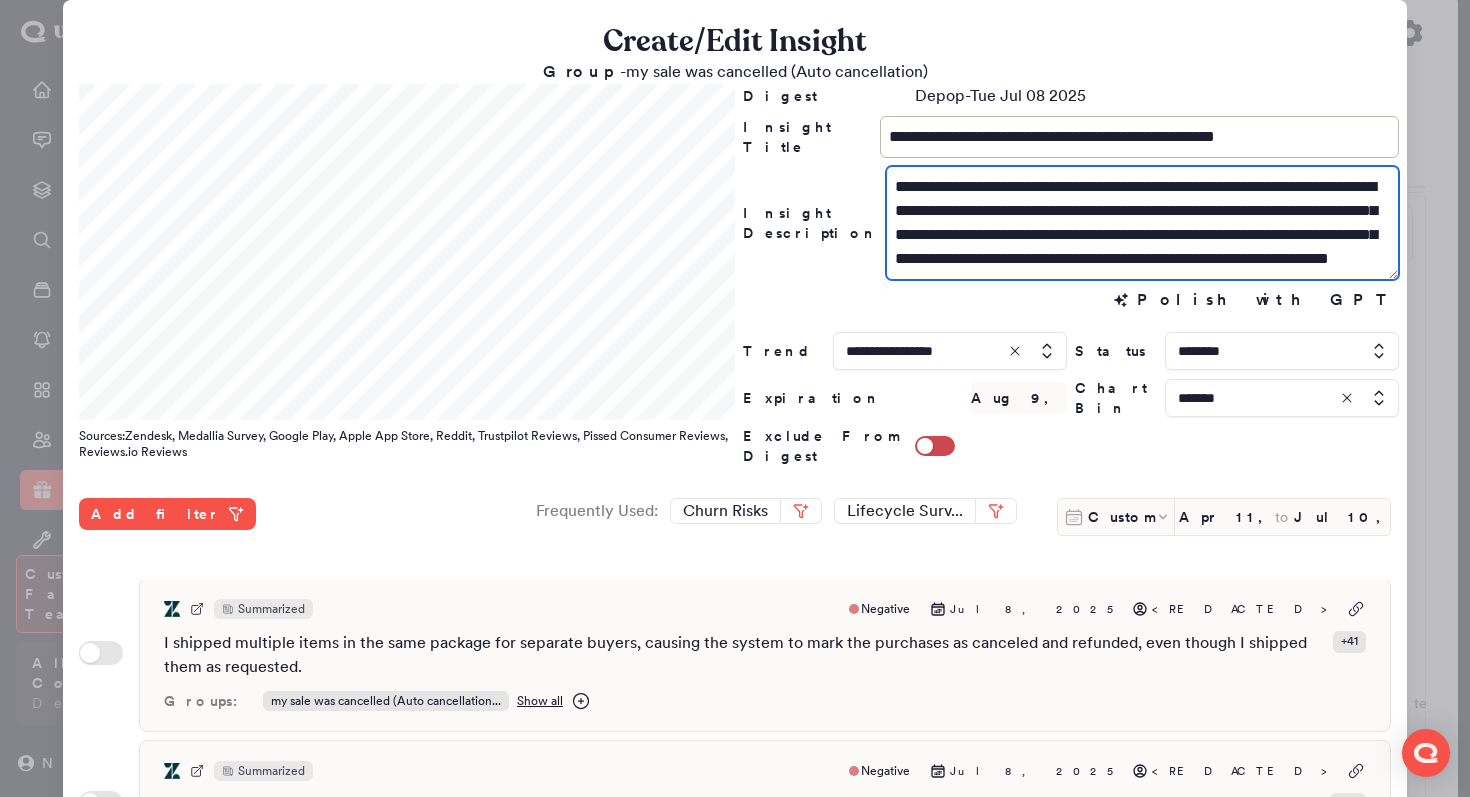scroll, scrollTop: 24, scrollLeft: 0, axis: vertical 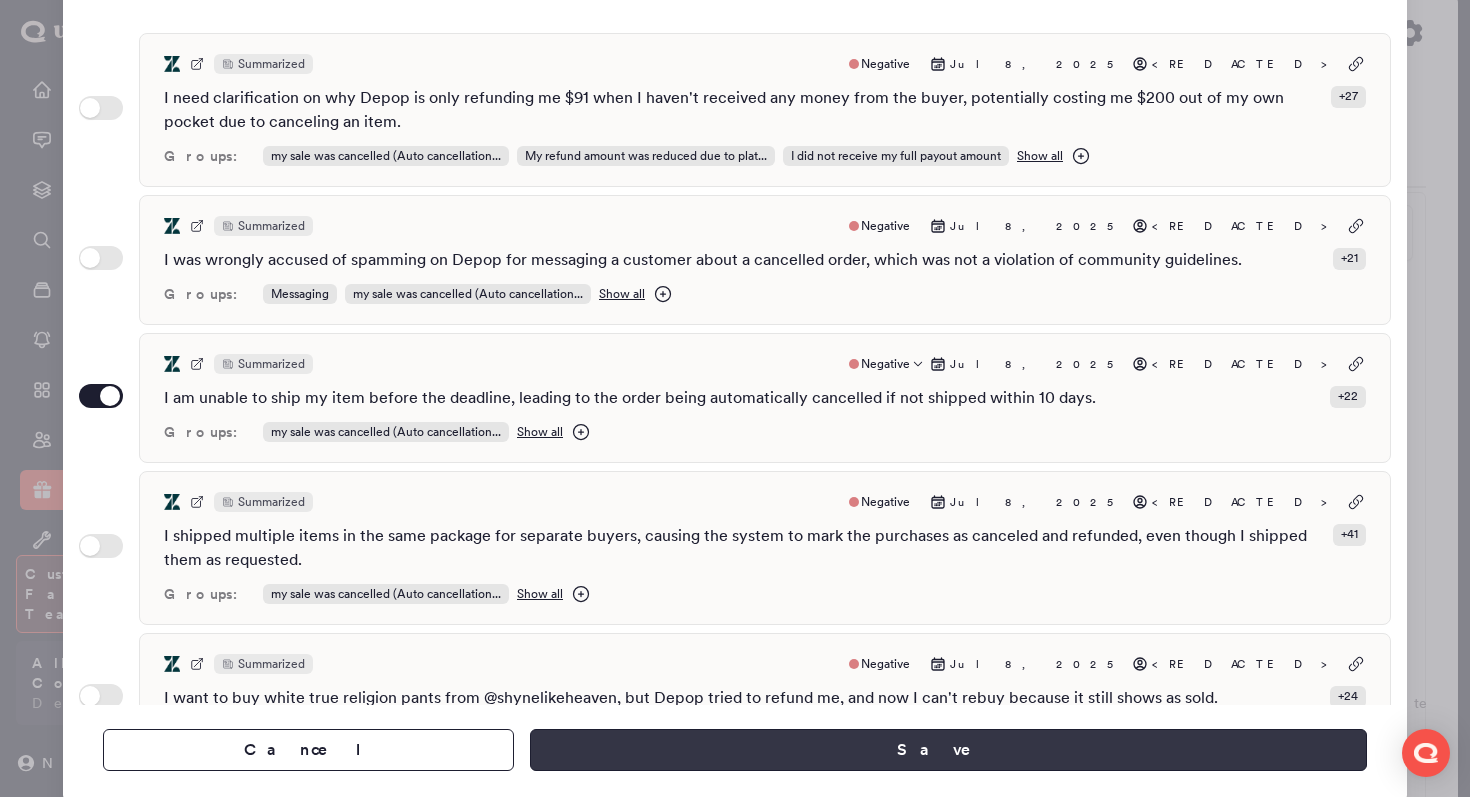 type on "**********" 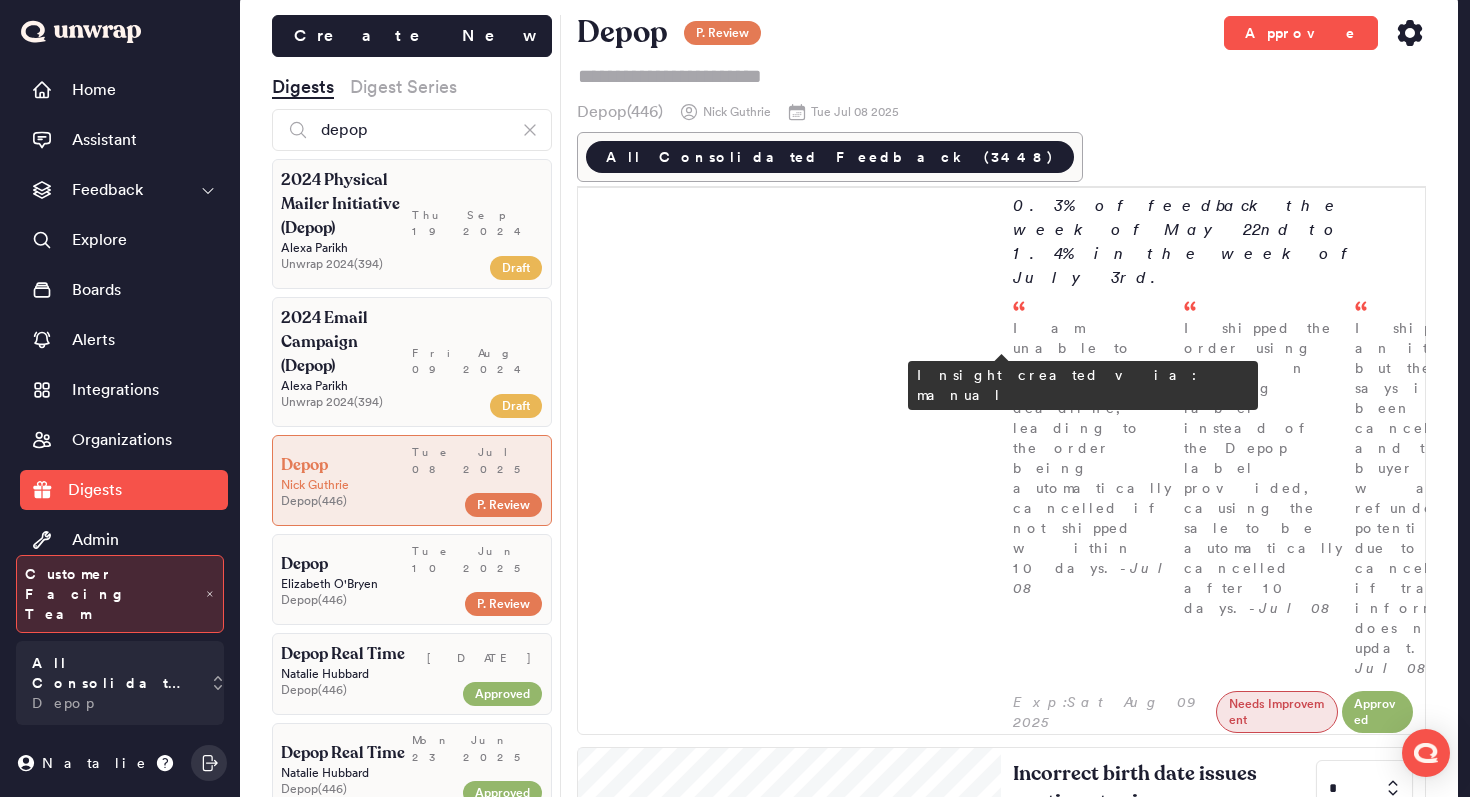 scroll, scrollTop: 414, scrollLeft: 0, axis: vertical 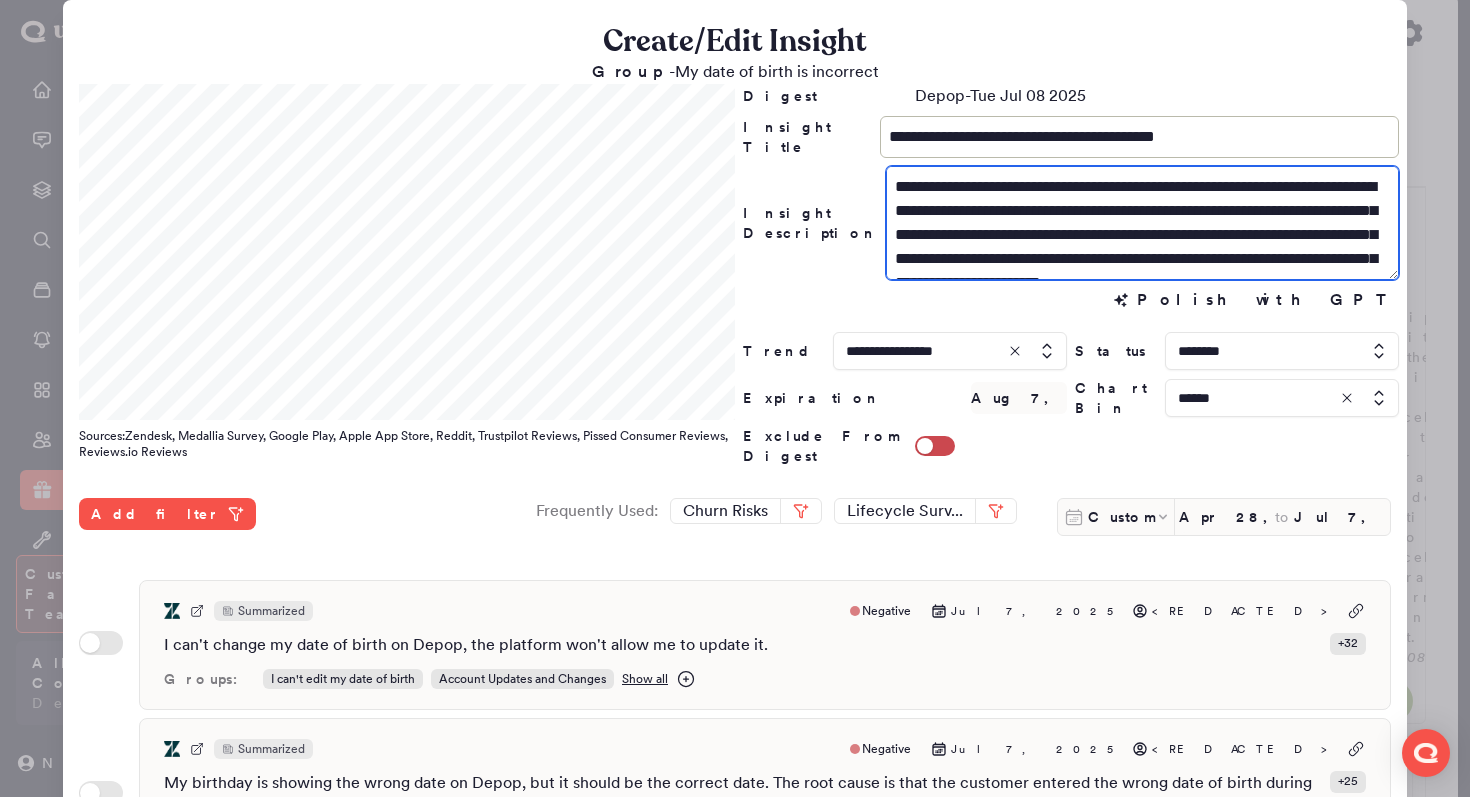 click on "**********" at bounding box center [1142, 223] 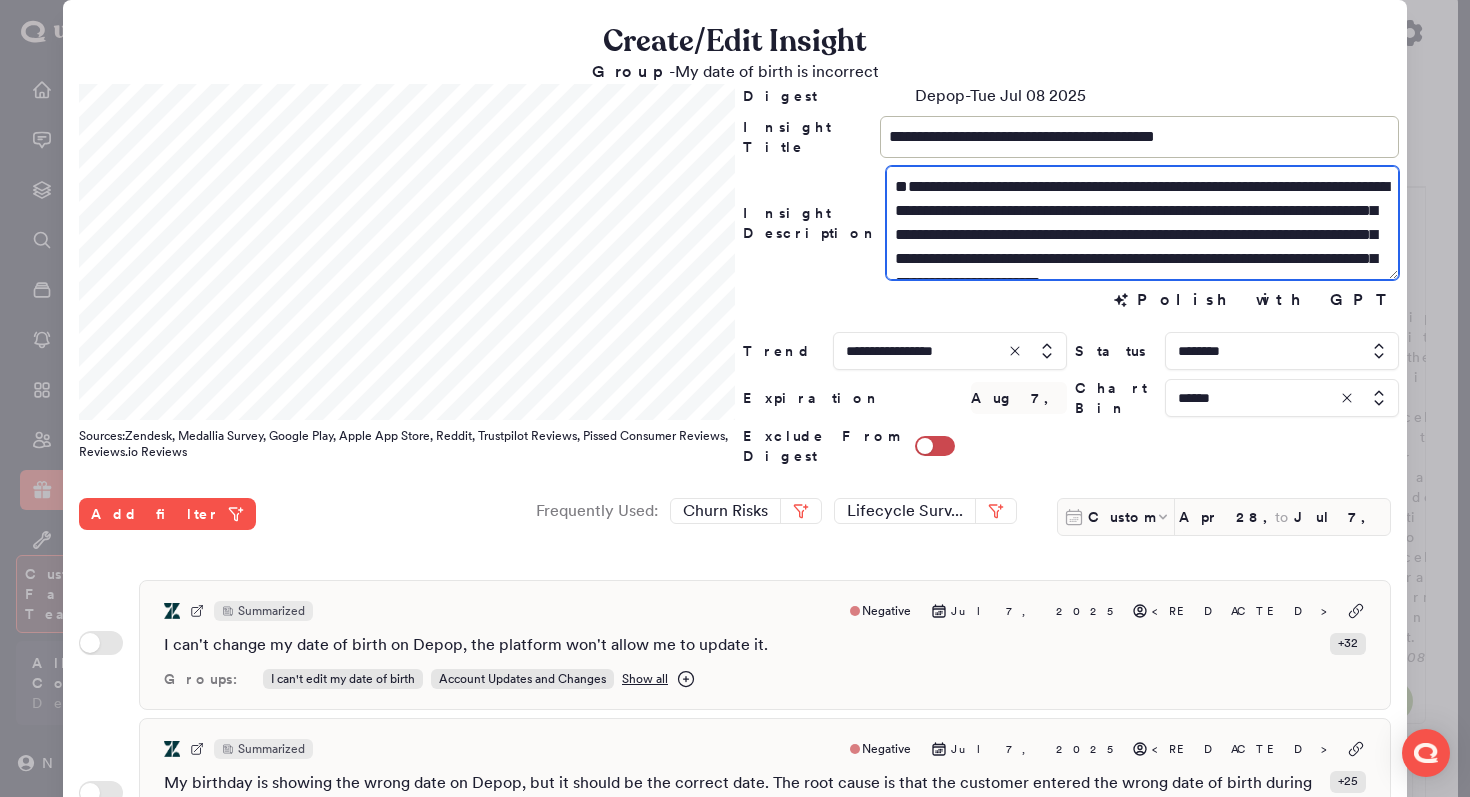 paste on "**********" 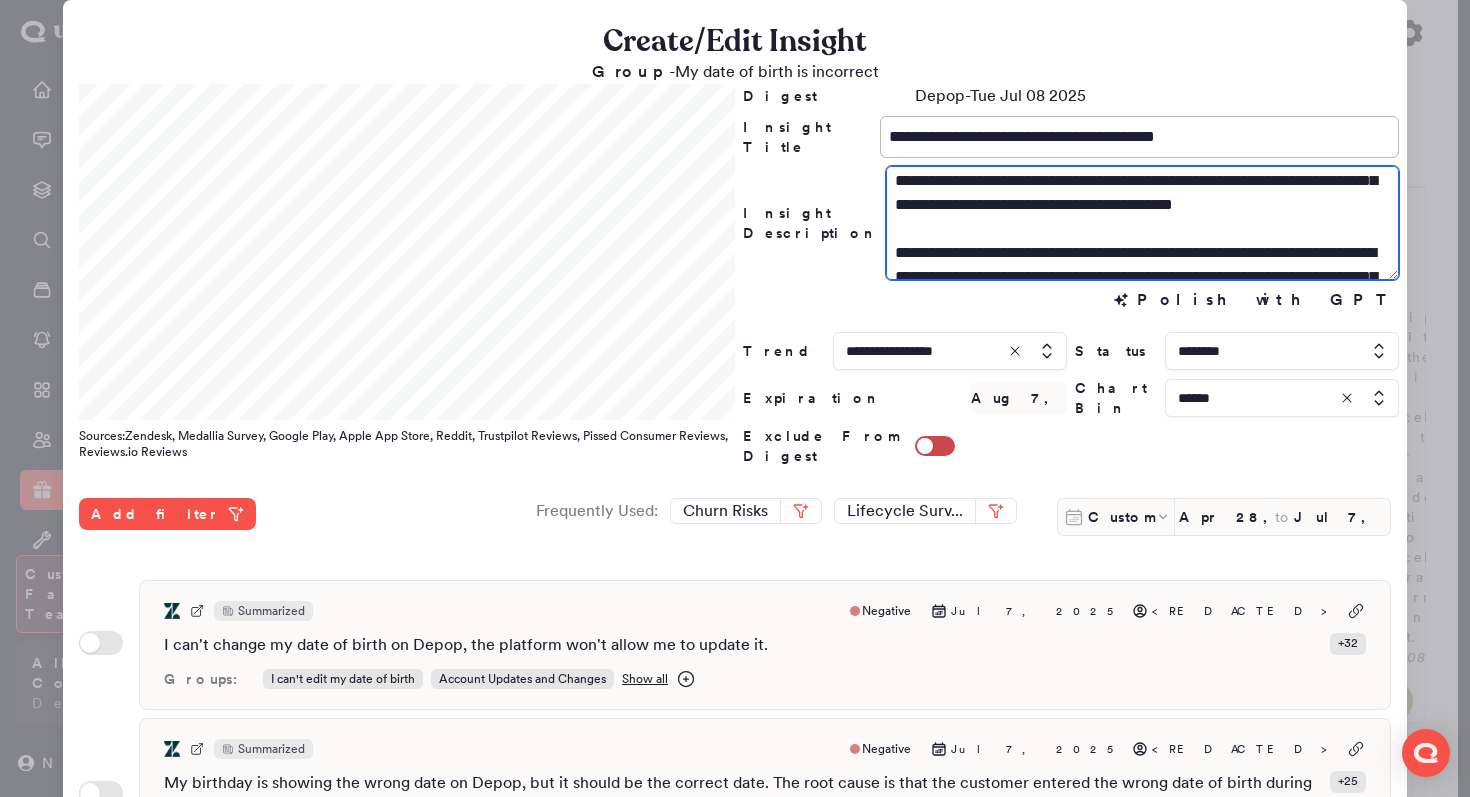 scroll, scrollTop: 140, scrollLeft: 0, axis: vertical 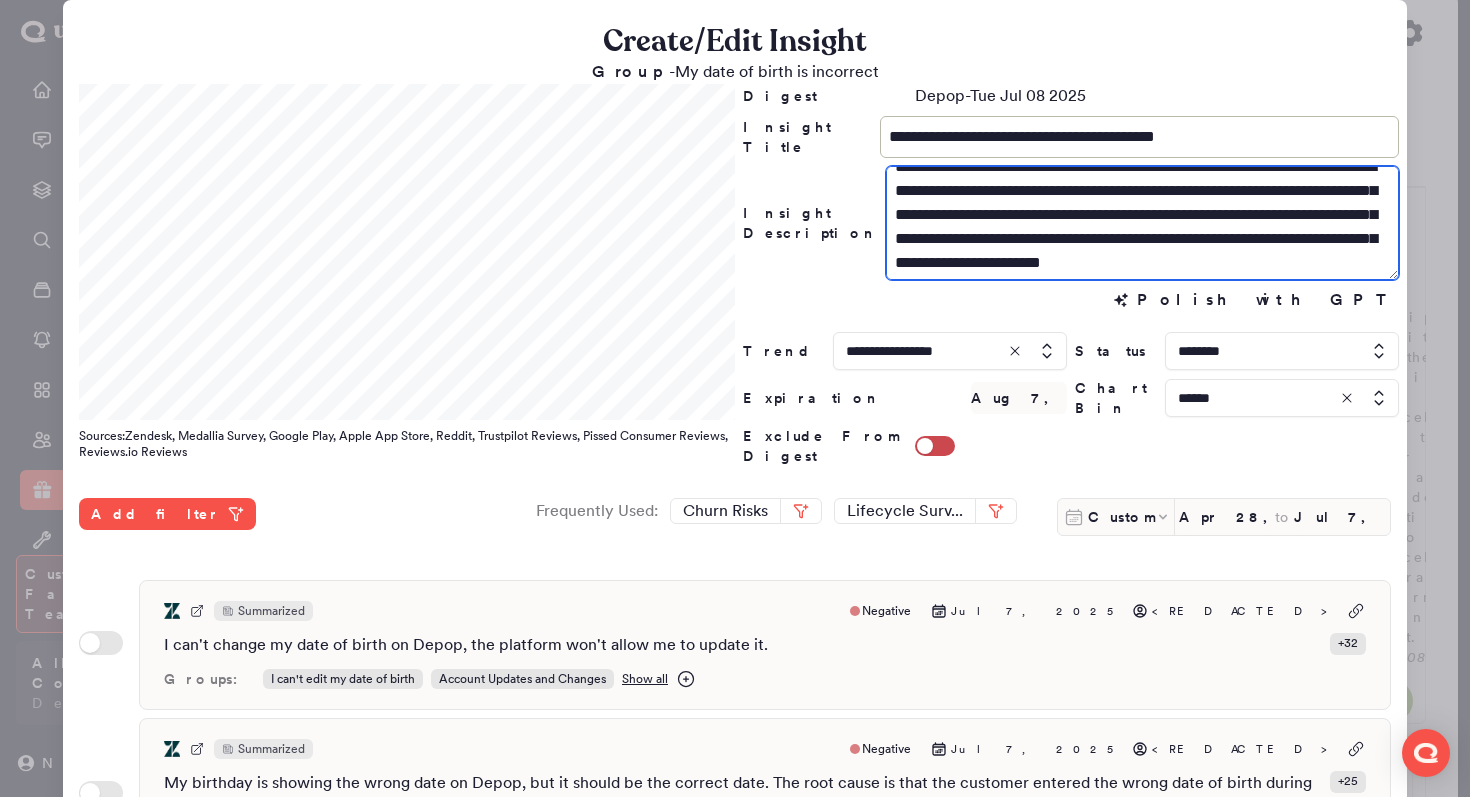 drag, startPoint x: 883, startPoint y: 190, endPoint x: 845, endPoint y: 96, distance: 101.390335 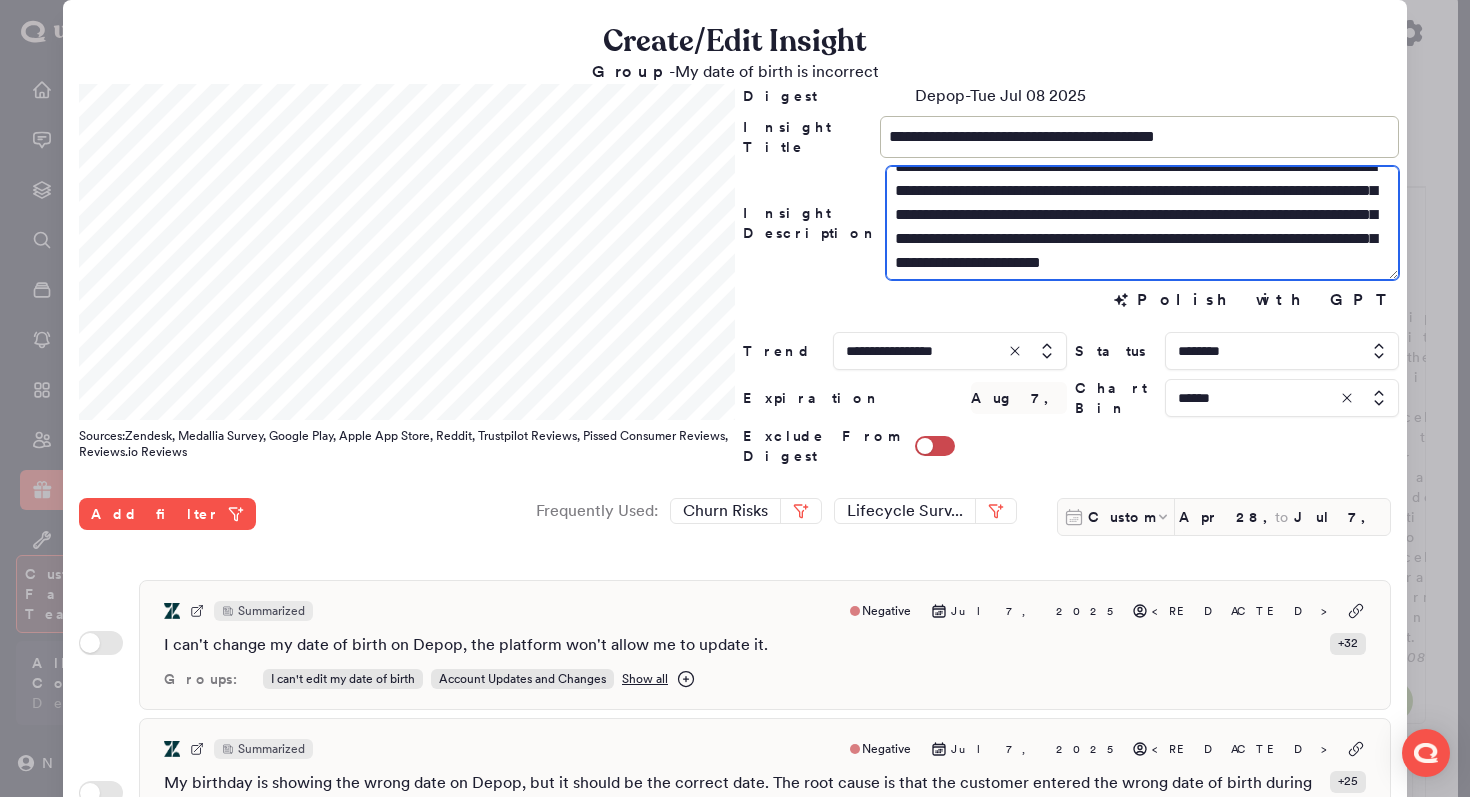 click on "**********" at bounding box center [1071, 275] 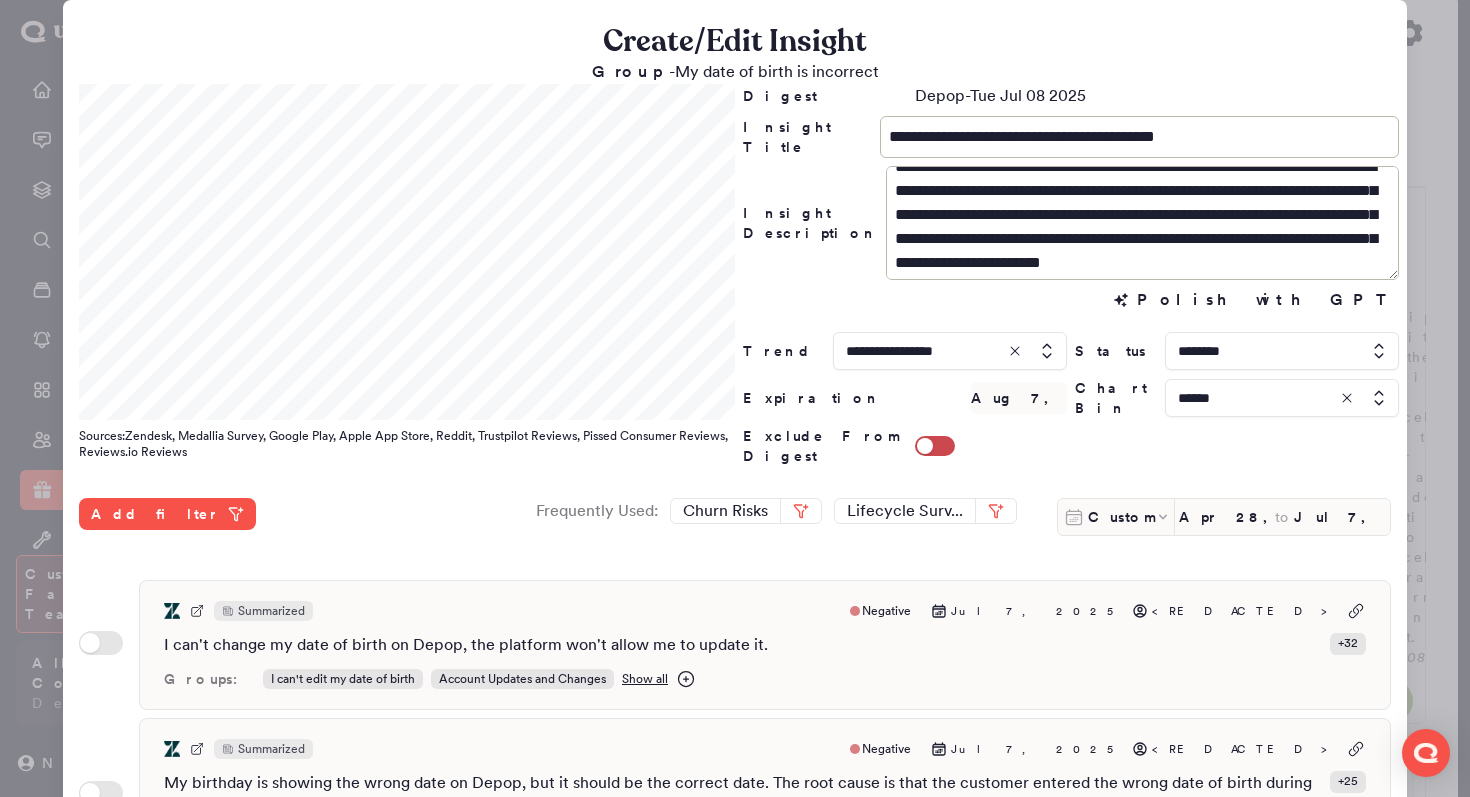 click on "**********" at bounding box center [1071, 223] 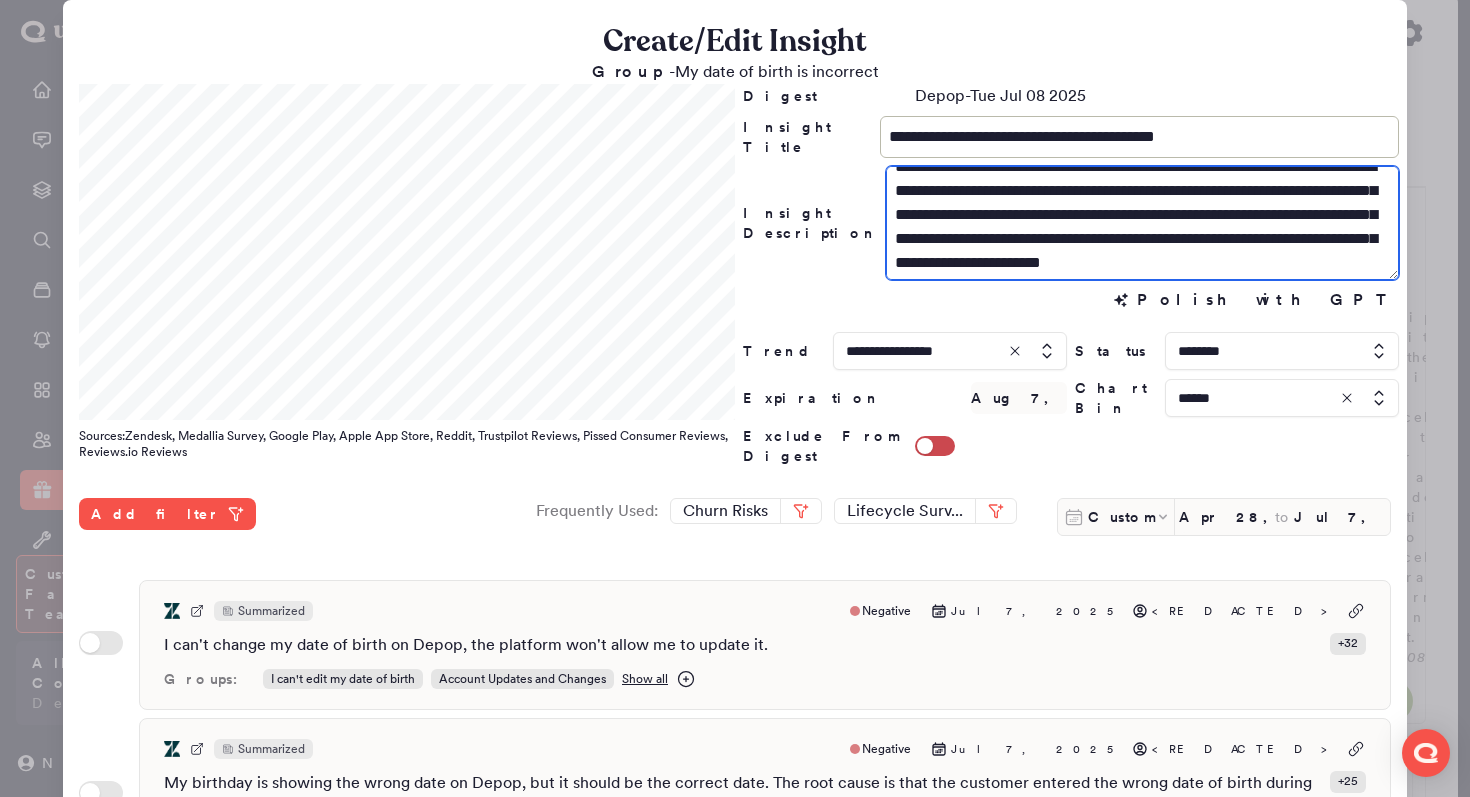click on "**********" at bounding box center [1142, 223] 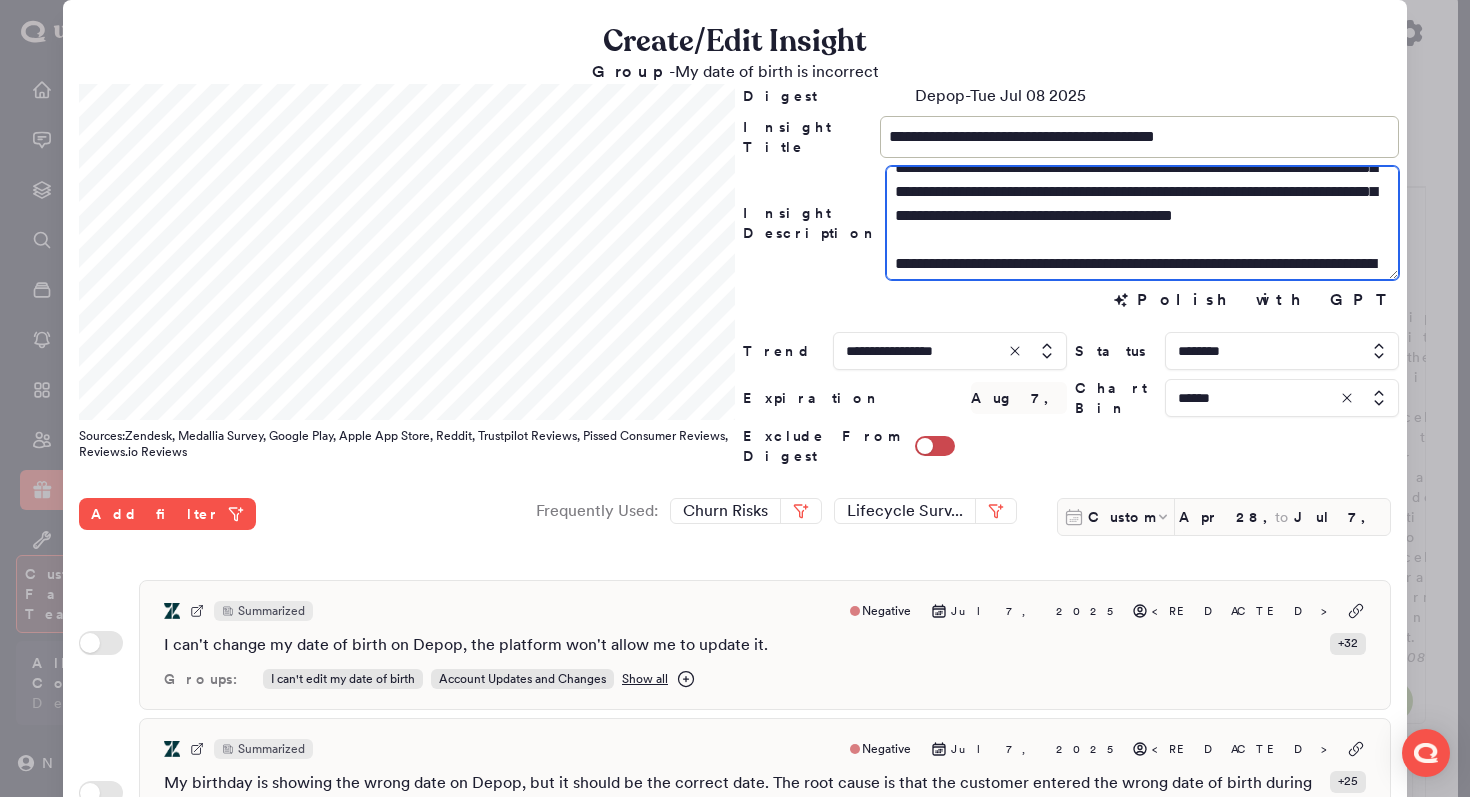 scroll, scrollTop: 0, scrollLeft: 0, axis: both 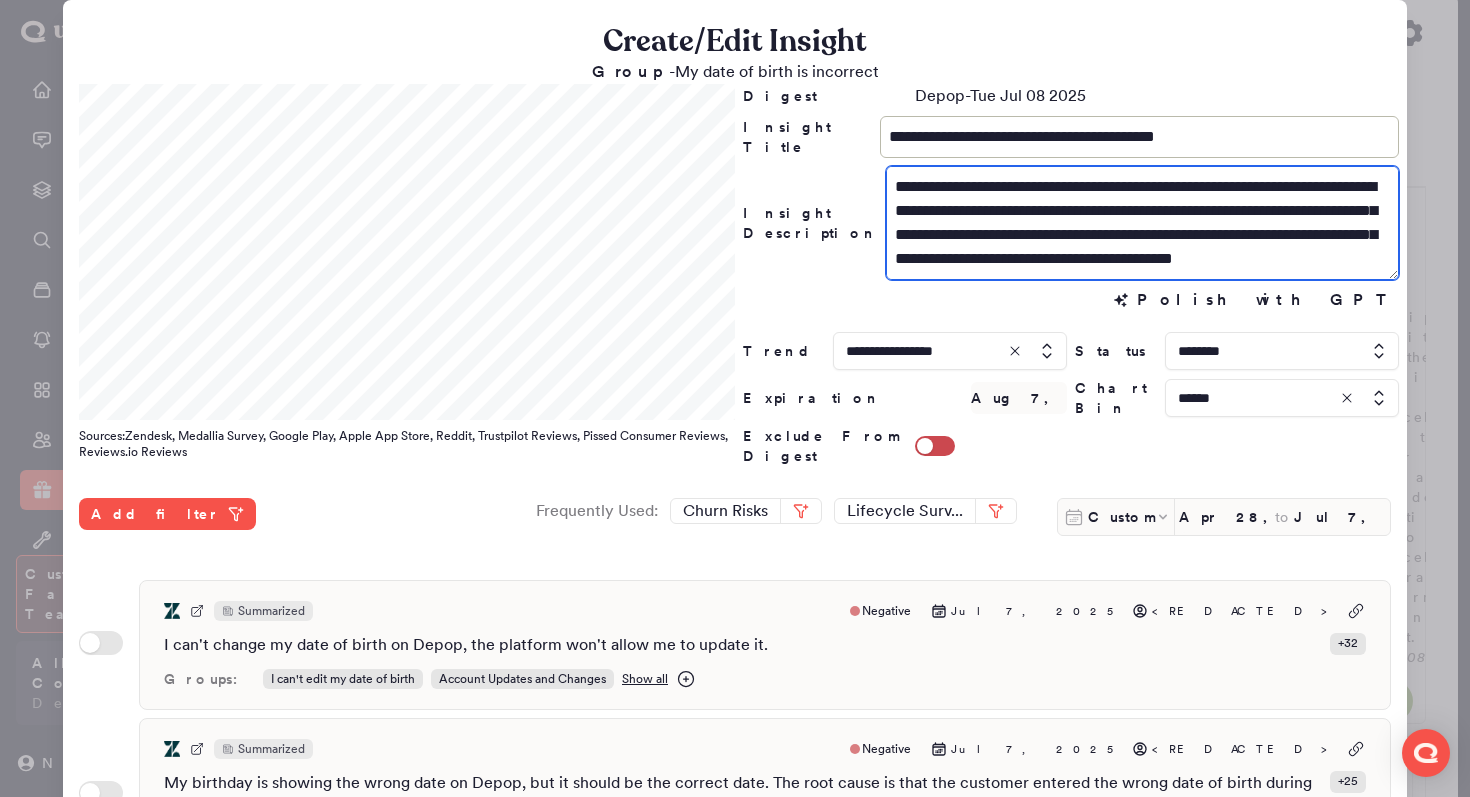 drag, startPoint x: 884, startPoint y: 190, endPoint x: 873, endPoint y: 137, distance: 54.129475 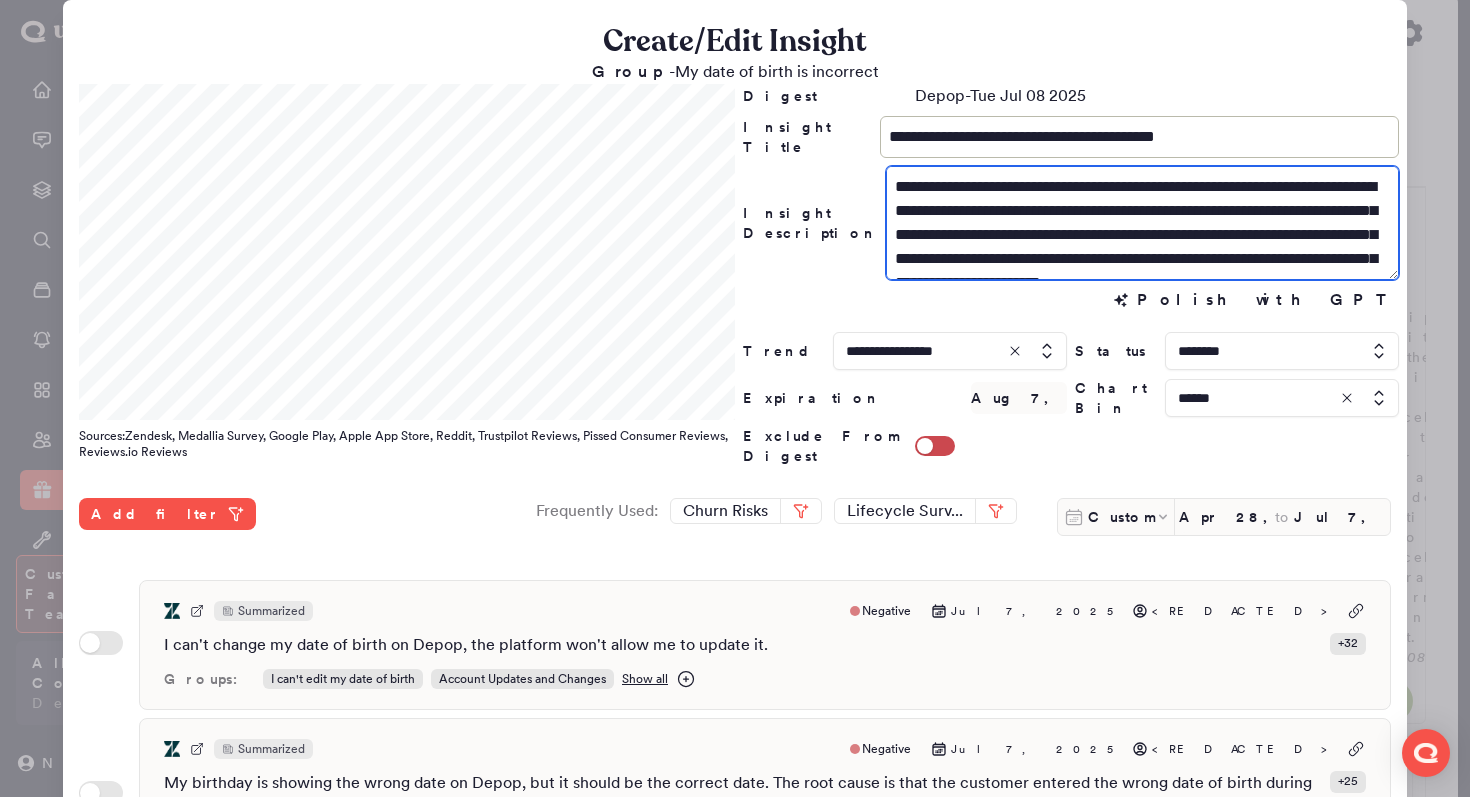 click on "**********" at bounding box center (1142, 223) 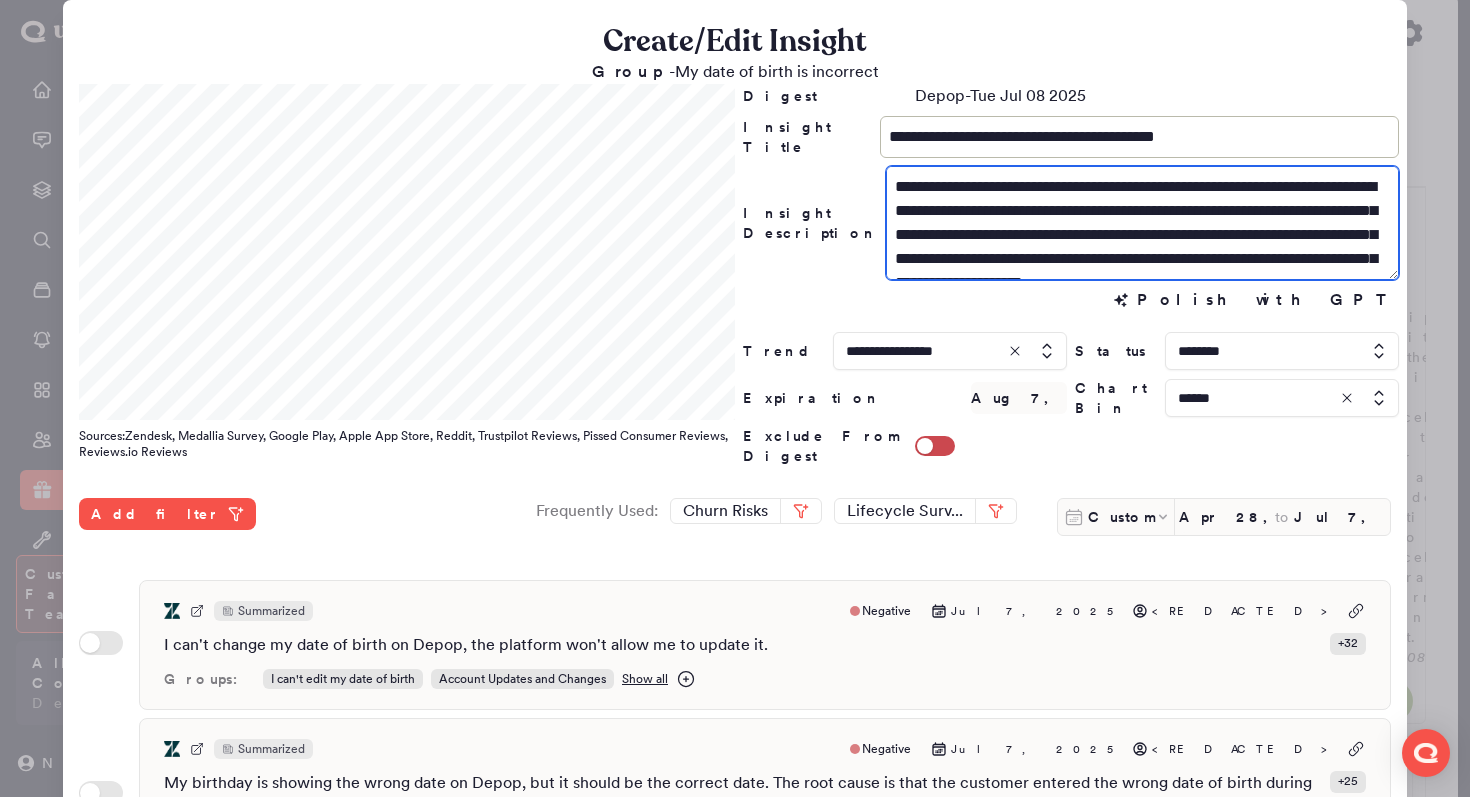 click on "**********" at bounding box center (1142, 223) 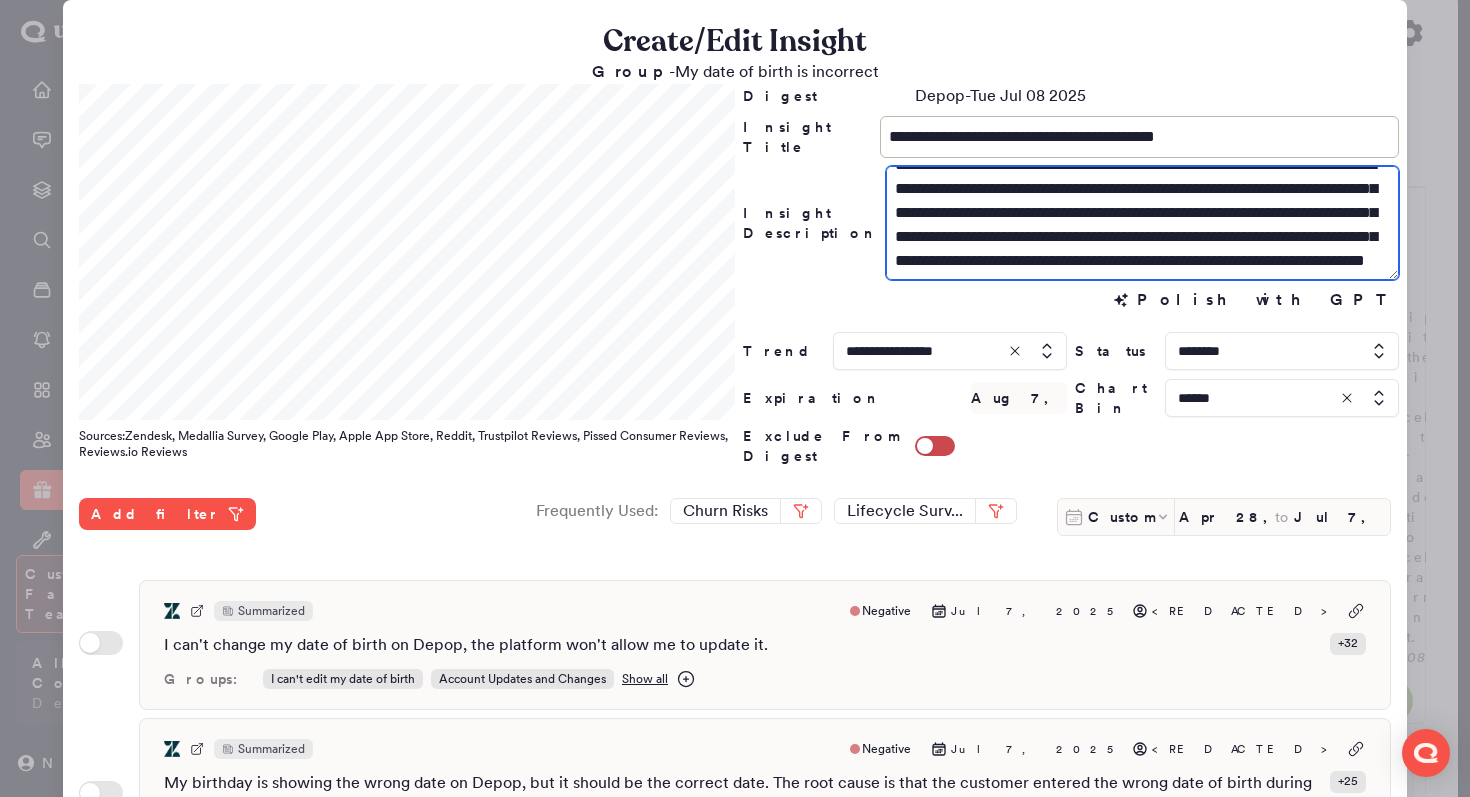 scroll, scrollTop: 26, scrollLeft: 0, axis: vertical 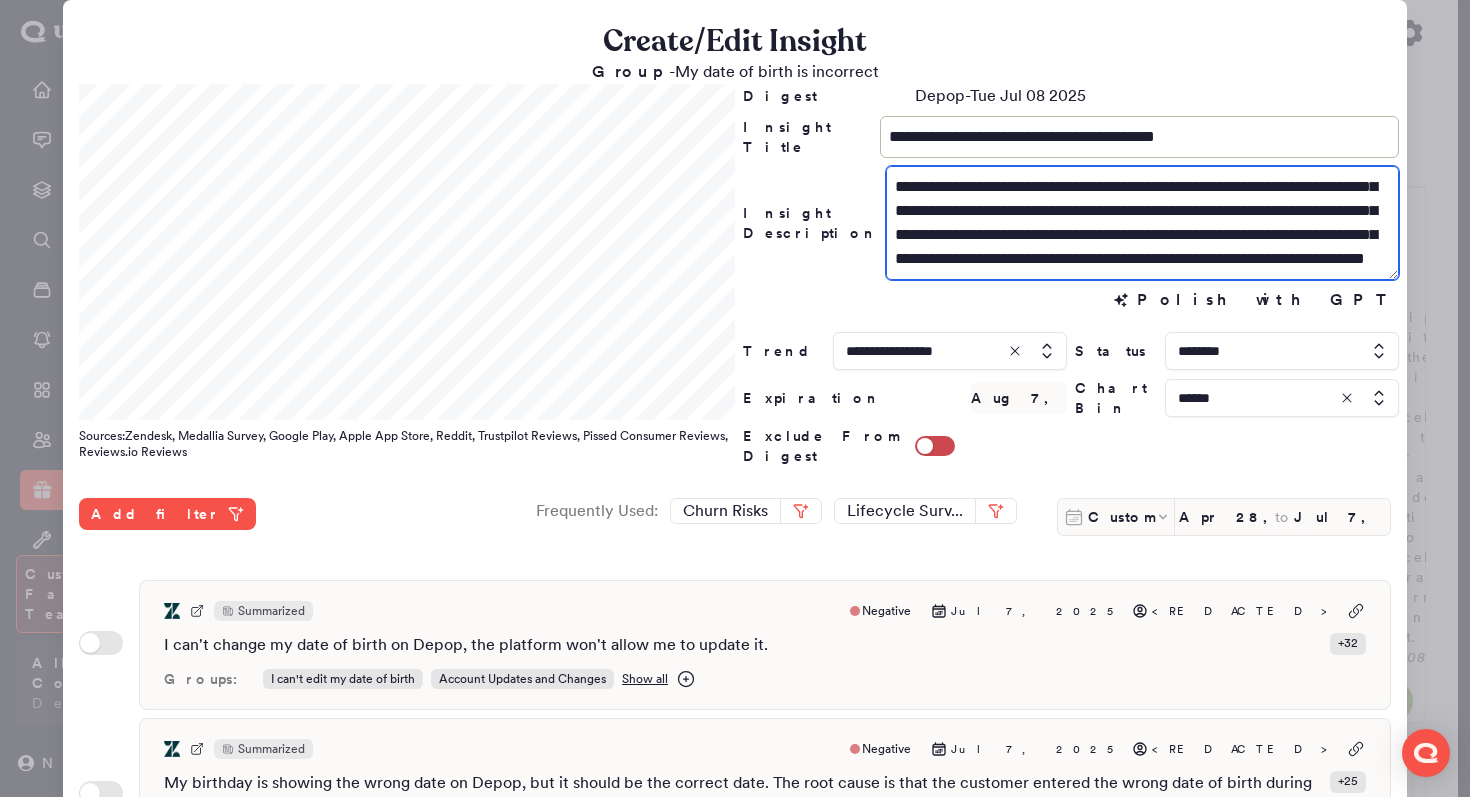 click on "**********" at bounding box center (1142, 223) 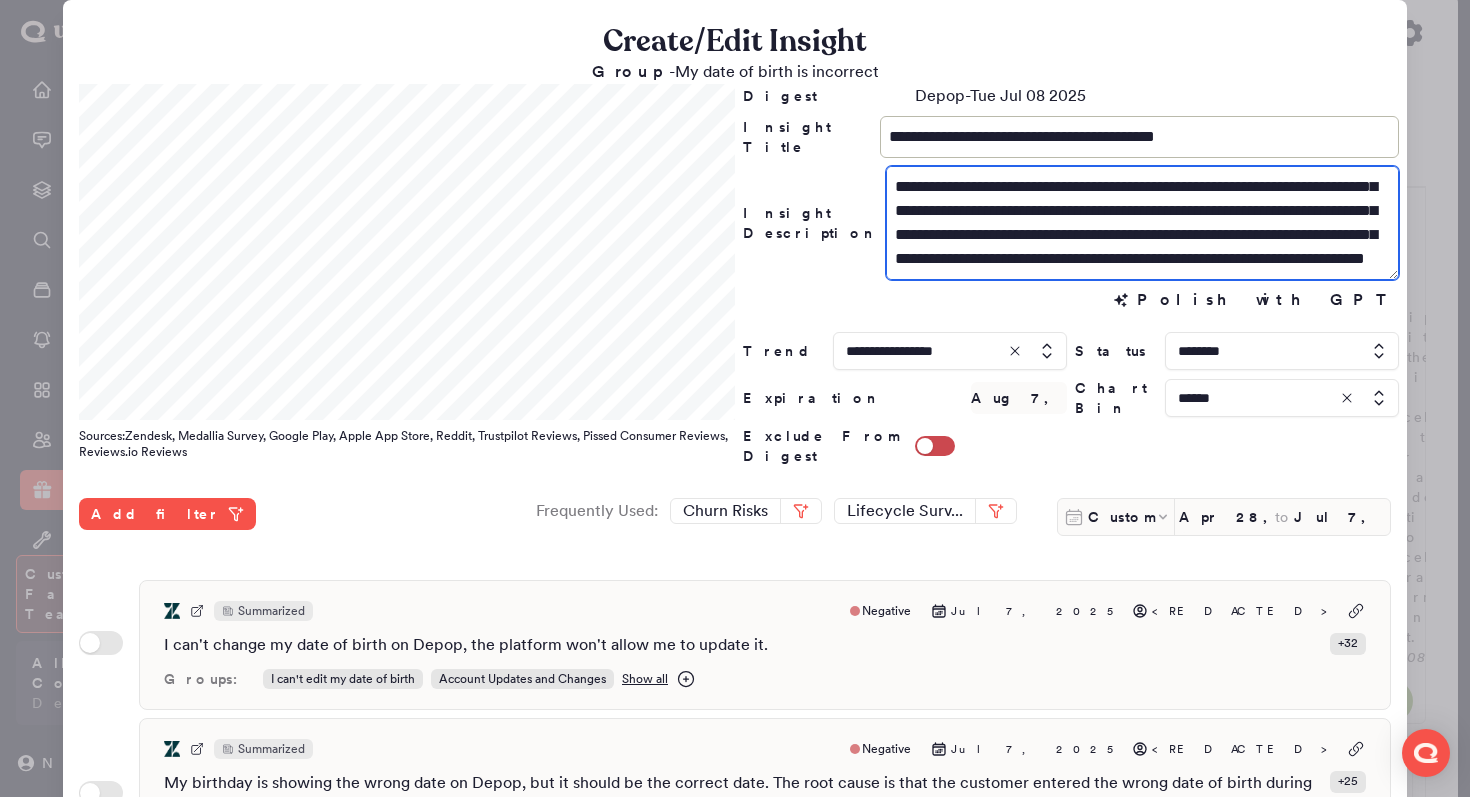 scroll, scrollTop: 48, scrollLeft: 0, axis: vertical 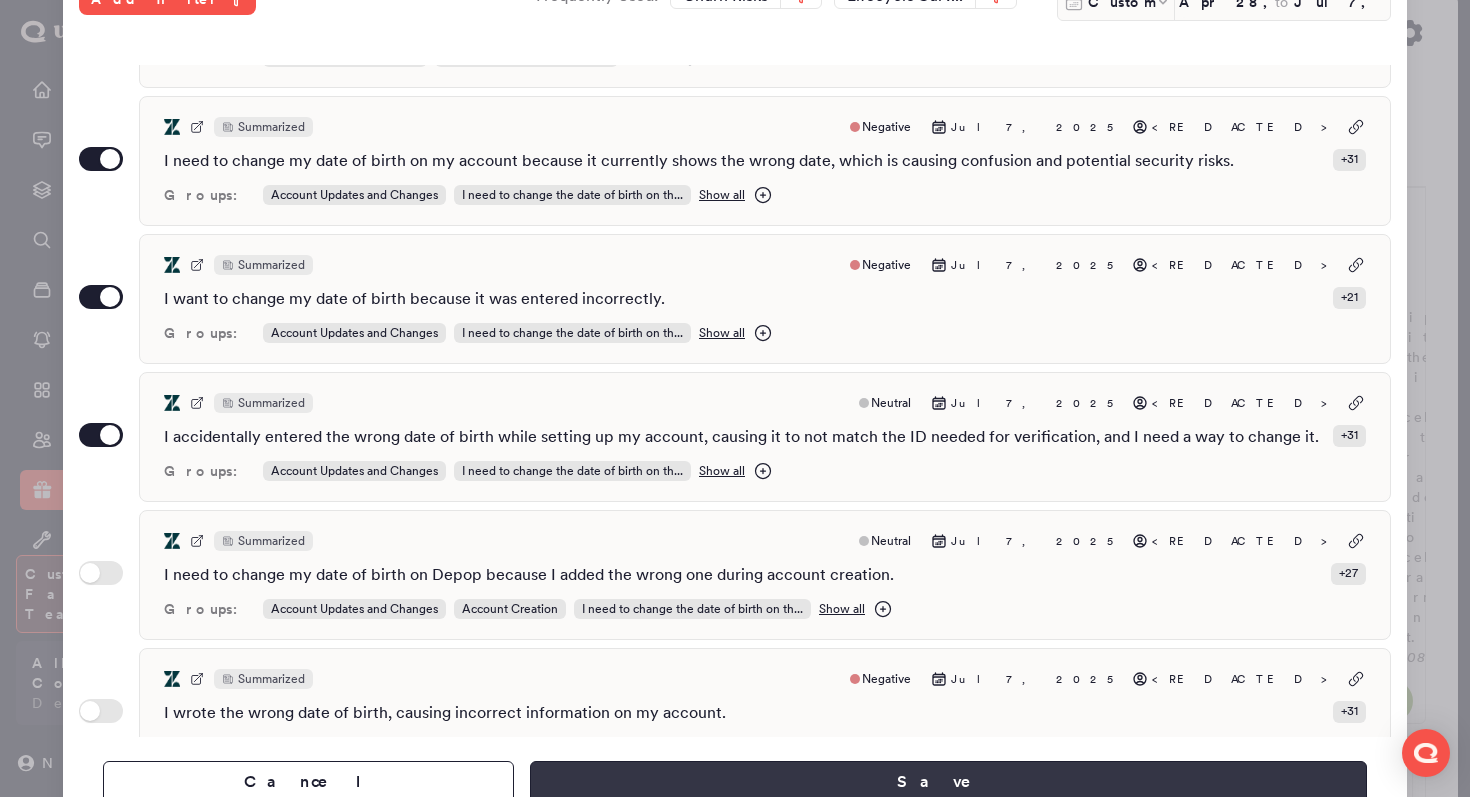 type on "**********" 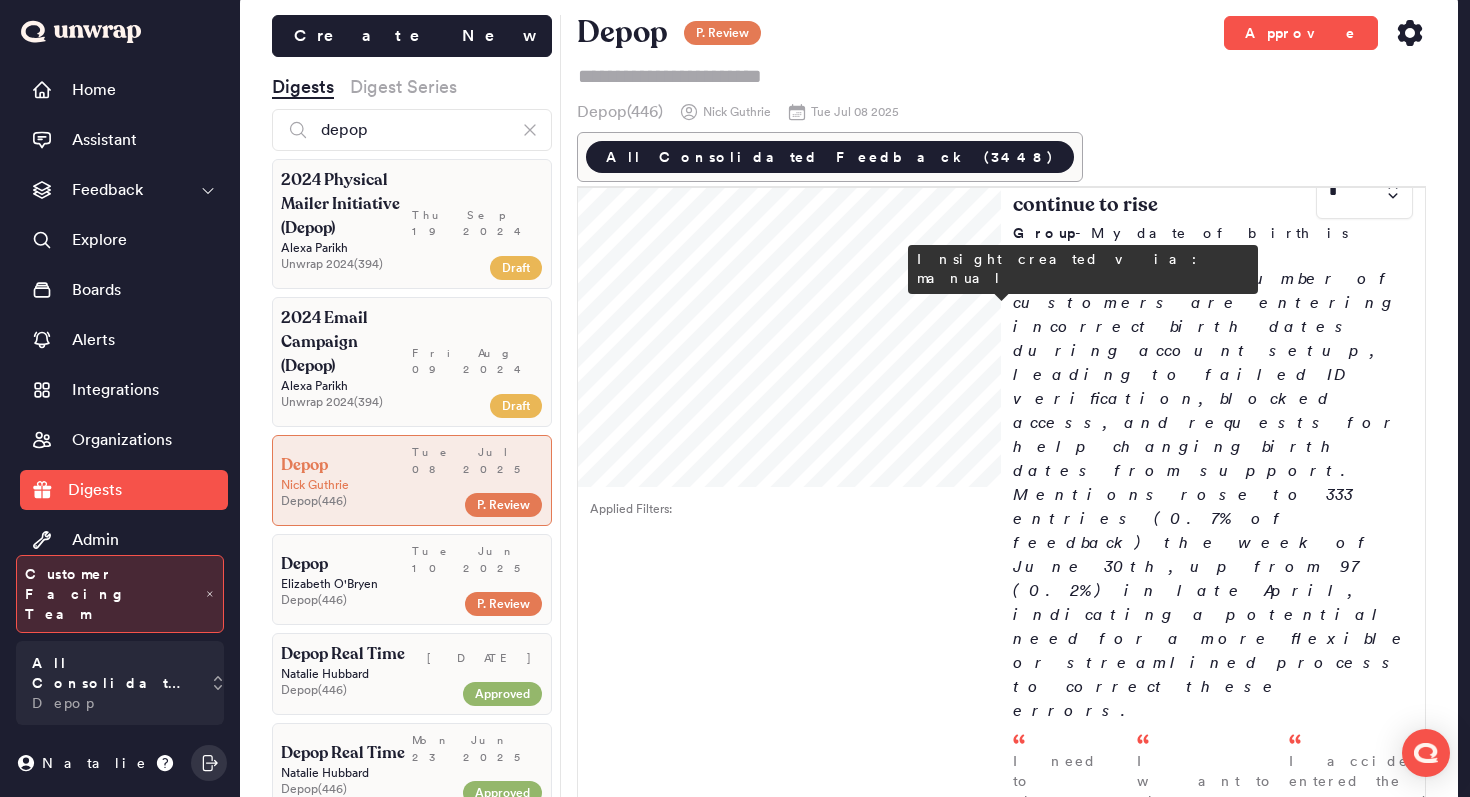 scroll, scrollTop: 1008, scrollLeft: 0, axis: vertical 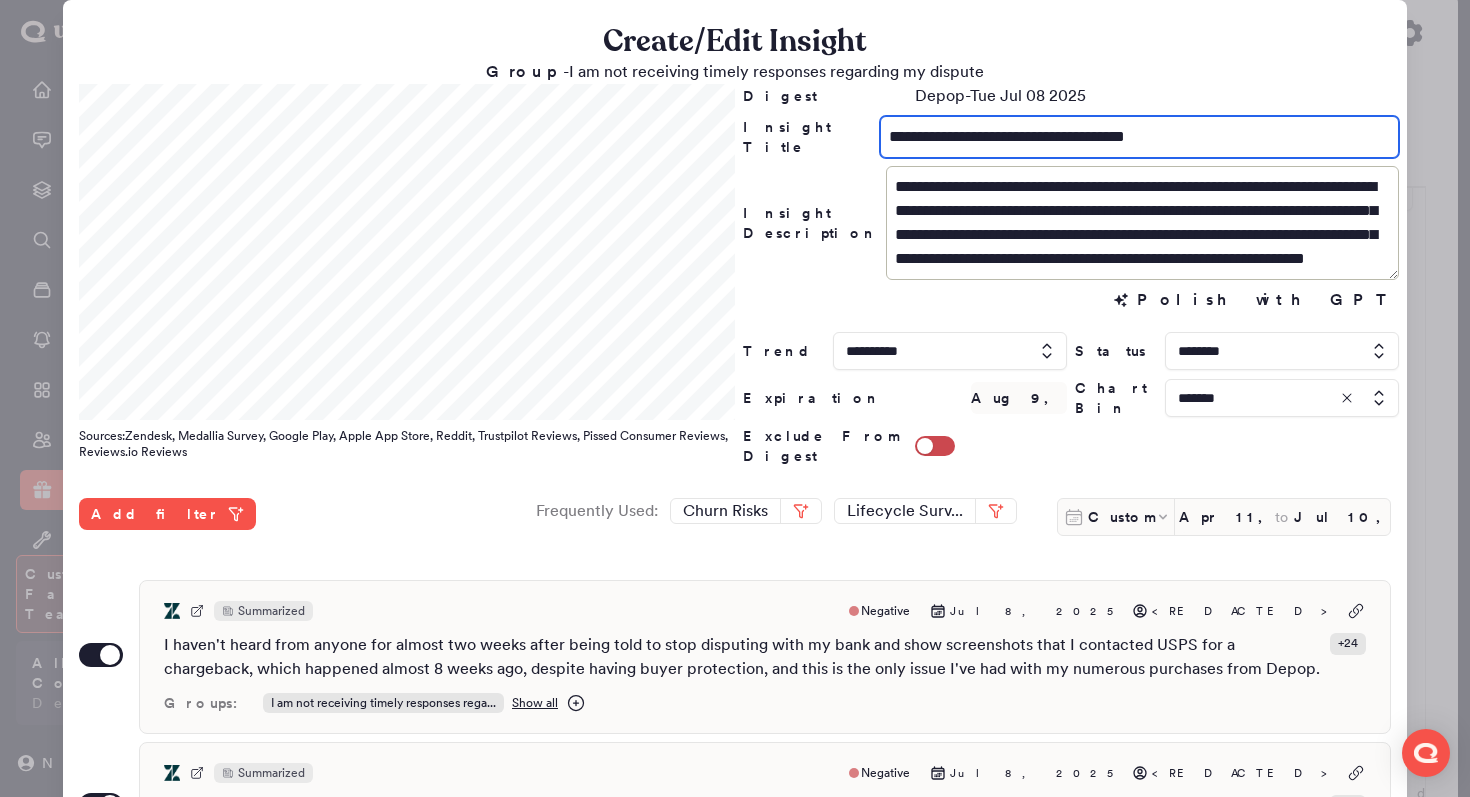 click on "**********" at bounding box center [1139, 137] 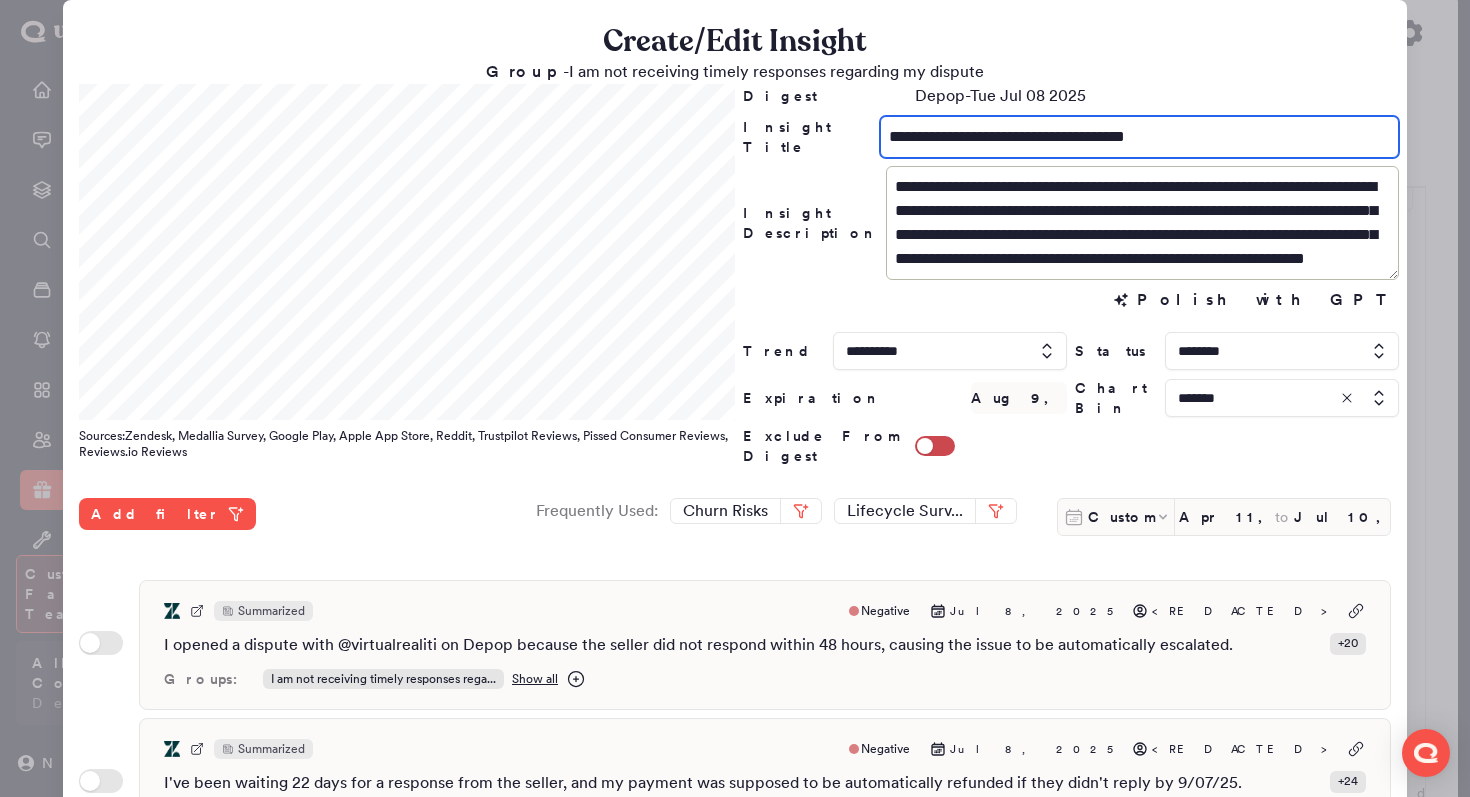 click on "**********" at bounding box center (1139, 137) 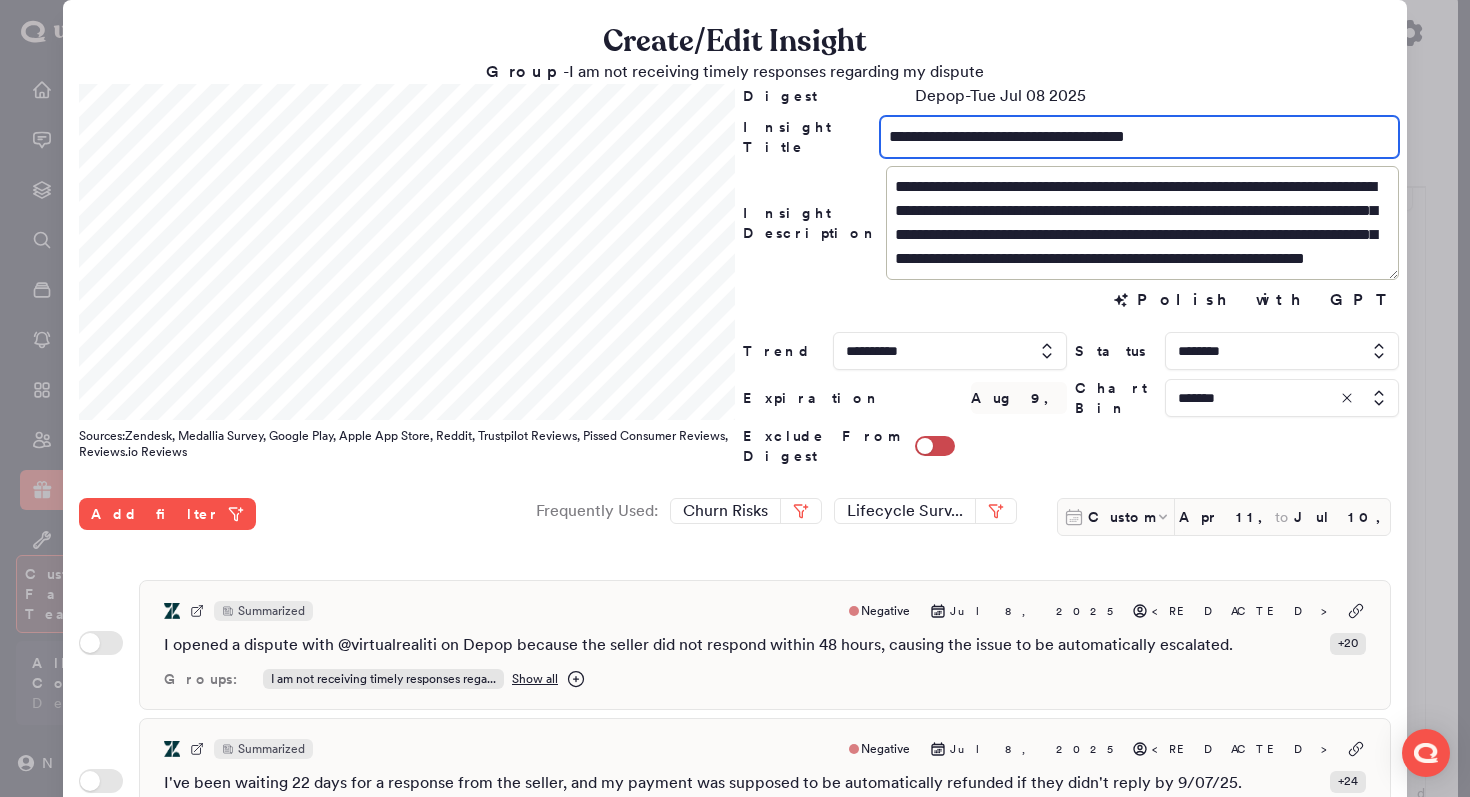 scroll, scrollTop: 24, scrollLeft: 0, axis: vertical 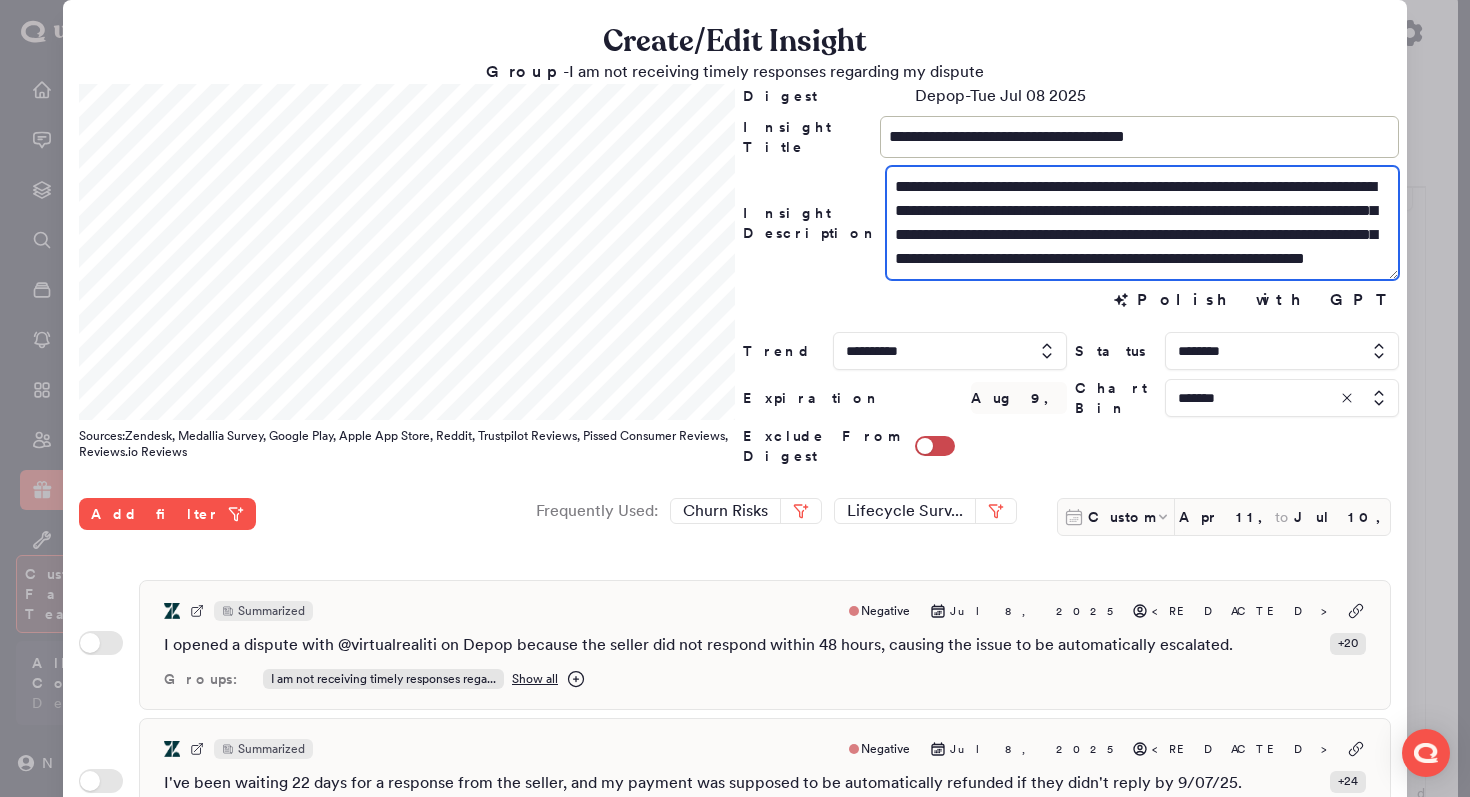 click on "**********" at bounding box center (1142, 223) 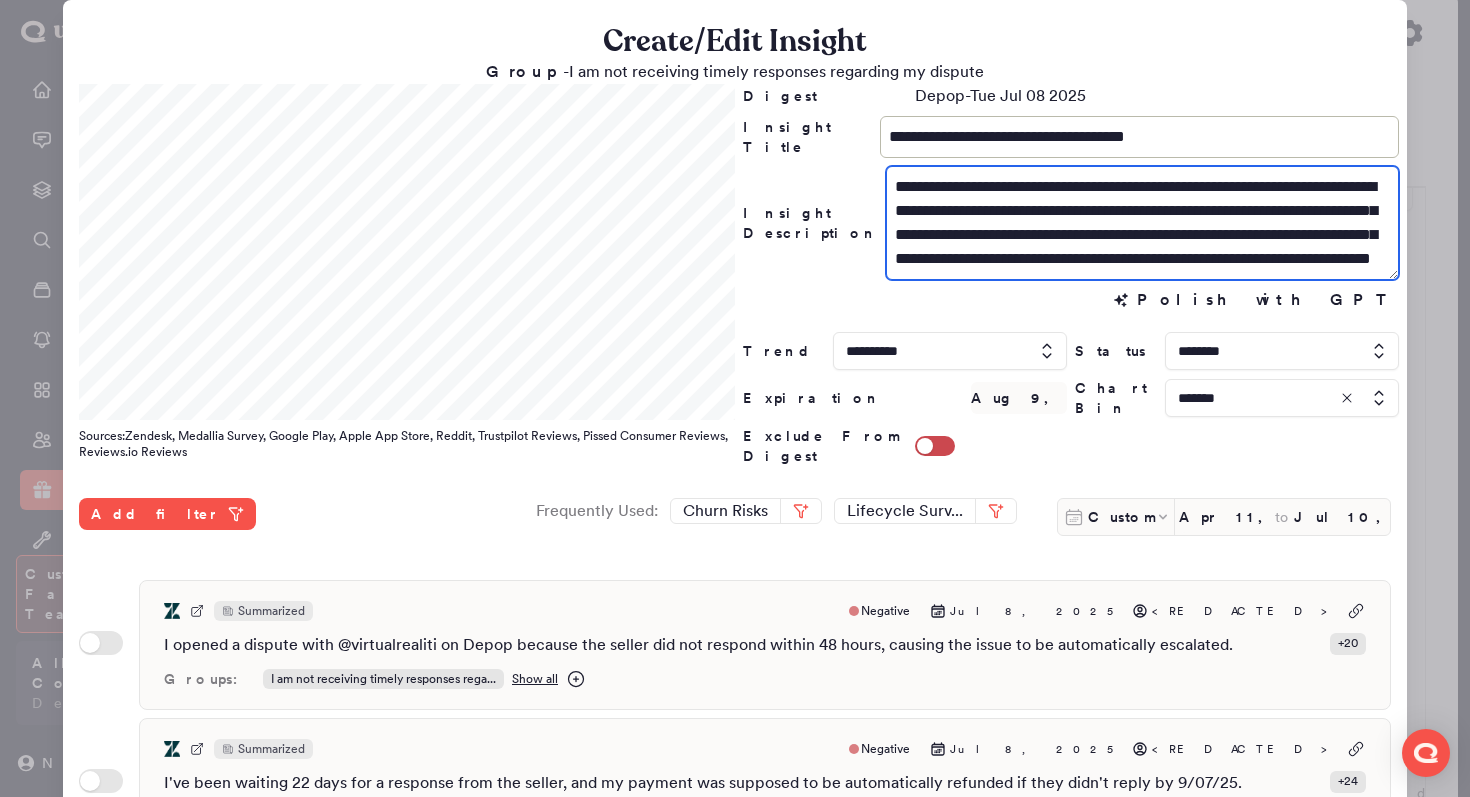 scroll, scrollTop: 17, scrollLeft: 0, axis: vertical 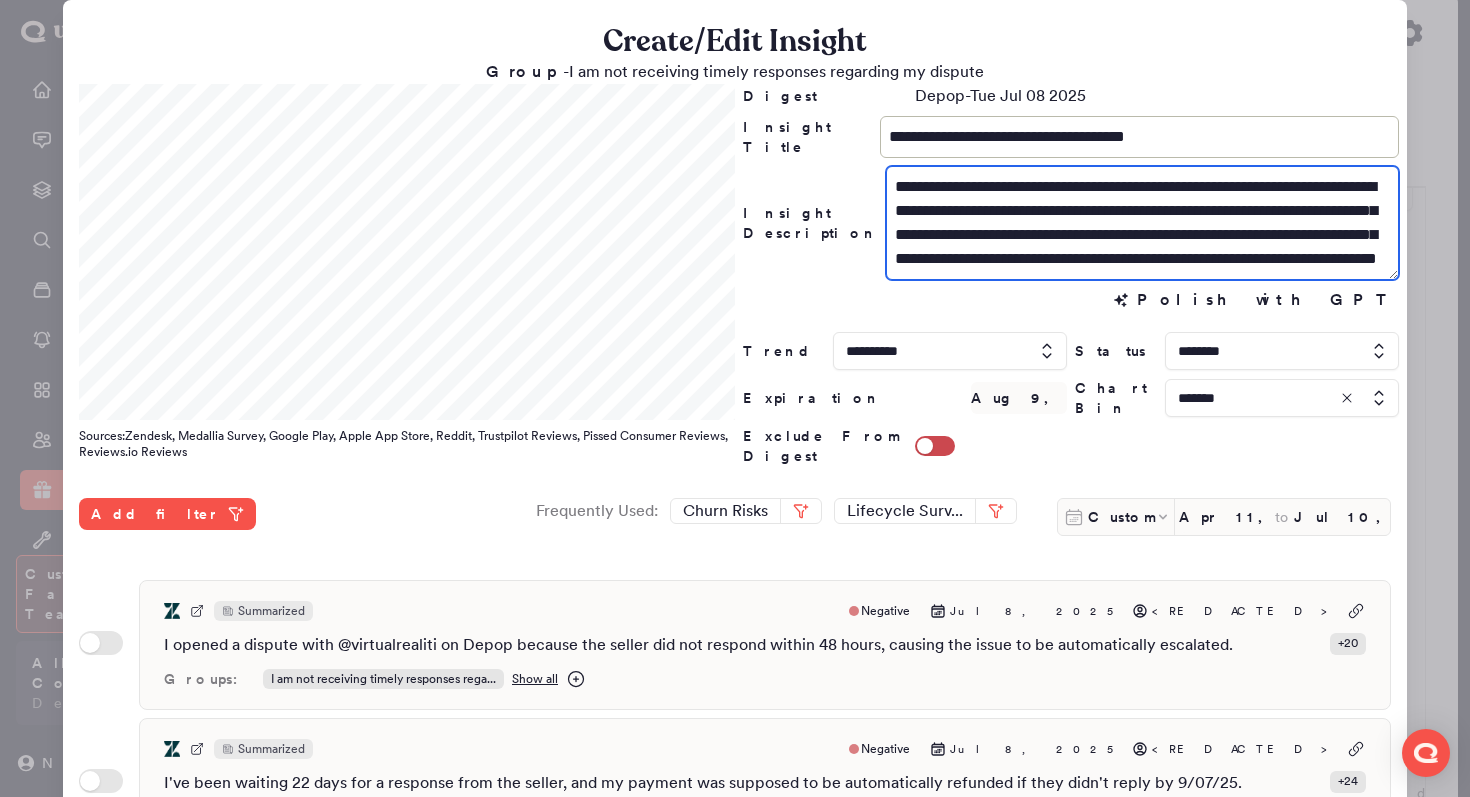 click on "**********" at bounding box center [1142, 223] 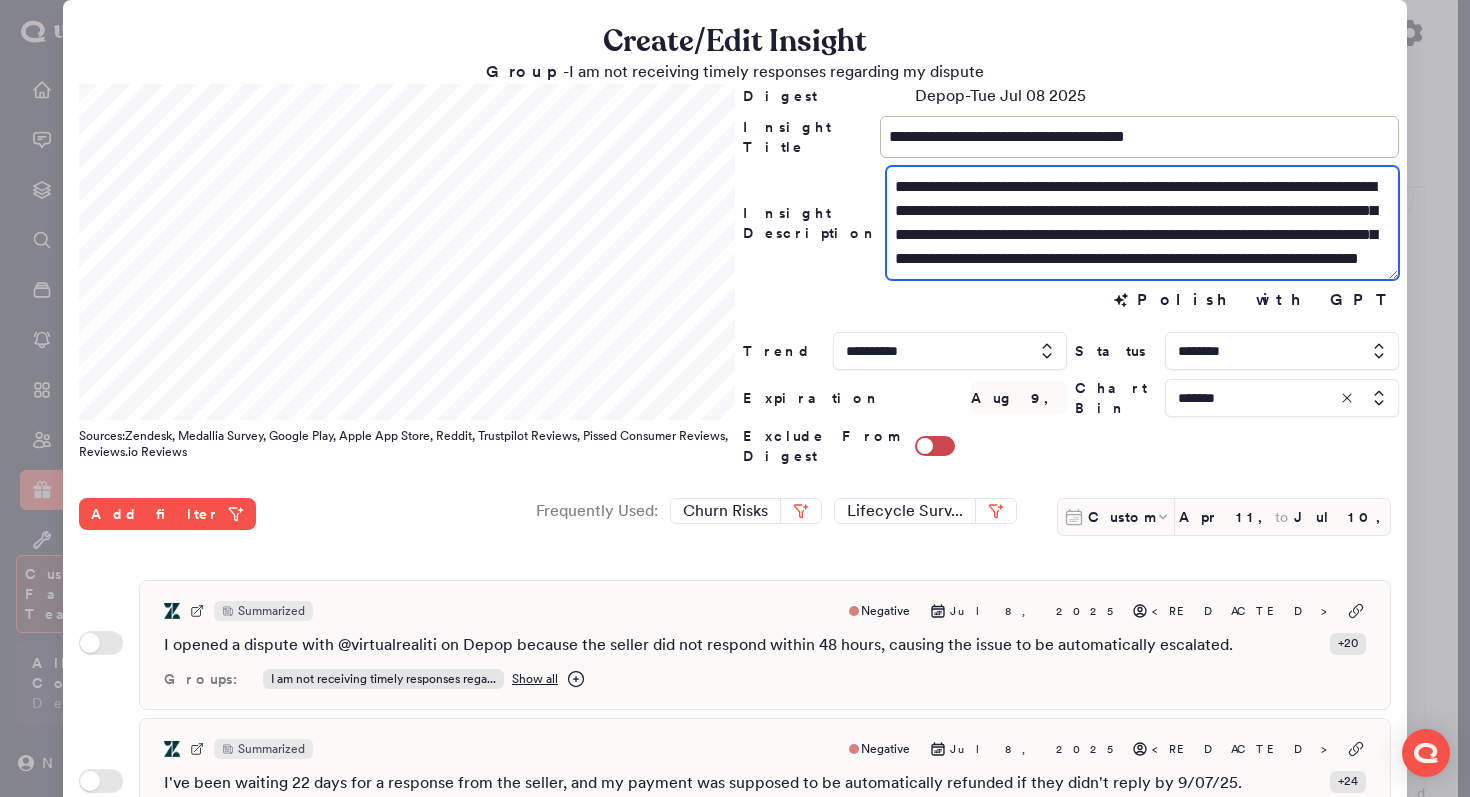 scroll, scrollTop: 24, scrollLeft: 0, axis: vertical 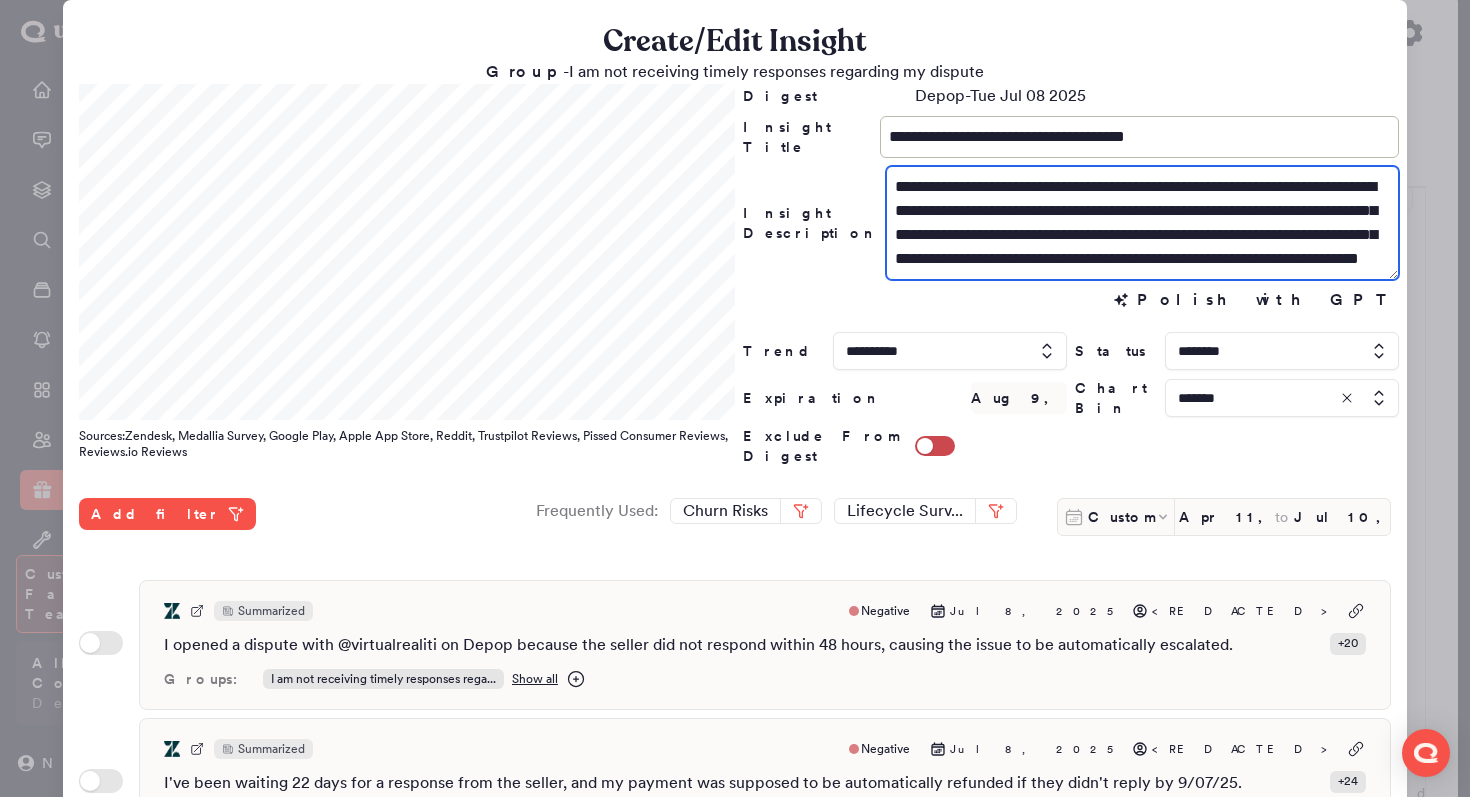 click on "**********" at bounding box center (1142, 223) 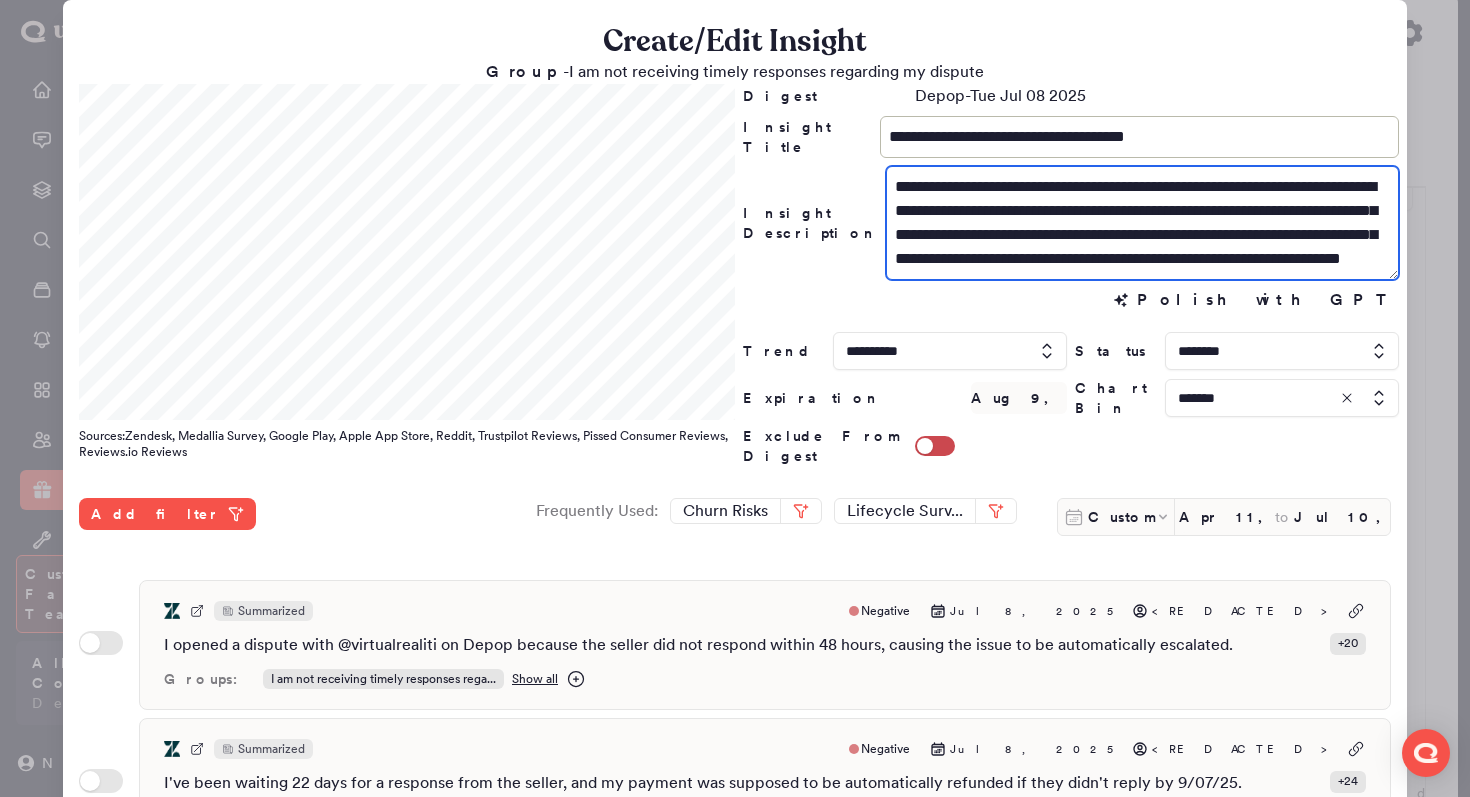 scroll, scrollTop: 547, scrollLeft: 0, axis: vertical 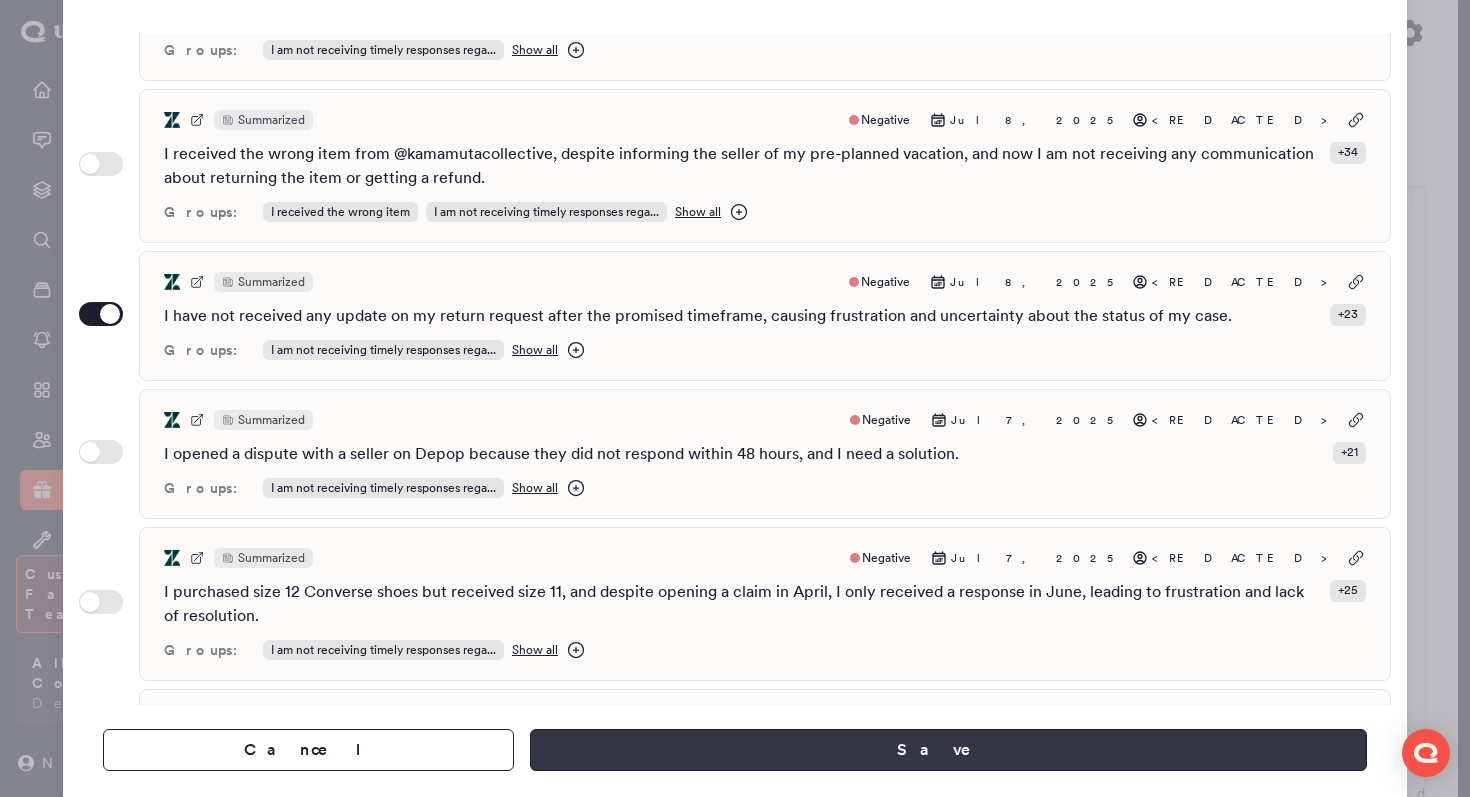 type on "**********" 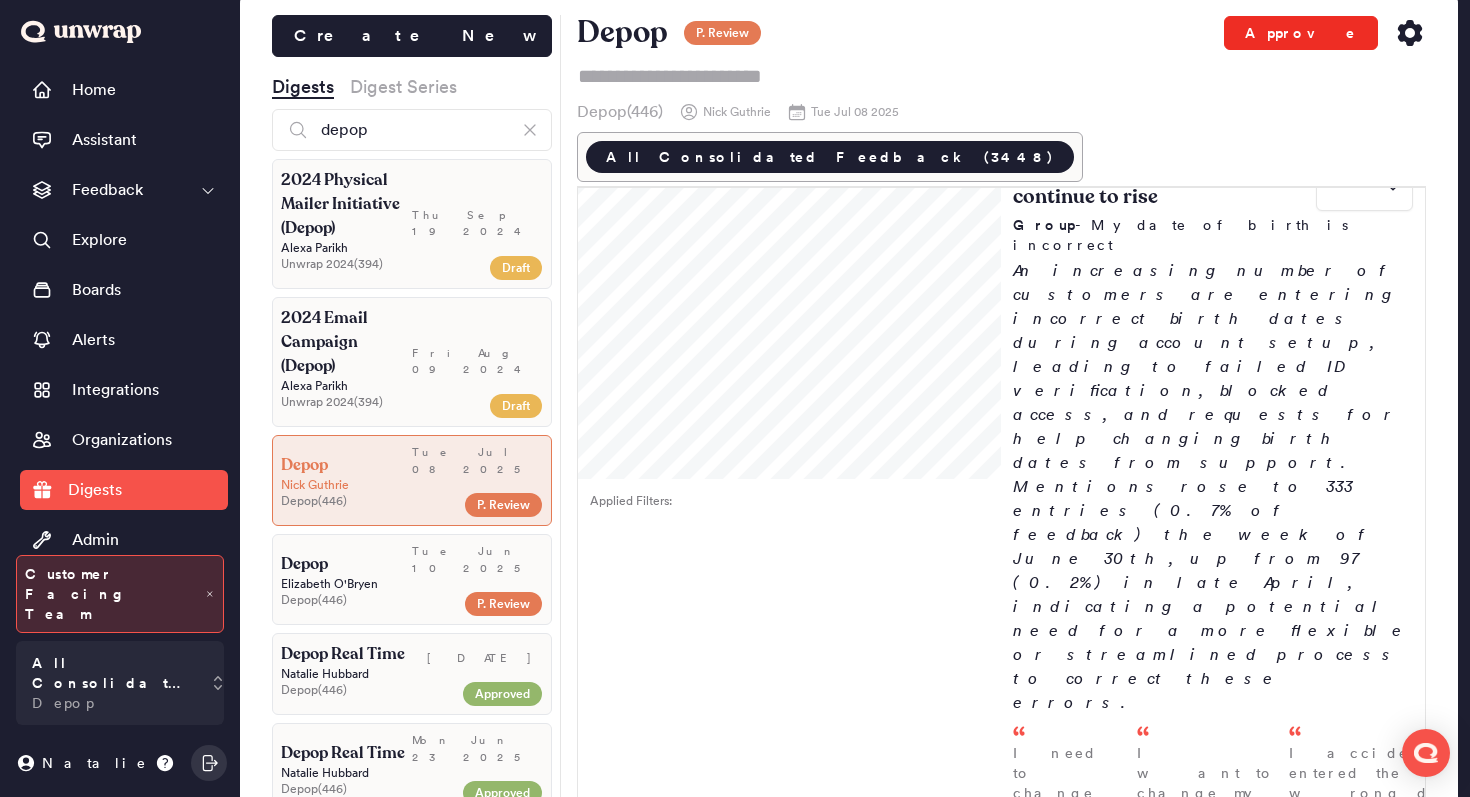 click on "Approve" at bounding box center [1301, 33] 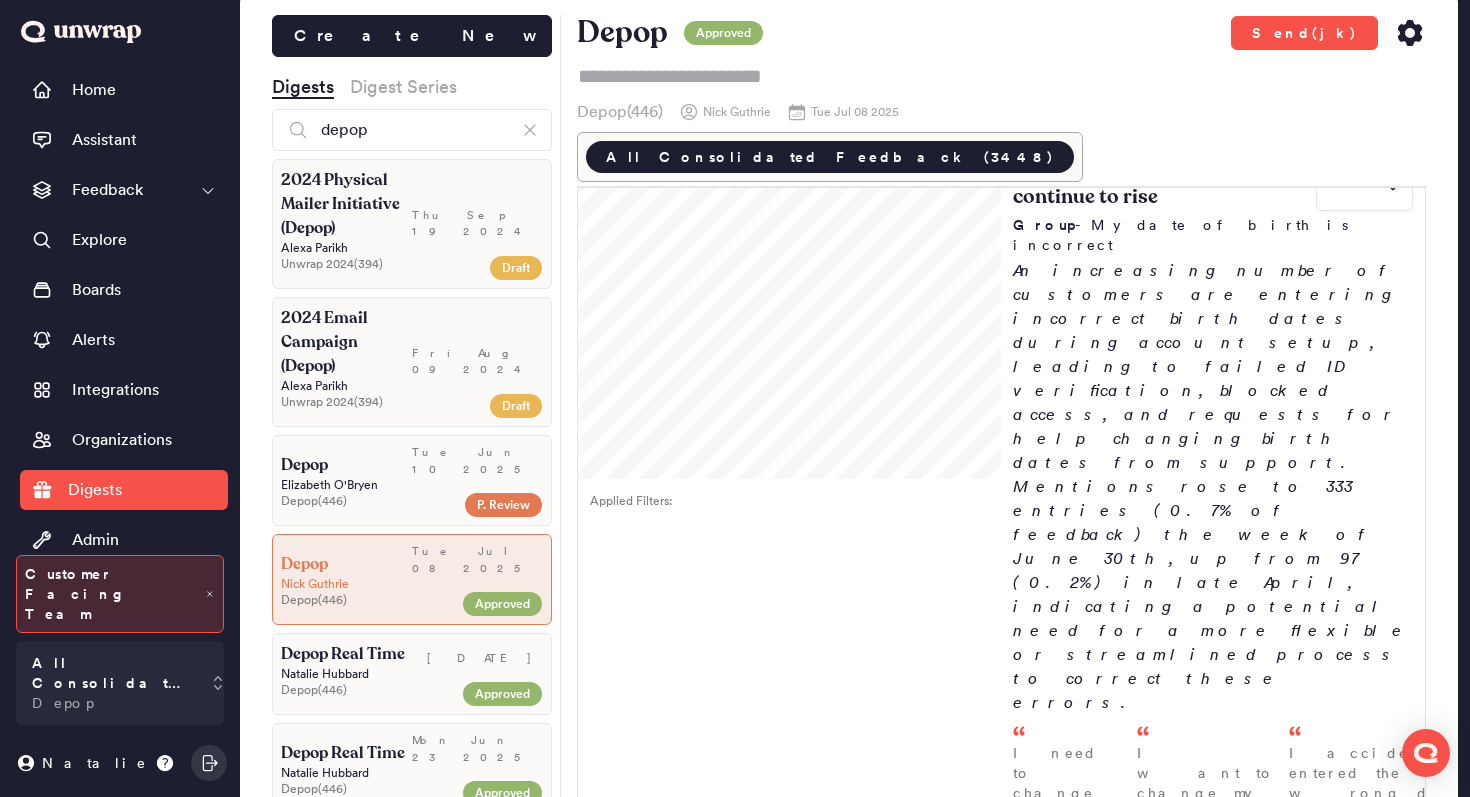 click 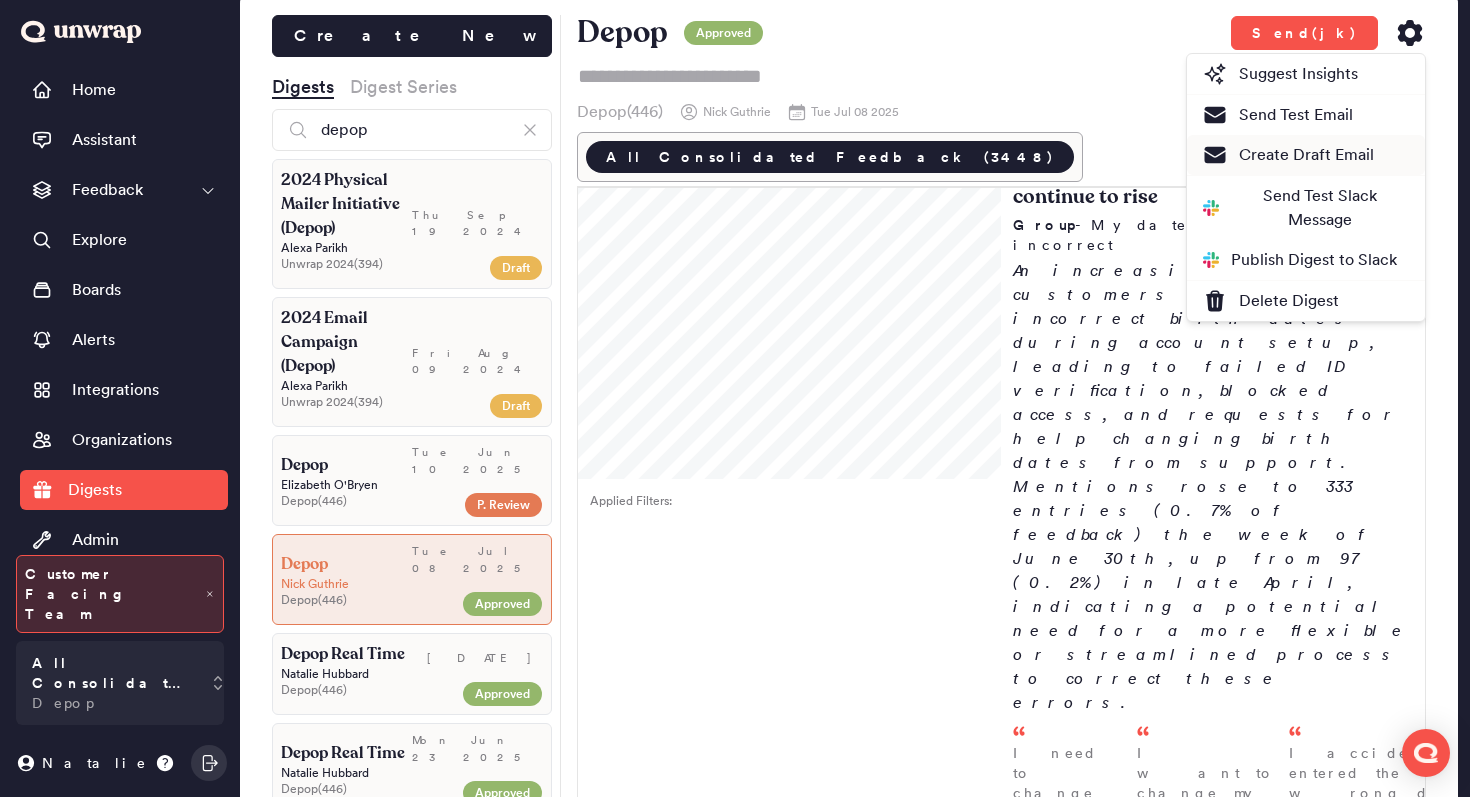 click on "Create Draft Email" at bounding box center (1288, 155) 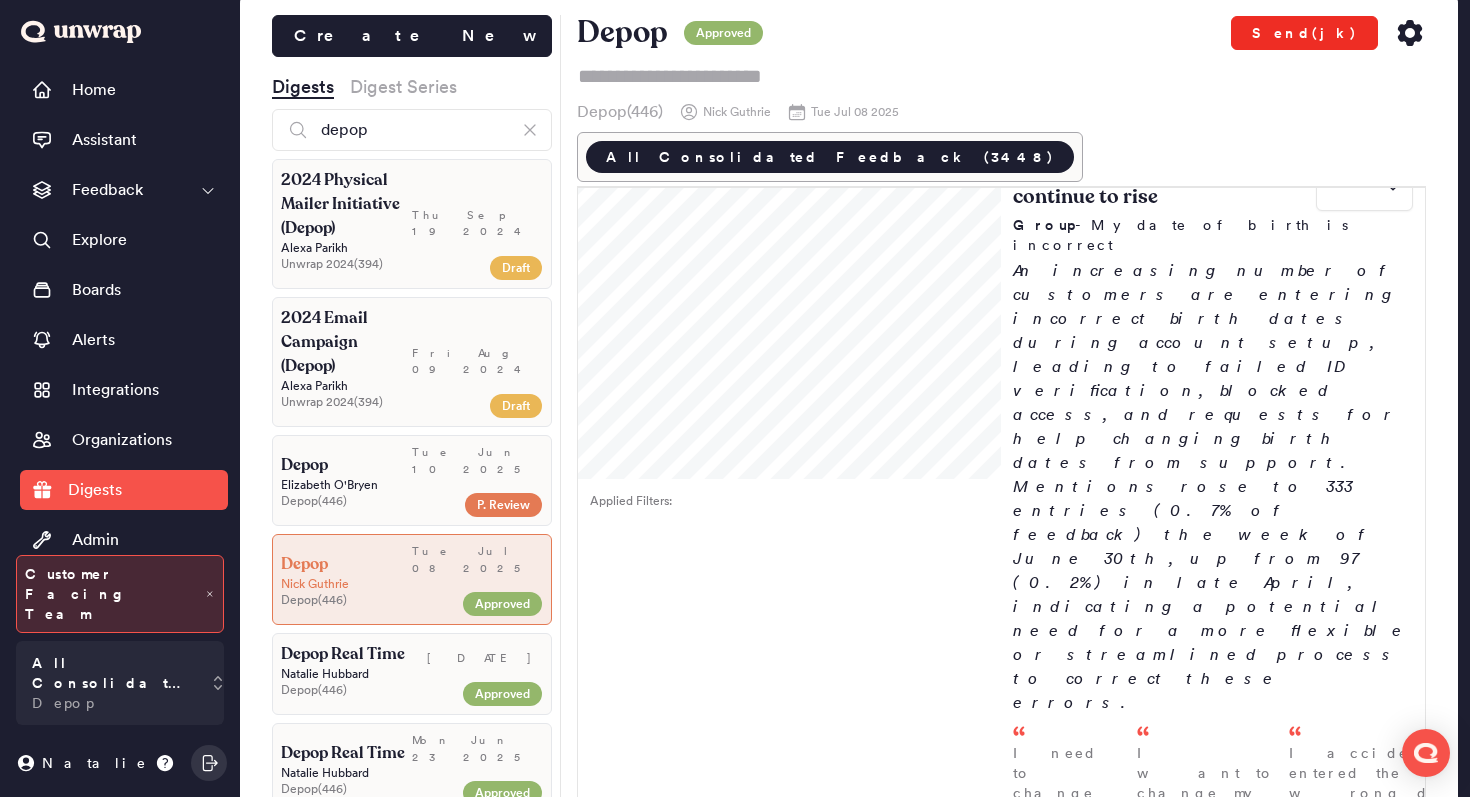 click on "Send(jk)" at bounding box center (1304, 33) 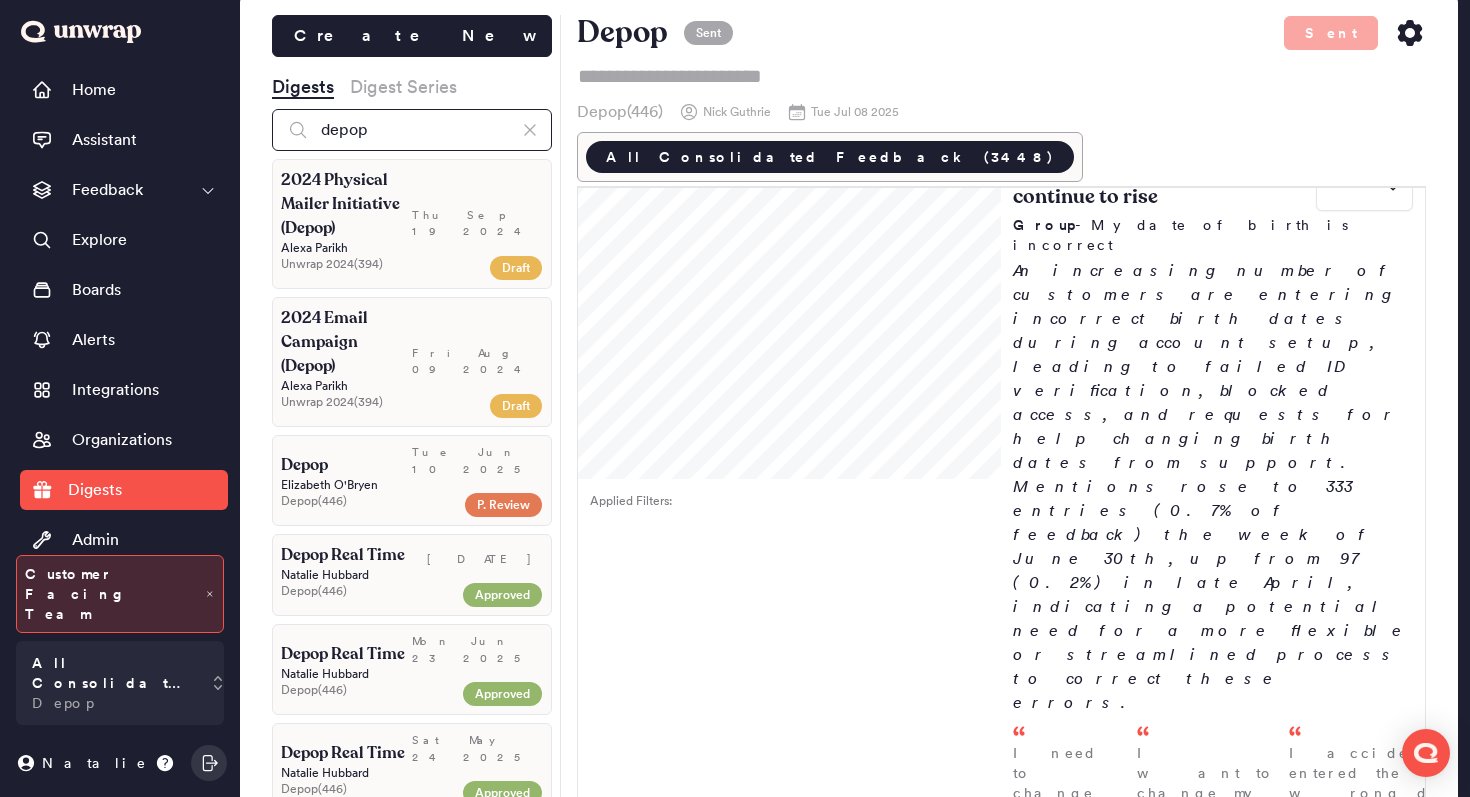 click on "depop" at bounding box center [412, 130] 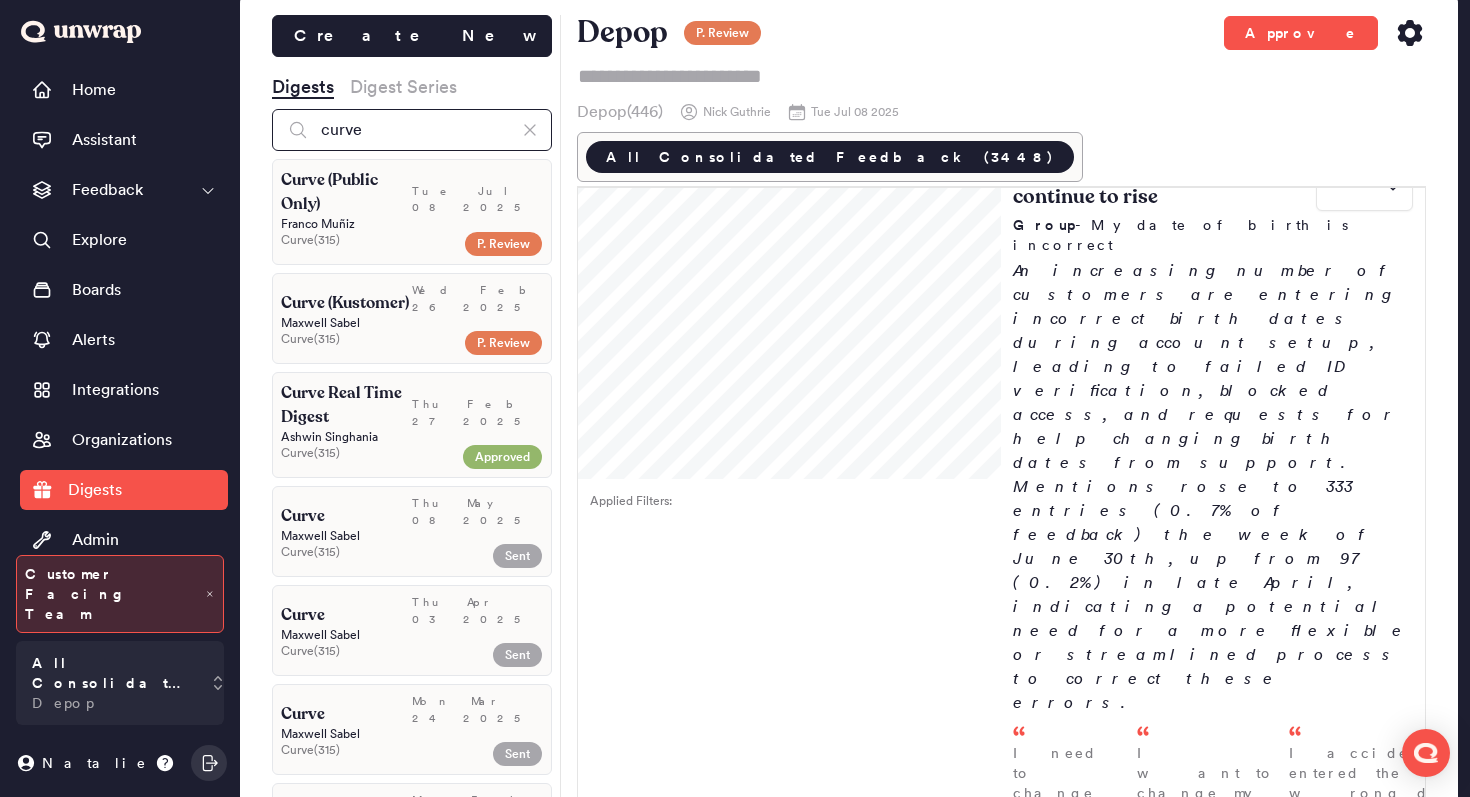type on "curve" 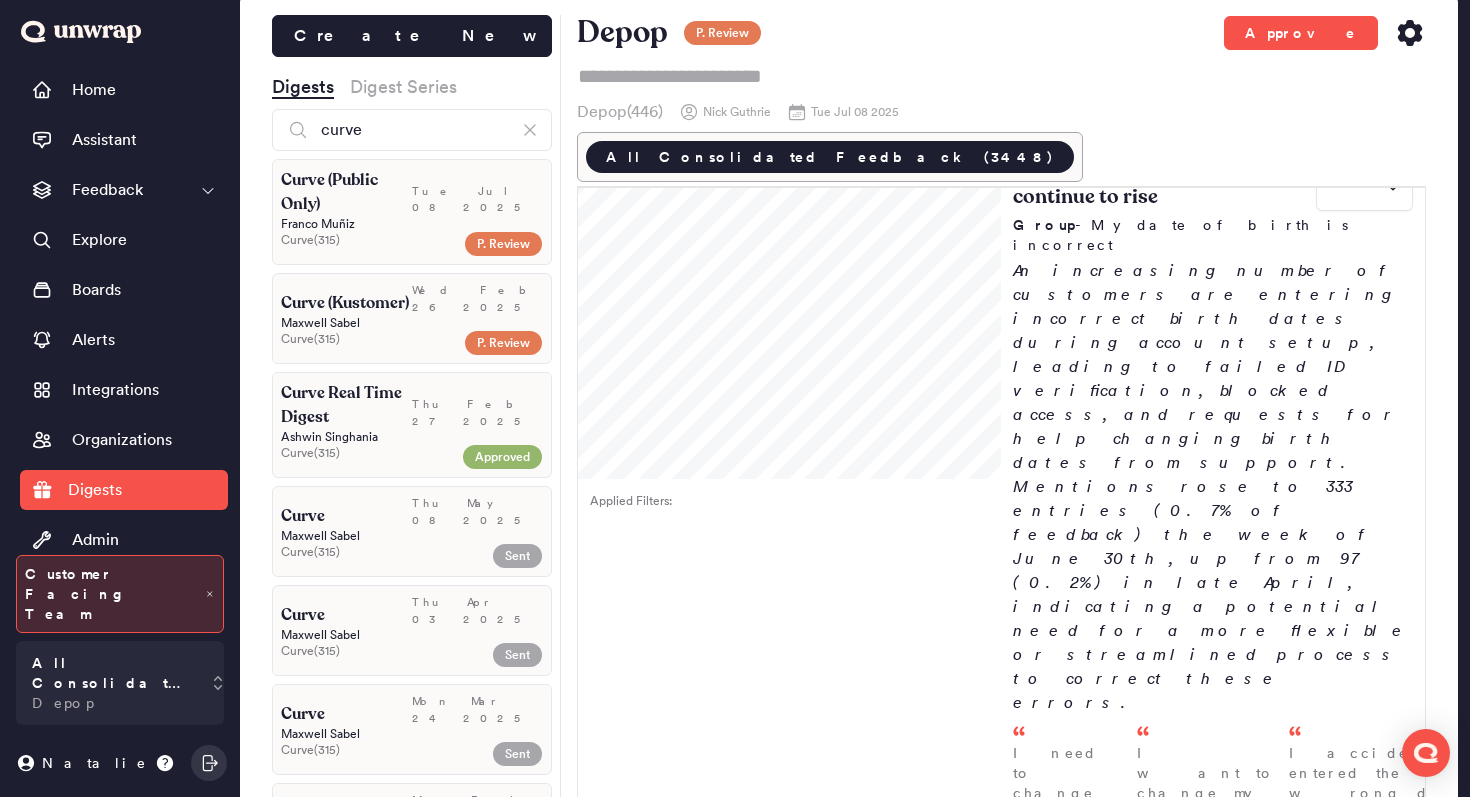 click on "[FIRST]   [LAST]" at bounding box center (412, 224) 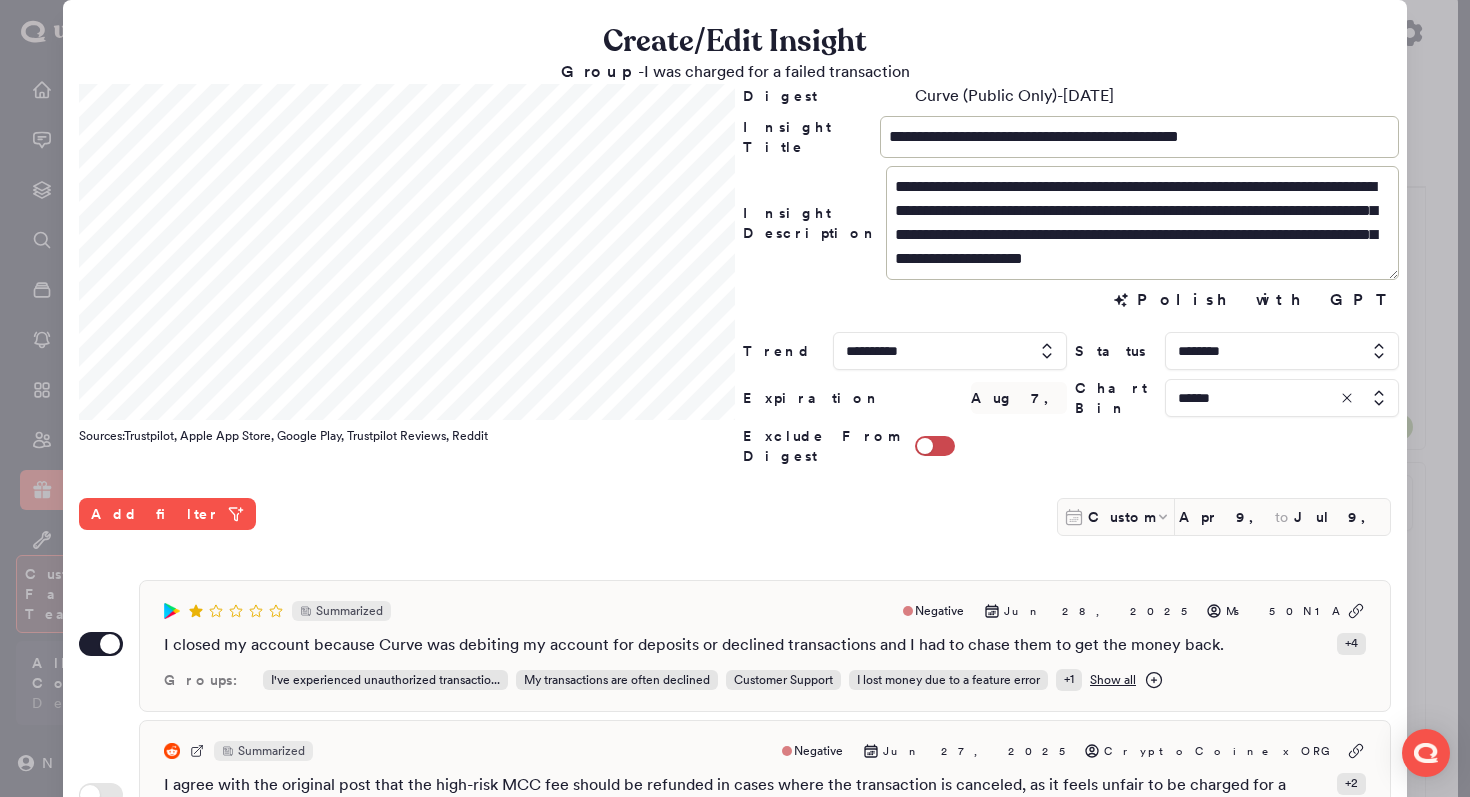 scroll, scrollTop: 21, scrollLeft: 0, axis: vertical 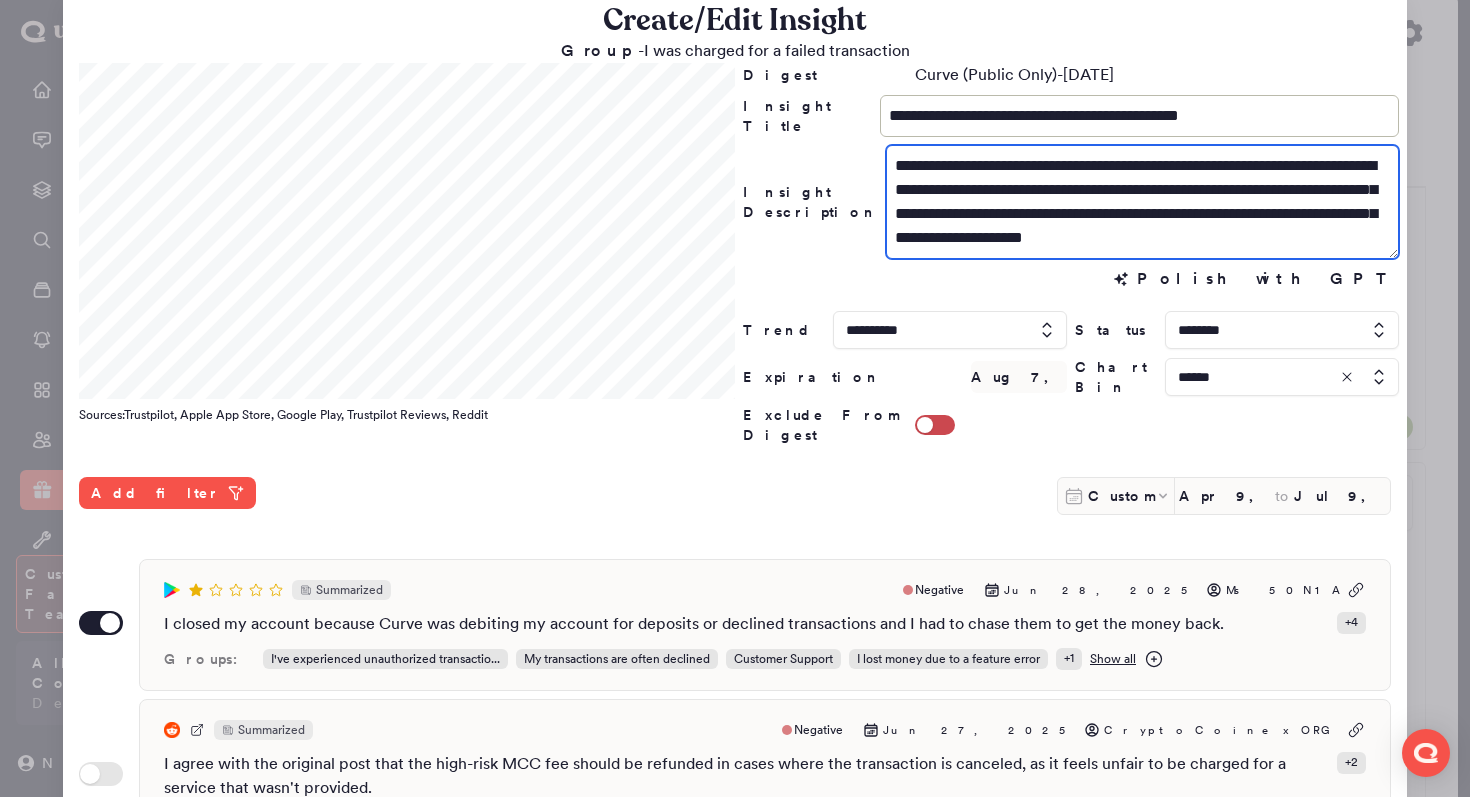 drag, startPoint x: 1225, startPoint y: 194, endPoint x: 1255, endPoint y: 186, distance: 31.04835 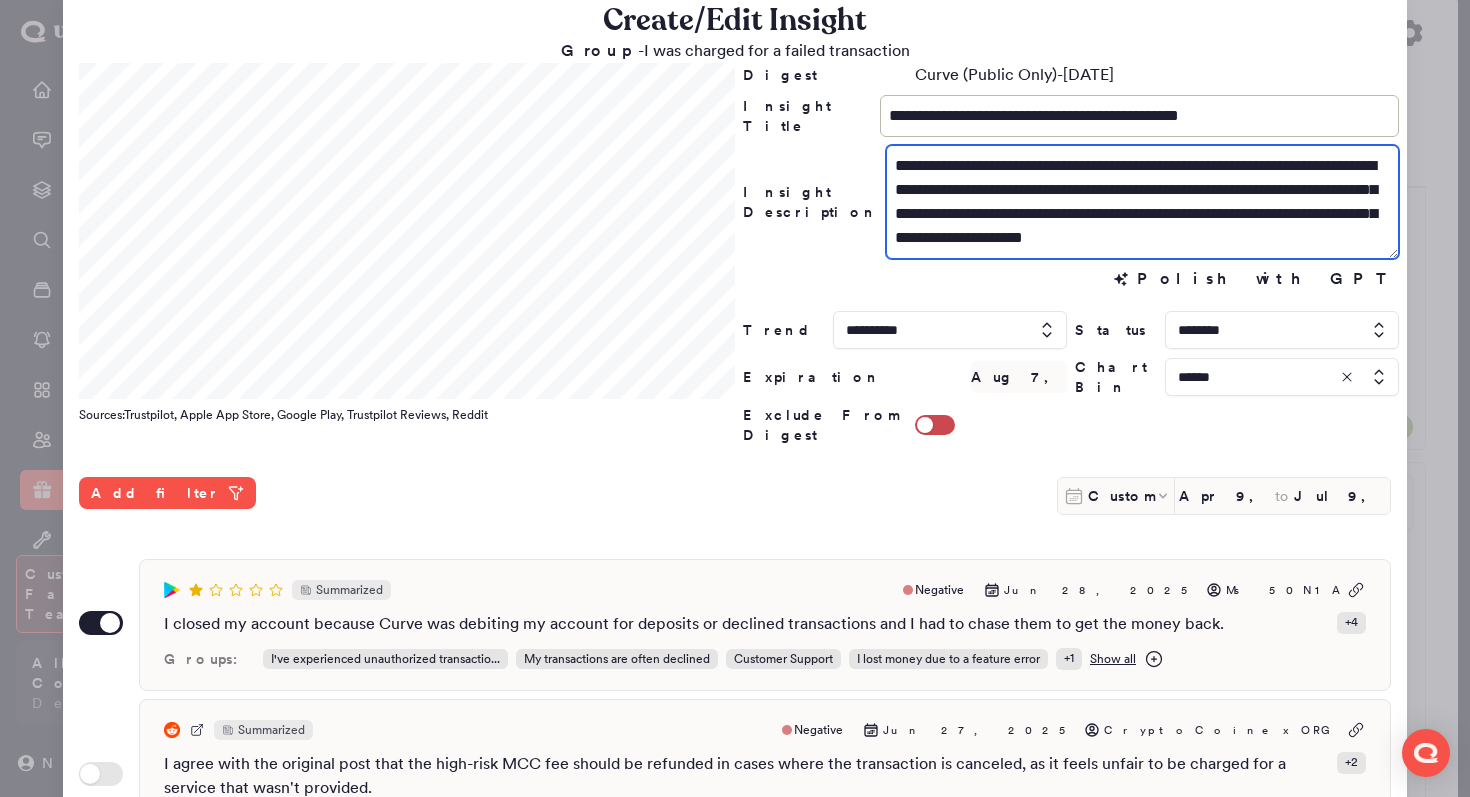 click on "**********" at bounding box center (1142, 202) 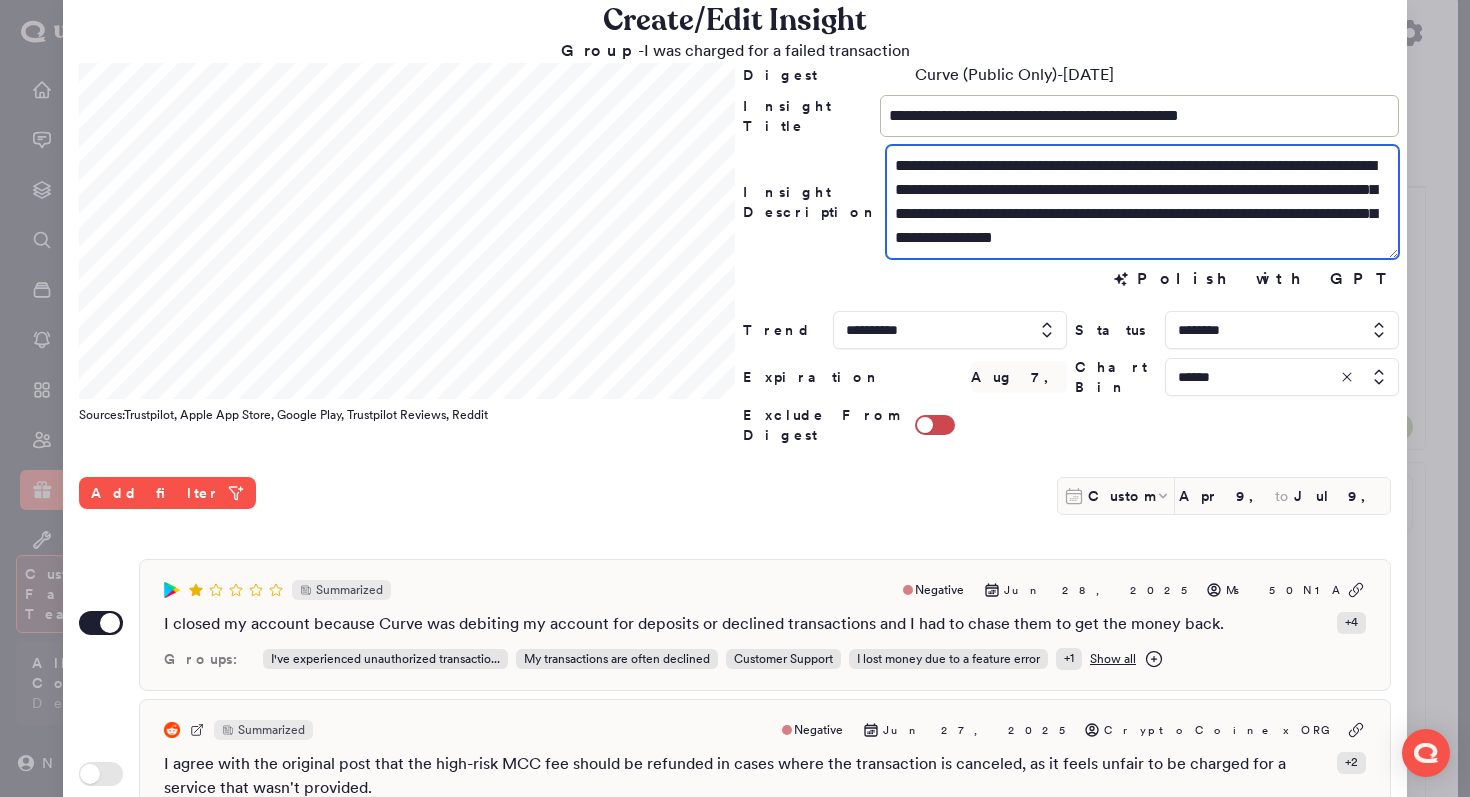 drag, startPoint x: 1008, startPoint y: 213, endPoint x: 1320, endPoint y: 188, distance: 313 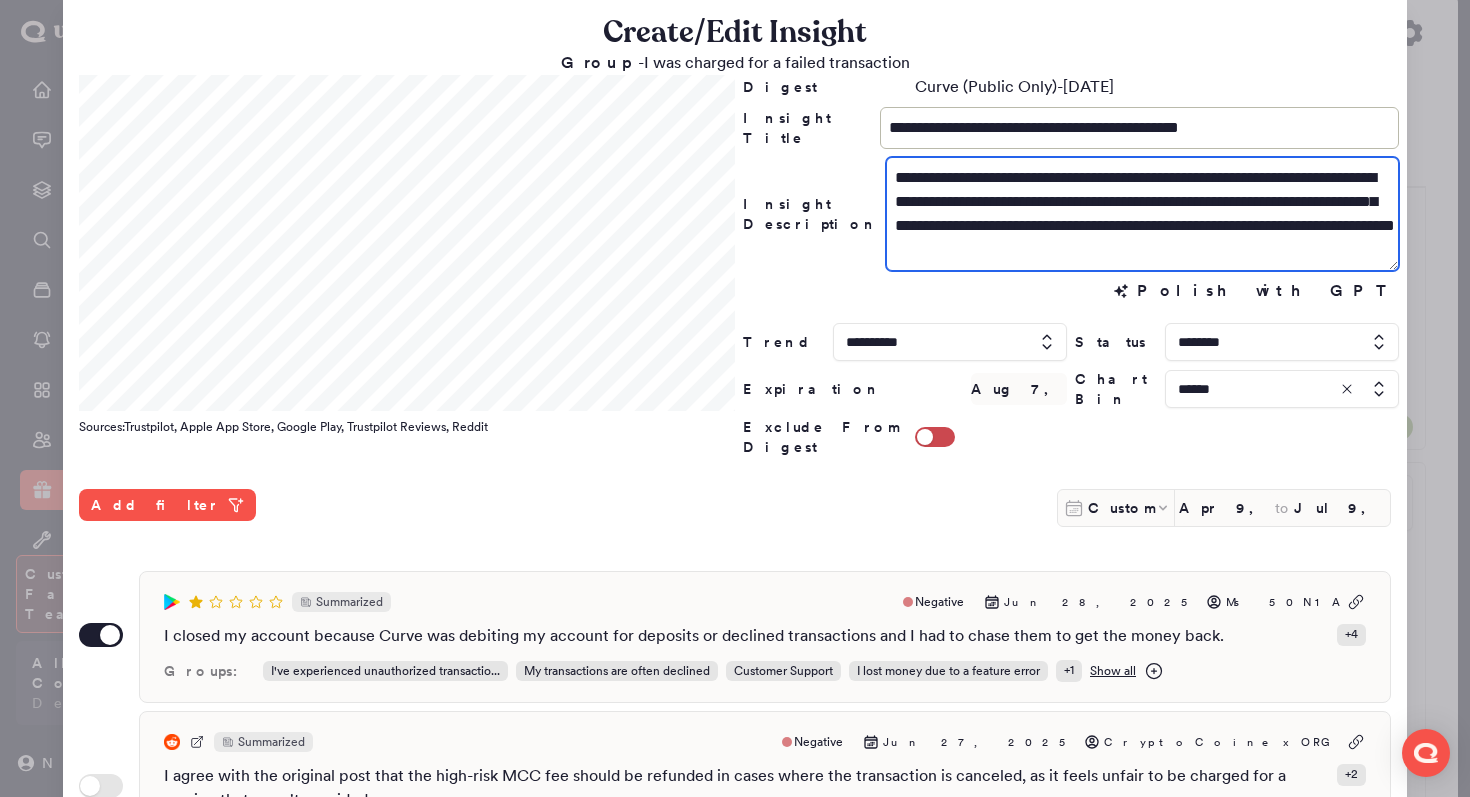 scroll, scrollTop: 531, scrollLeft: 0, axis: vertical 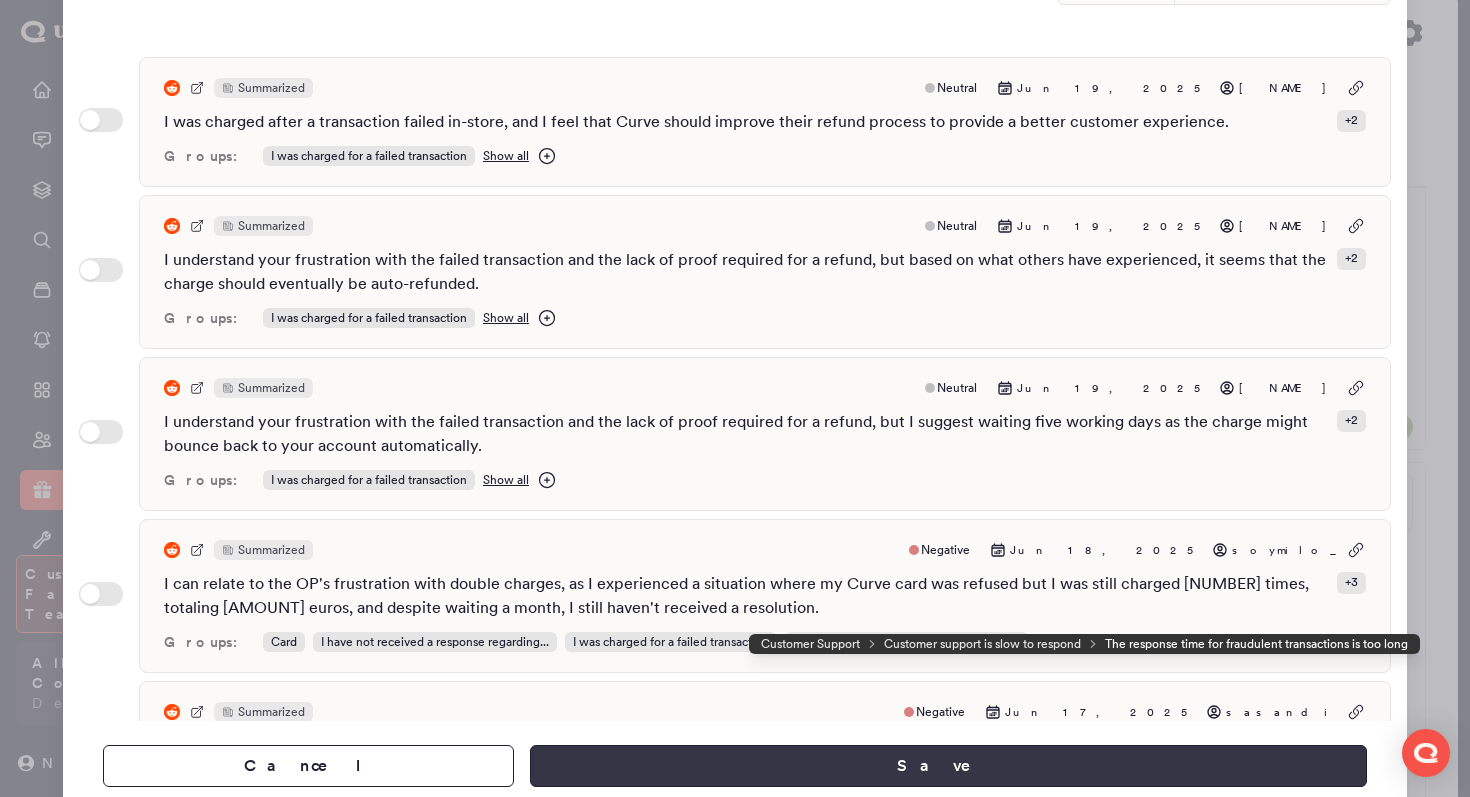 type on "**********" 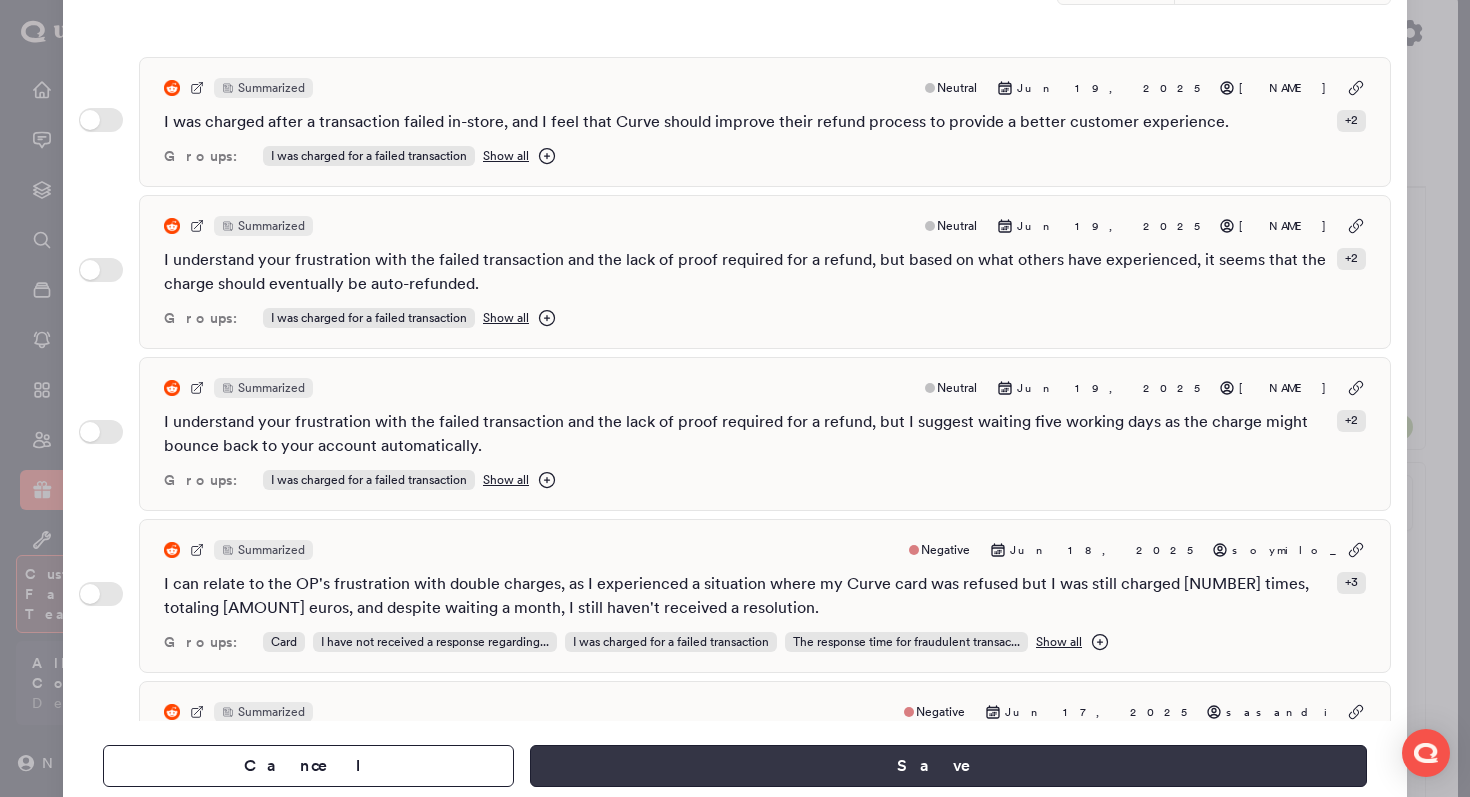 click on "Save" at bounding box center [948, 766] 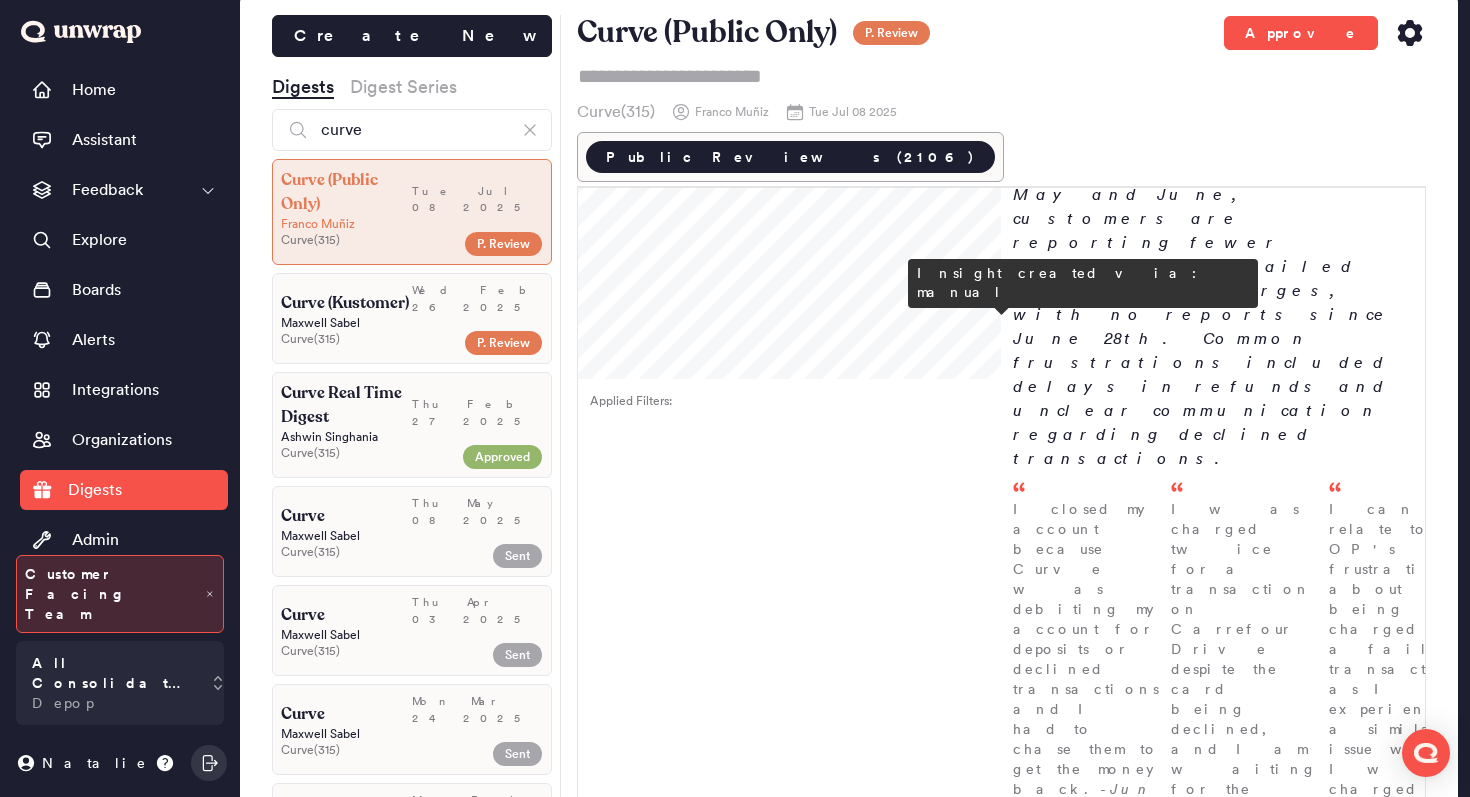 scroll, scrollTop: 811, scrollLeft: 0, axis: vertical 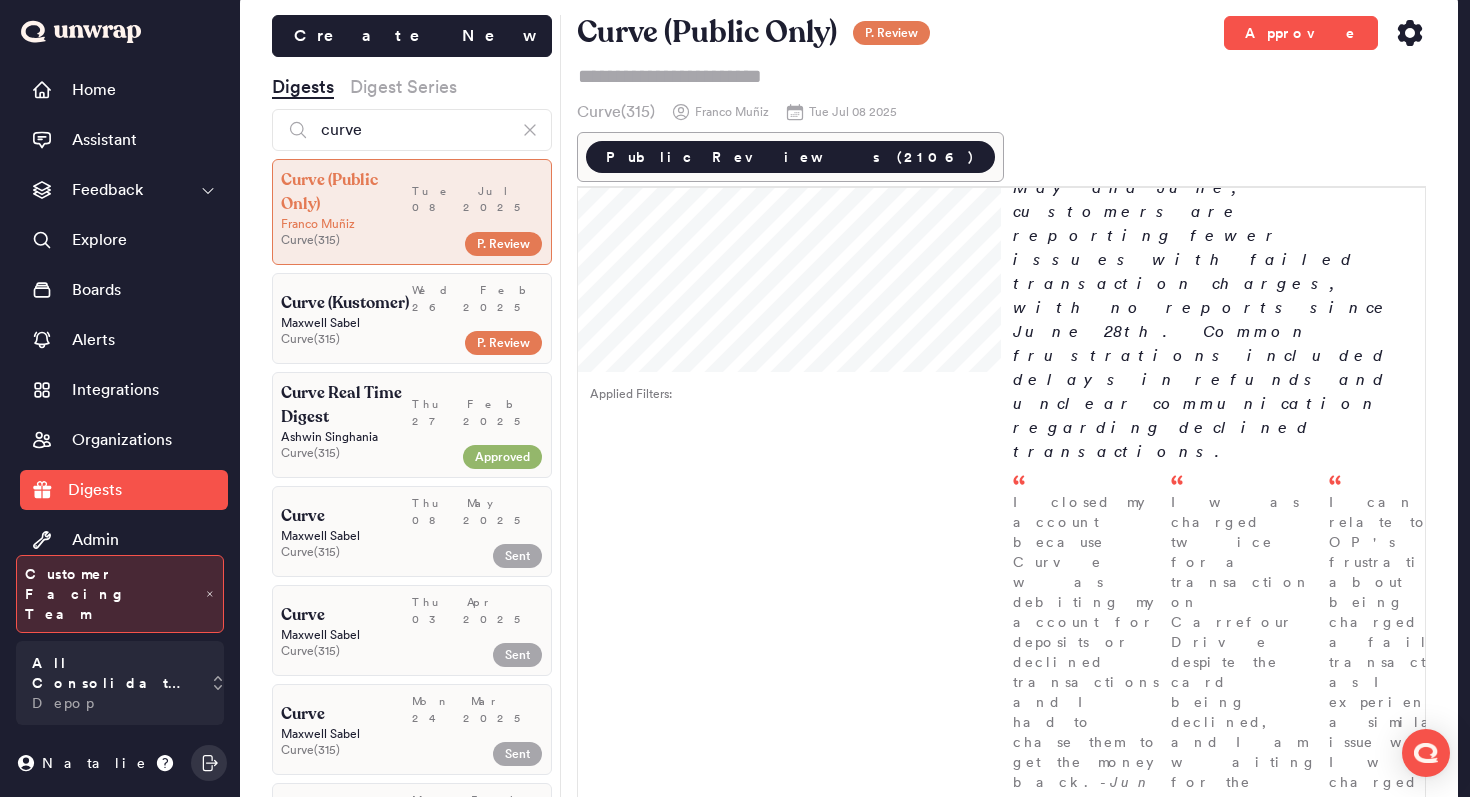 click on "Slight improvement in sentiment after previous uptick in negativity * Chart - Sentiment Over Time Following a rise in negative sentiment through May and June, there has been a slight improvement in July [YEAR]. Negative feedback declined from [PERCENT] to [PERCENT], while positive sentiment edged up from [PERCENT] to [PERCENT].
While the overall sentiment mix remains skewed toward dissatisfaction, this movement may signal early signs of recovery in customer experience." at bounding box center (1213, 1312) 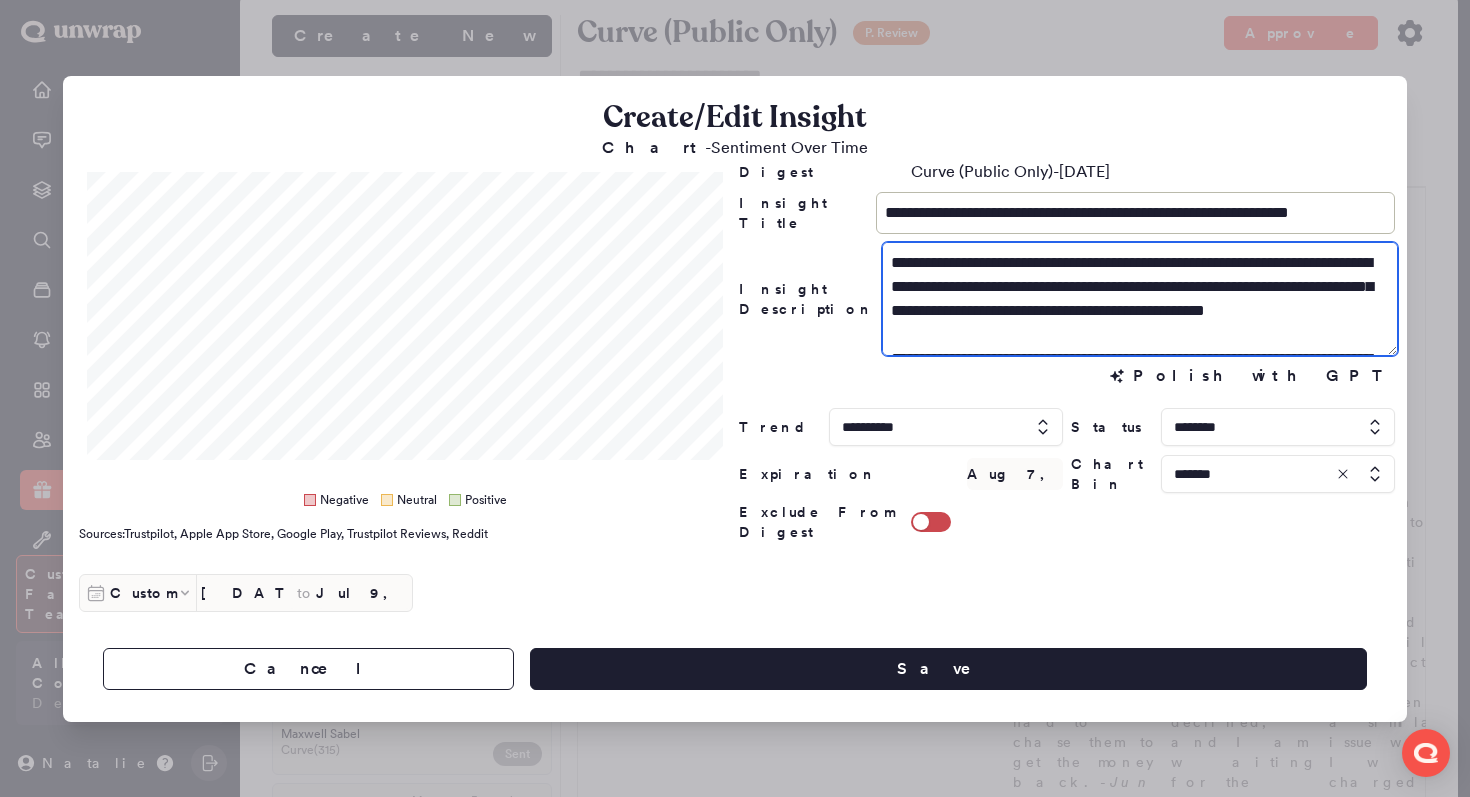 click on "**********" at bounding box center (1140, 299) 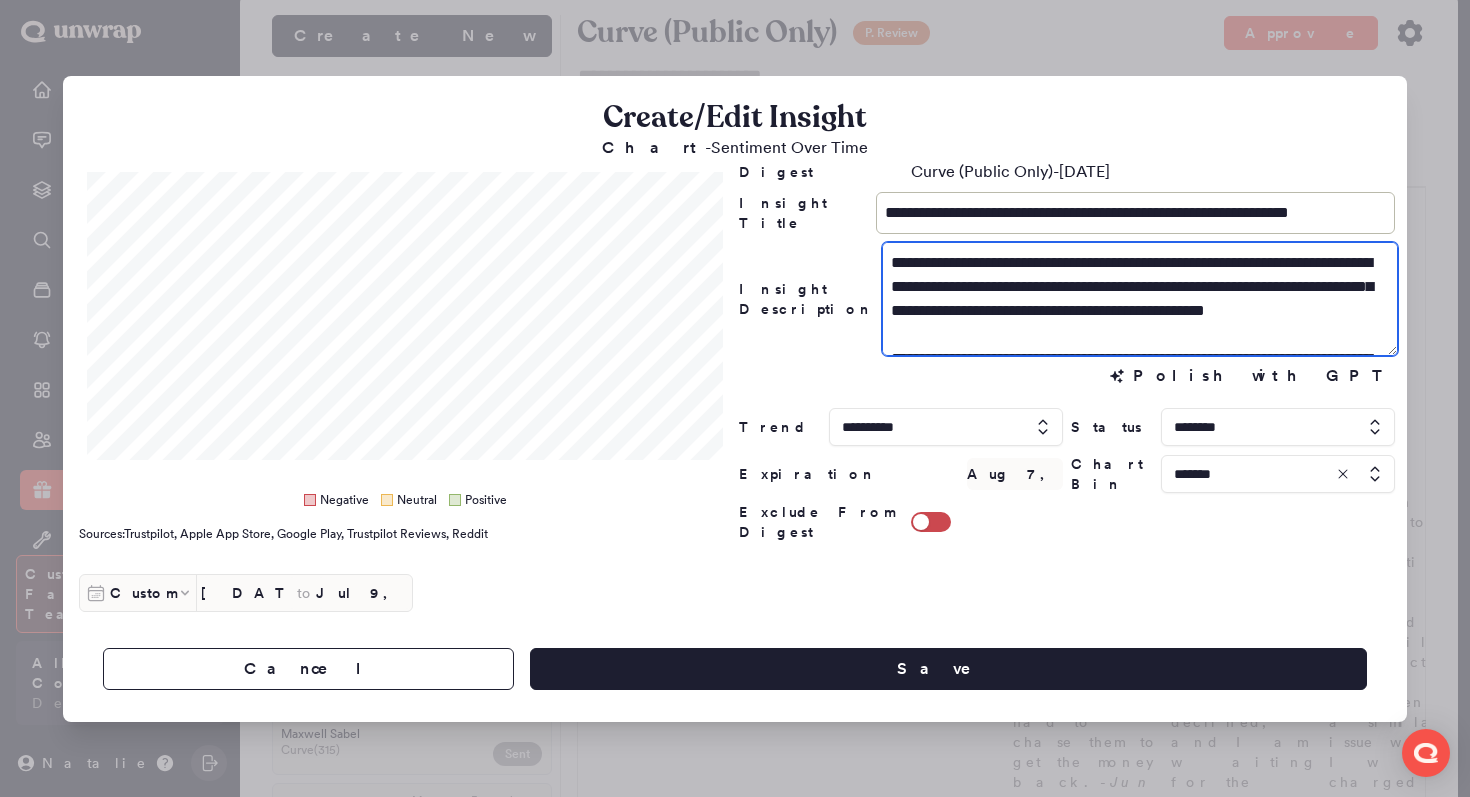 click on "**********" at bounding box center [1140, 299] 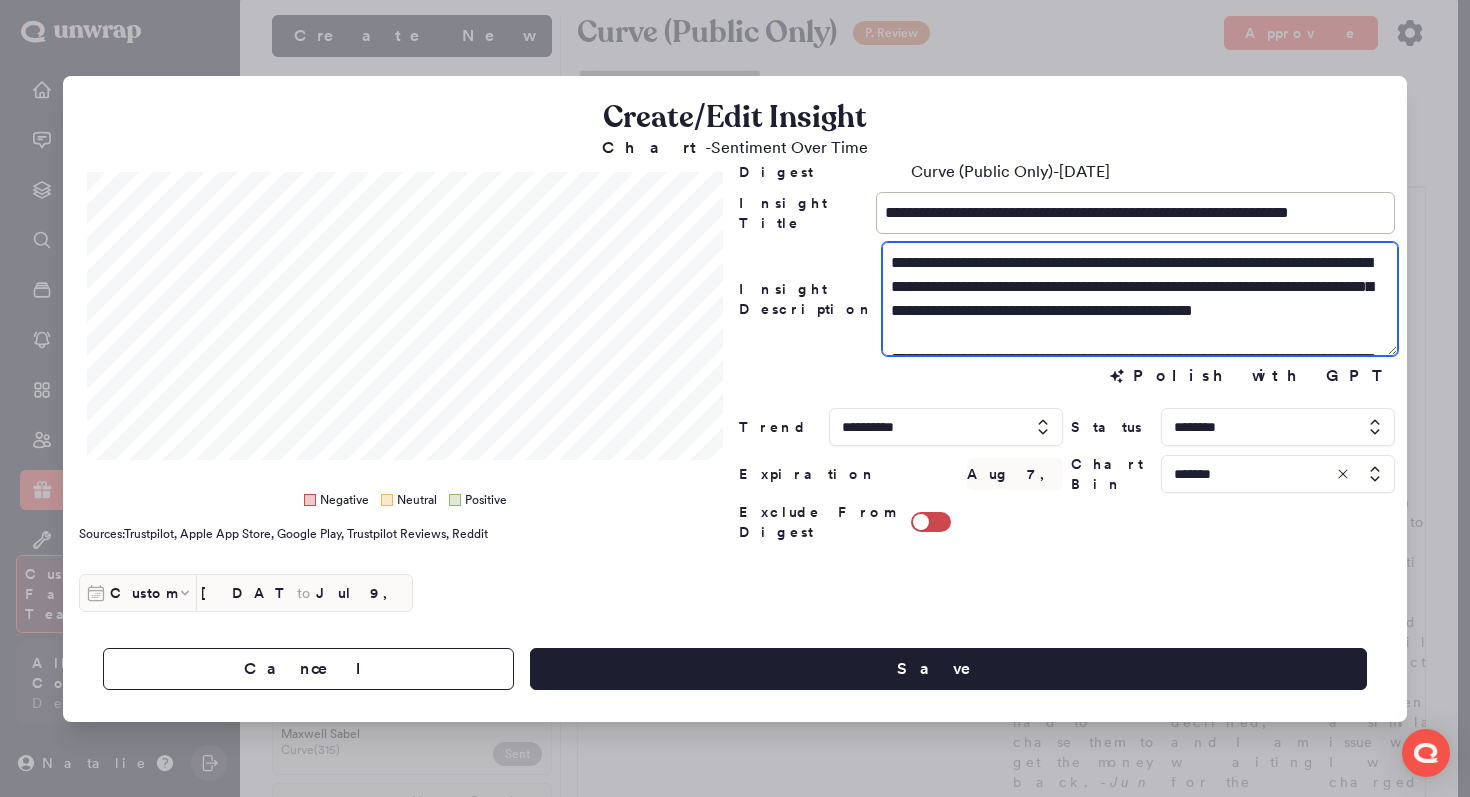 click on "**********" at bounding box center [1140, 299] 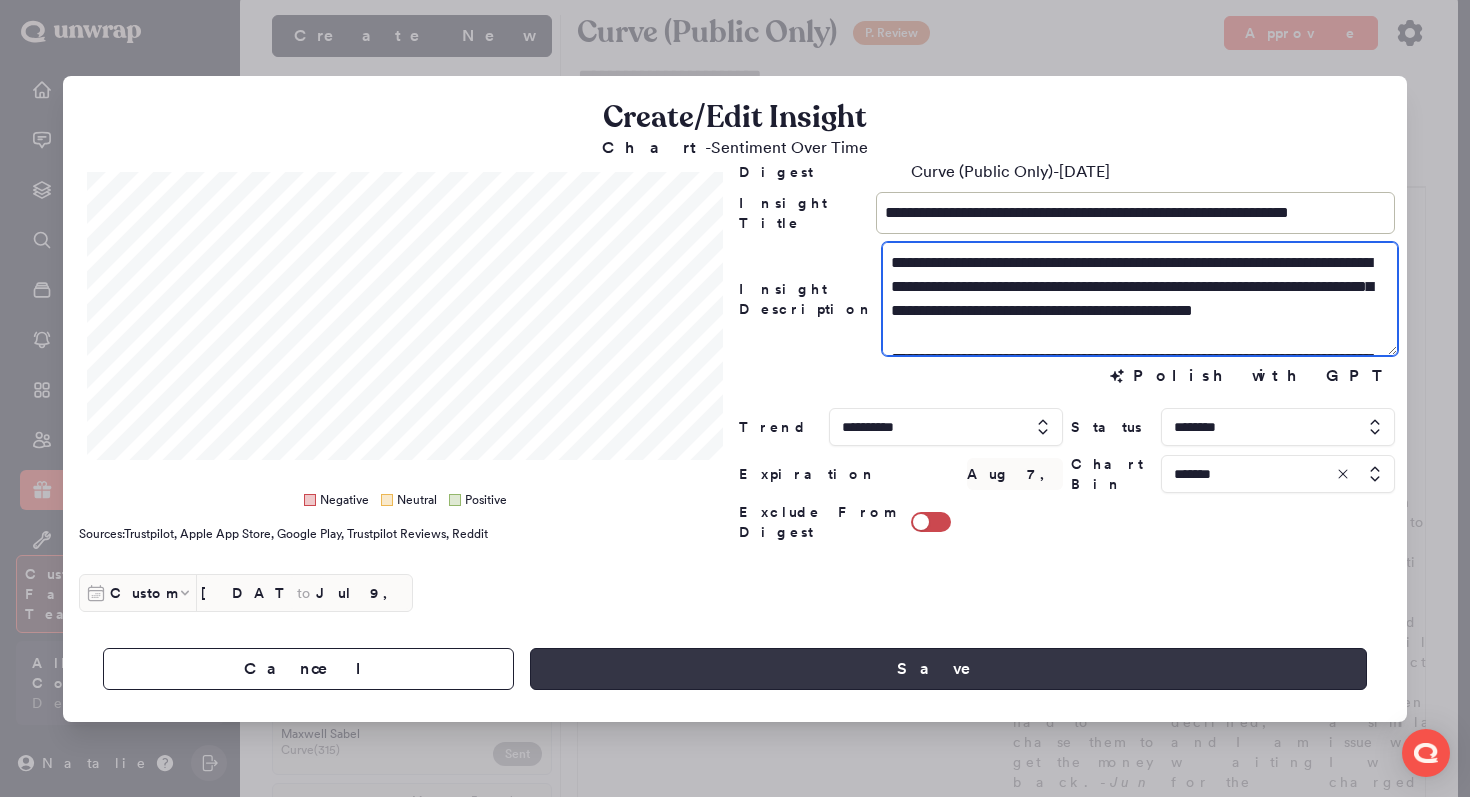 type on "**********" 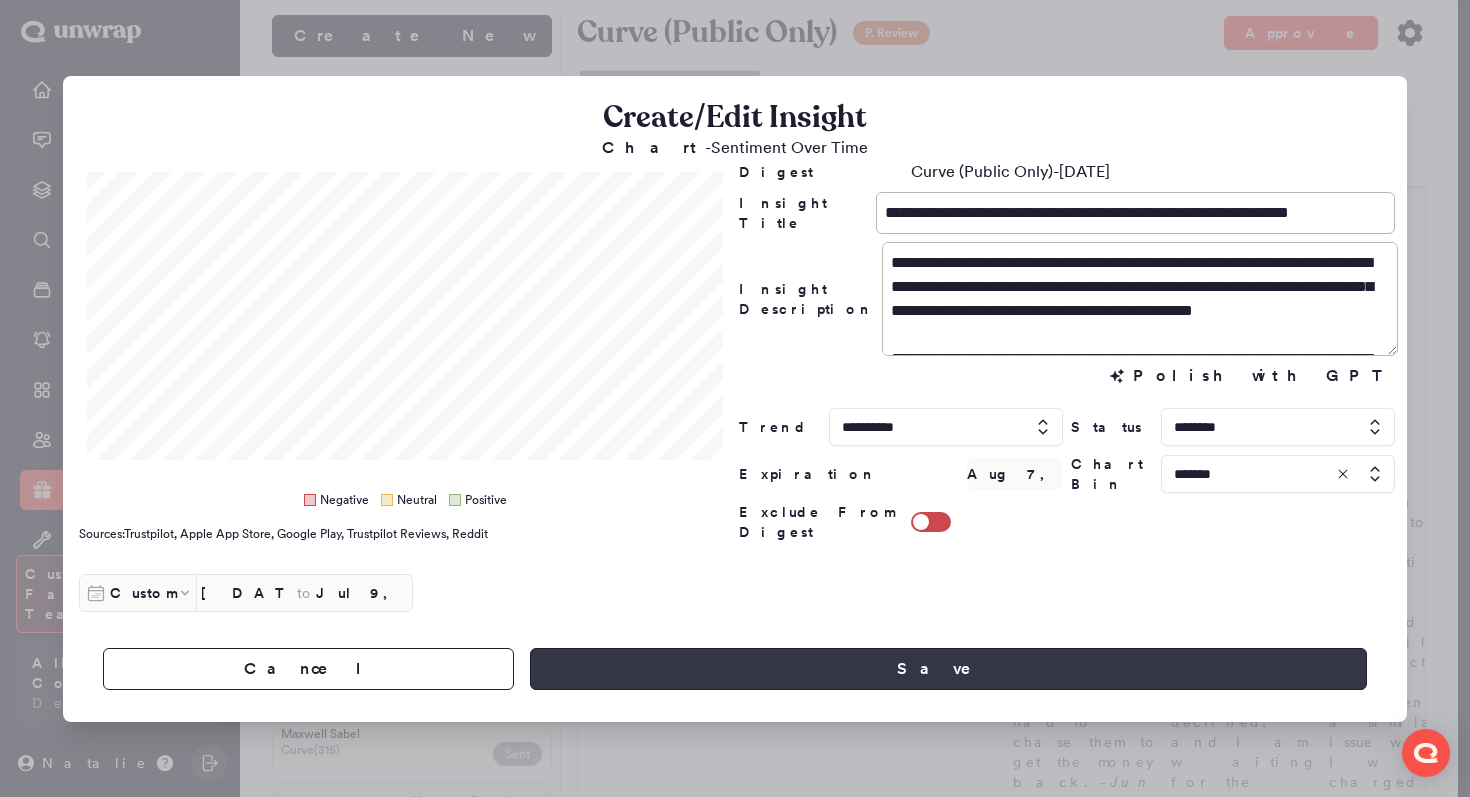 click on "Save" at bounding box center [948, 669] 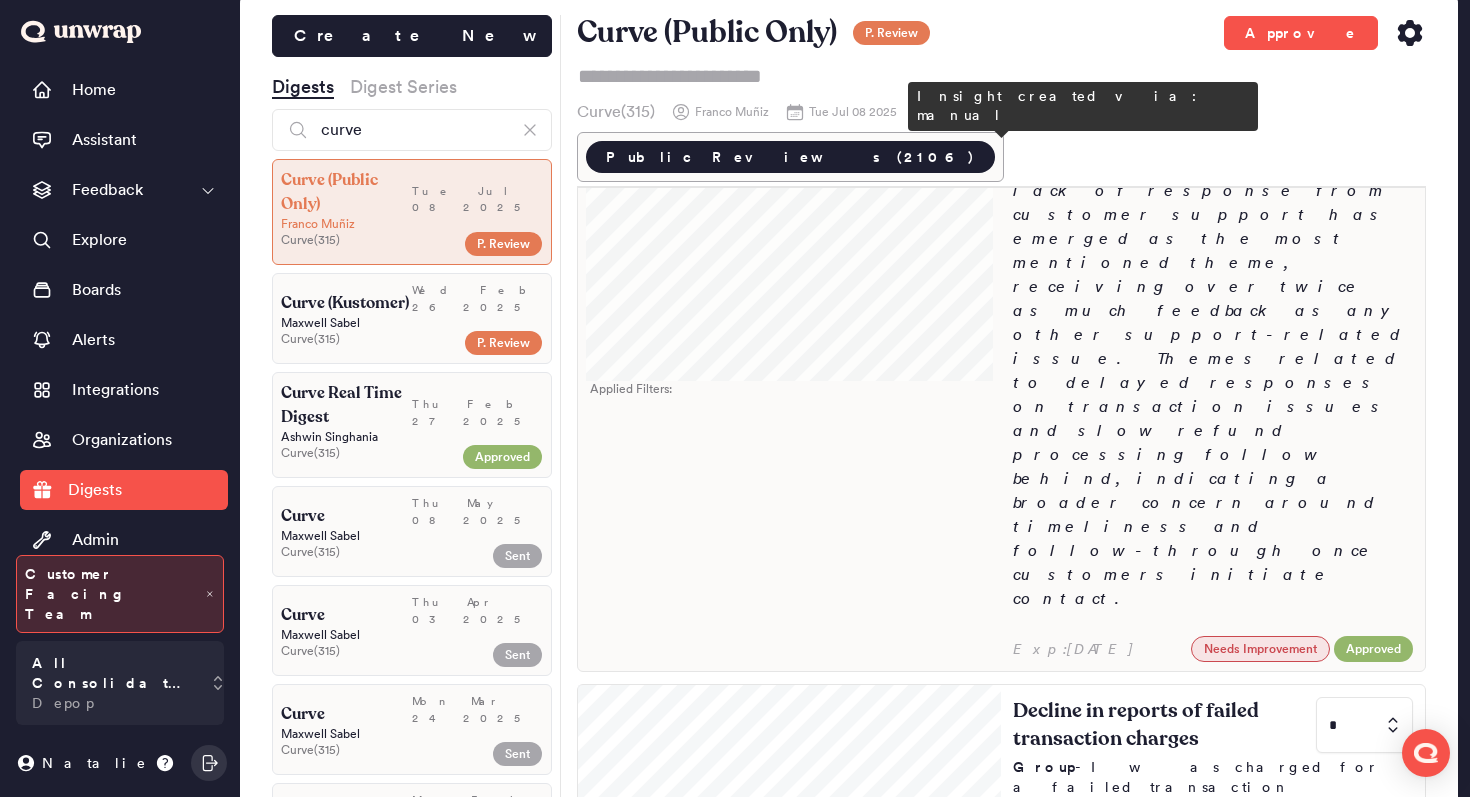 scroll, scrollTop: 0, scrollLeft: 0, axis: both 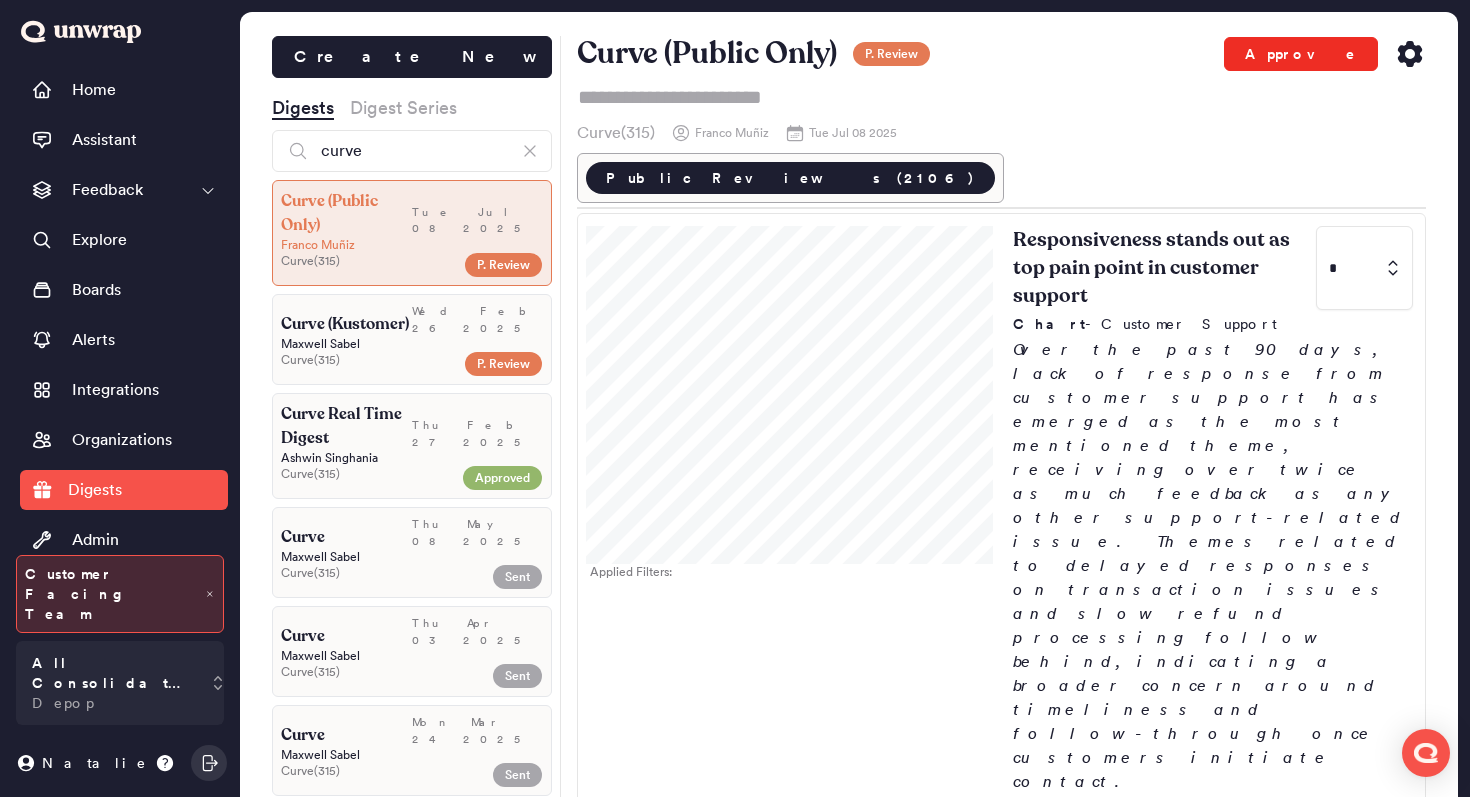 click on "Approve" at bounding box center [1301, 54] 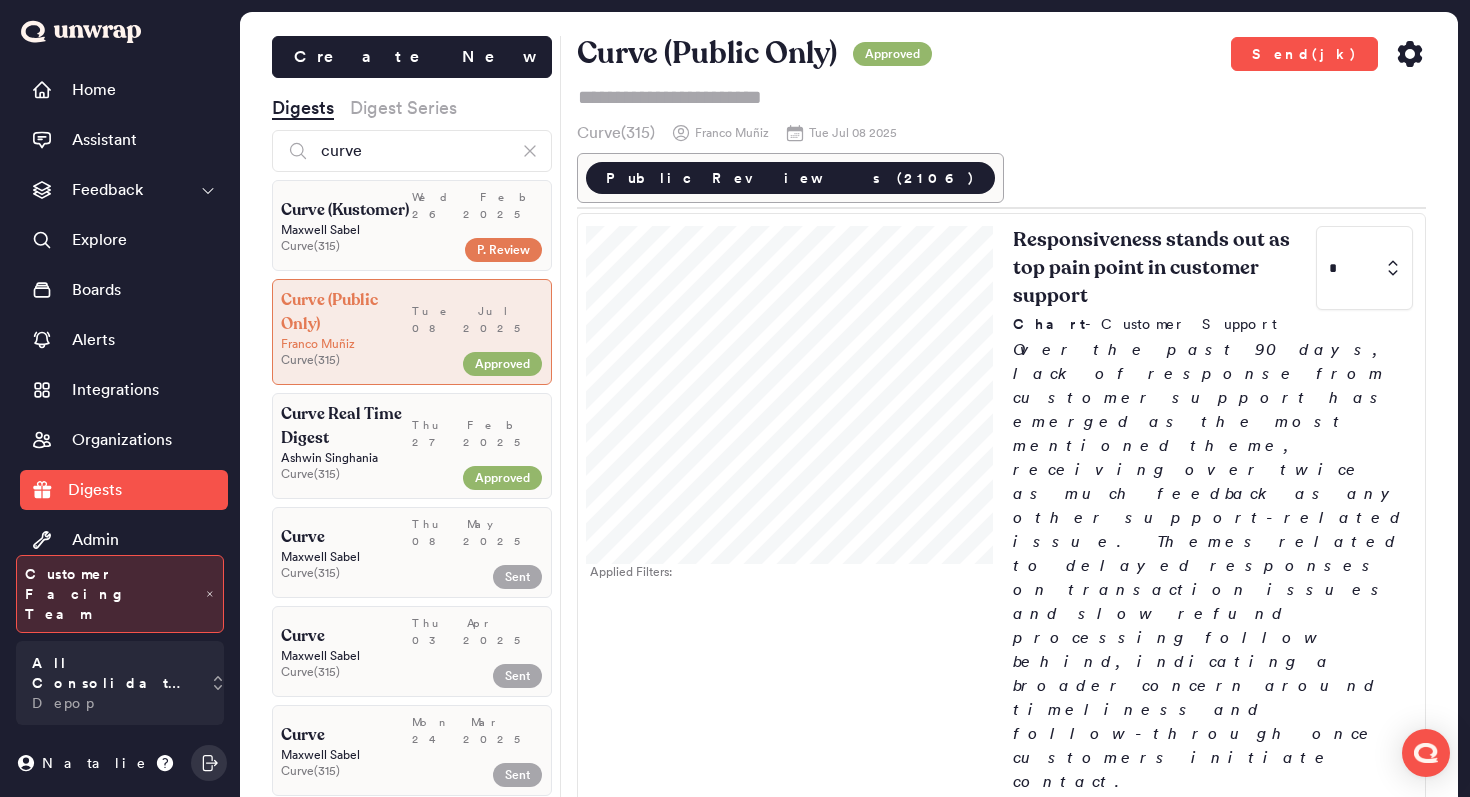 click 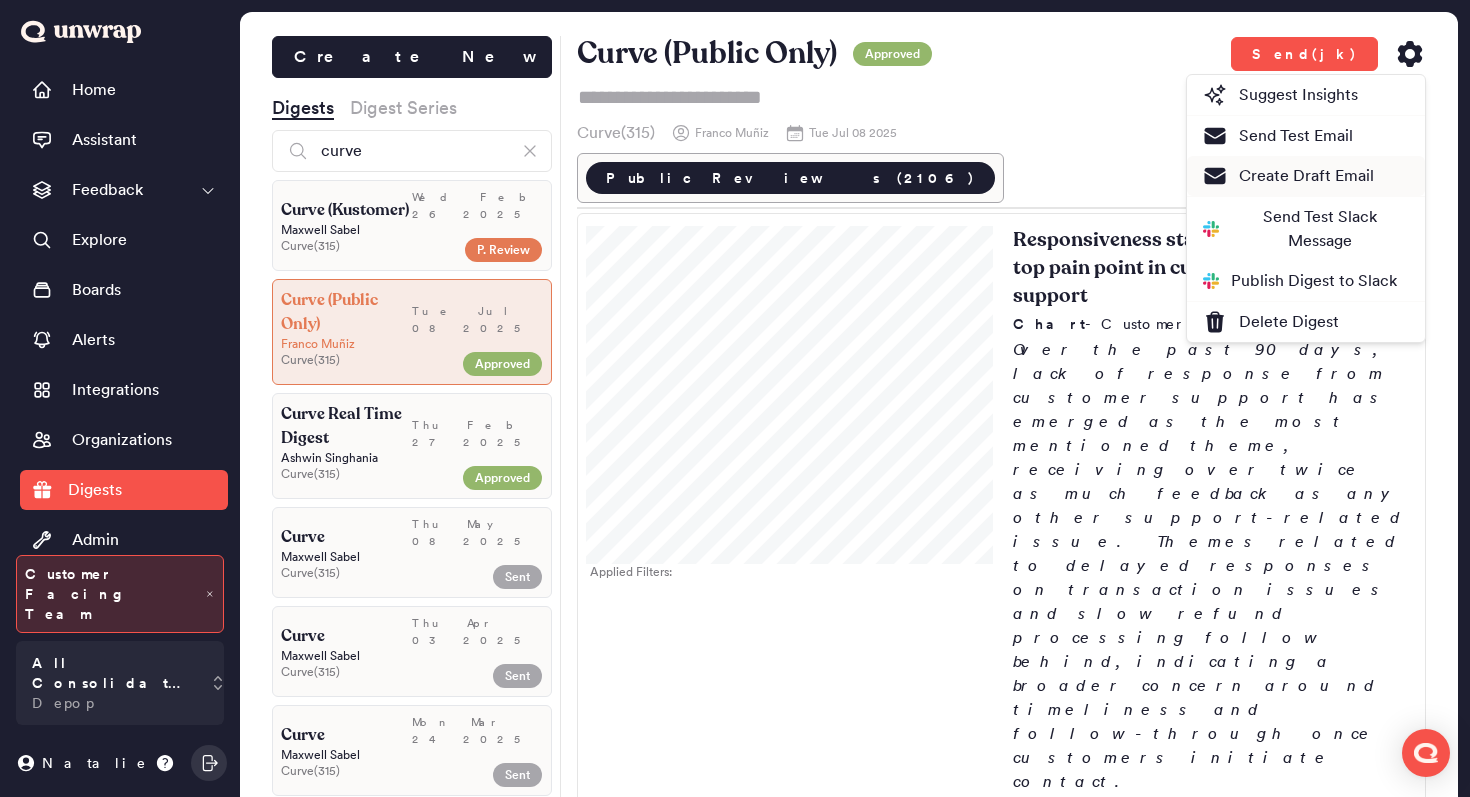 click on "Create Draft Email" at bounding box center (1288, 176) 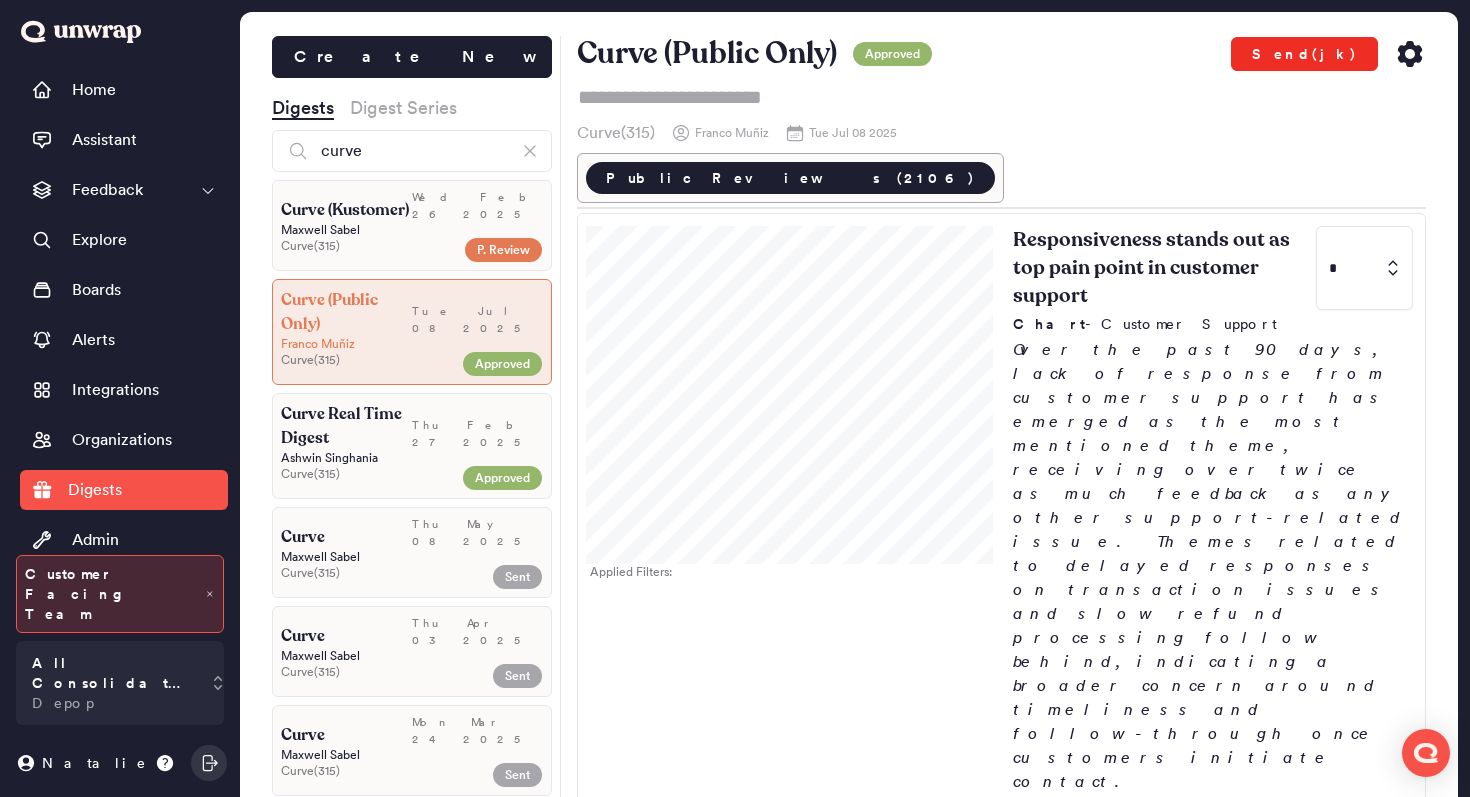 click on "Send(jk)" at bounding box center (1304, 54) 